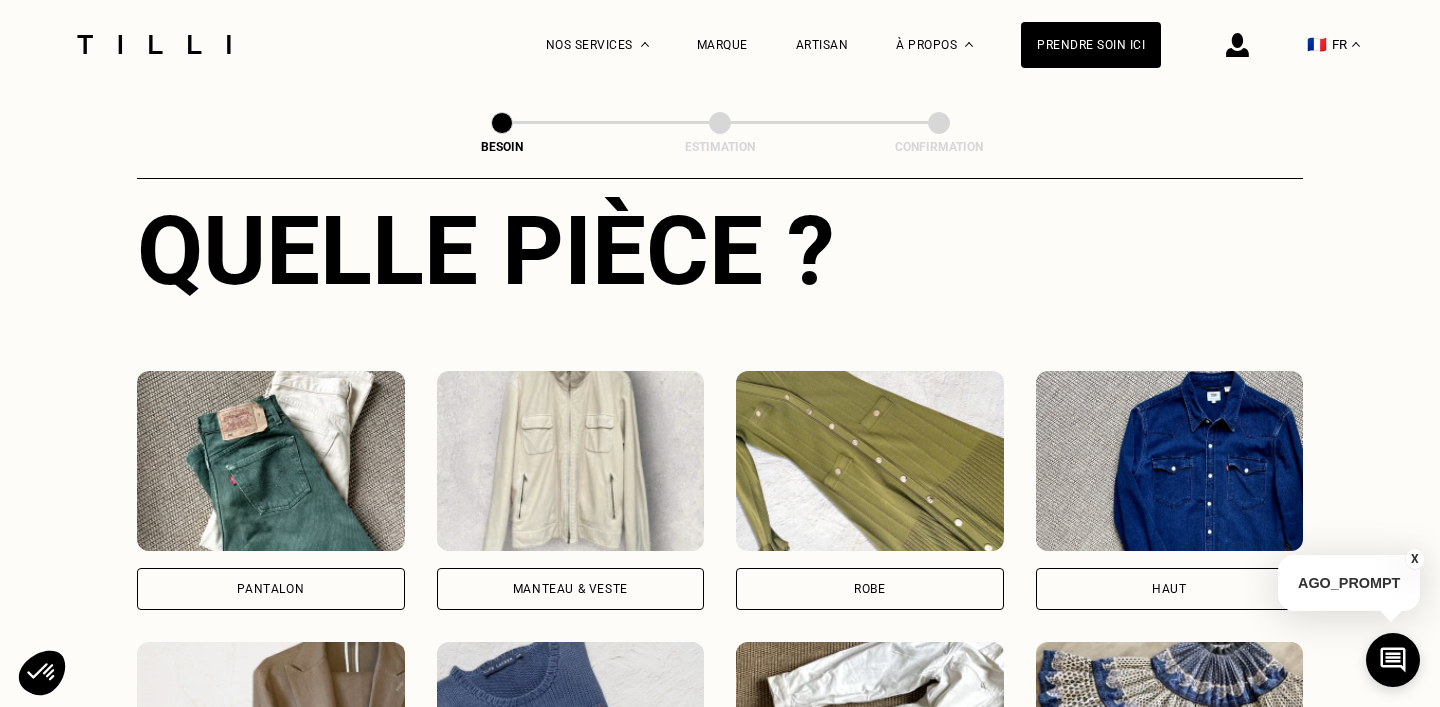 scroll, scrollTop: 904, scrollLeft: 0, axis: vertical 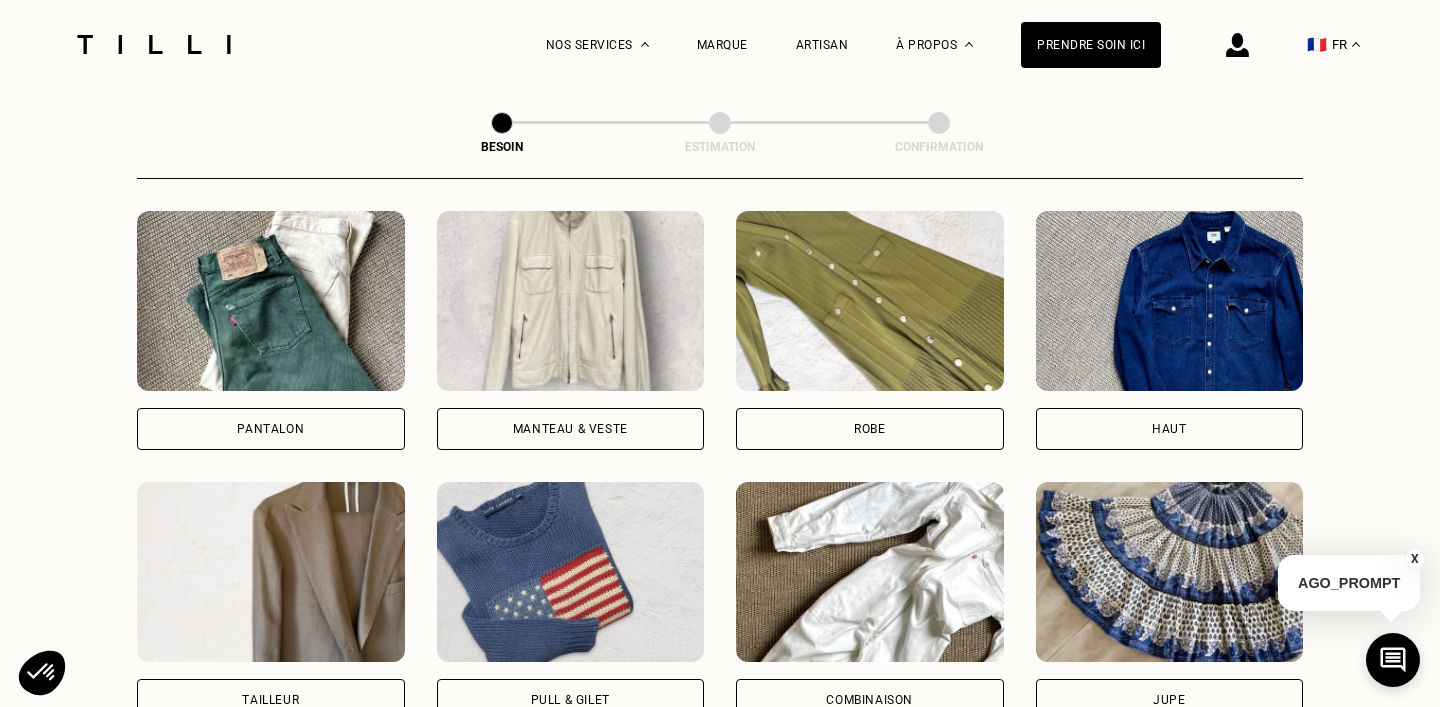click at bounding box center [271, 301] 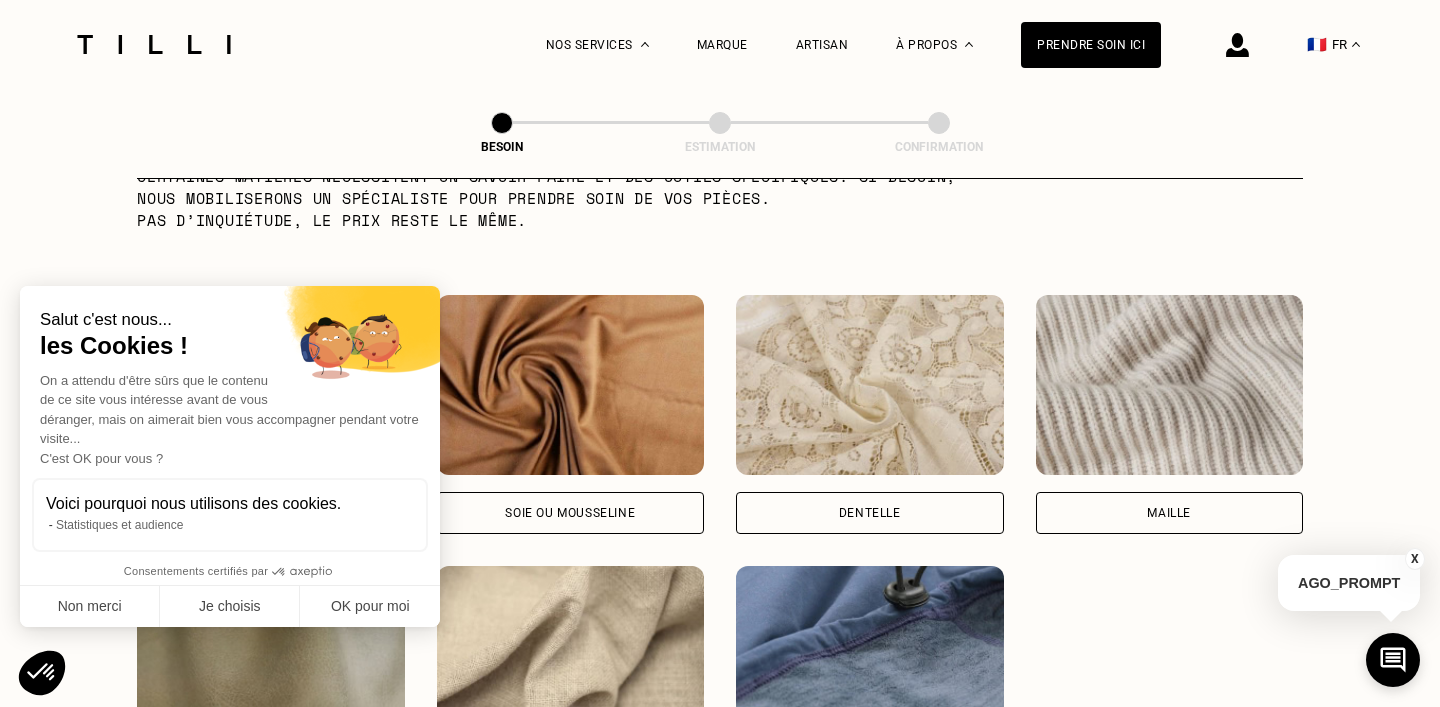 scroll, scrollTop: 2158, scrollLeft: 0, axis: vertical 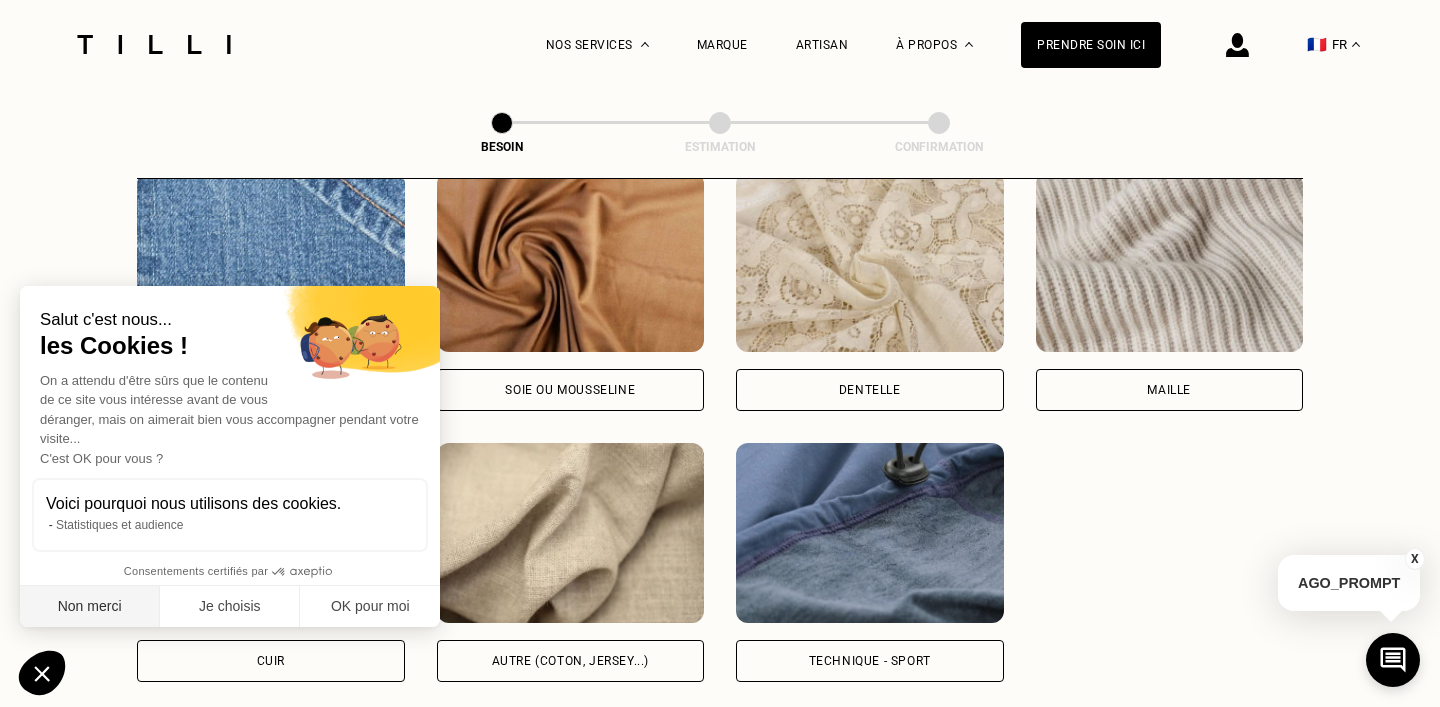 click on "Non merci" at bounding box center (90, 607) 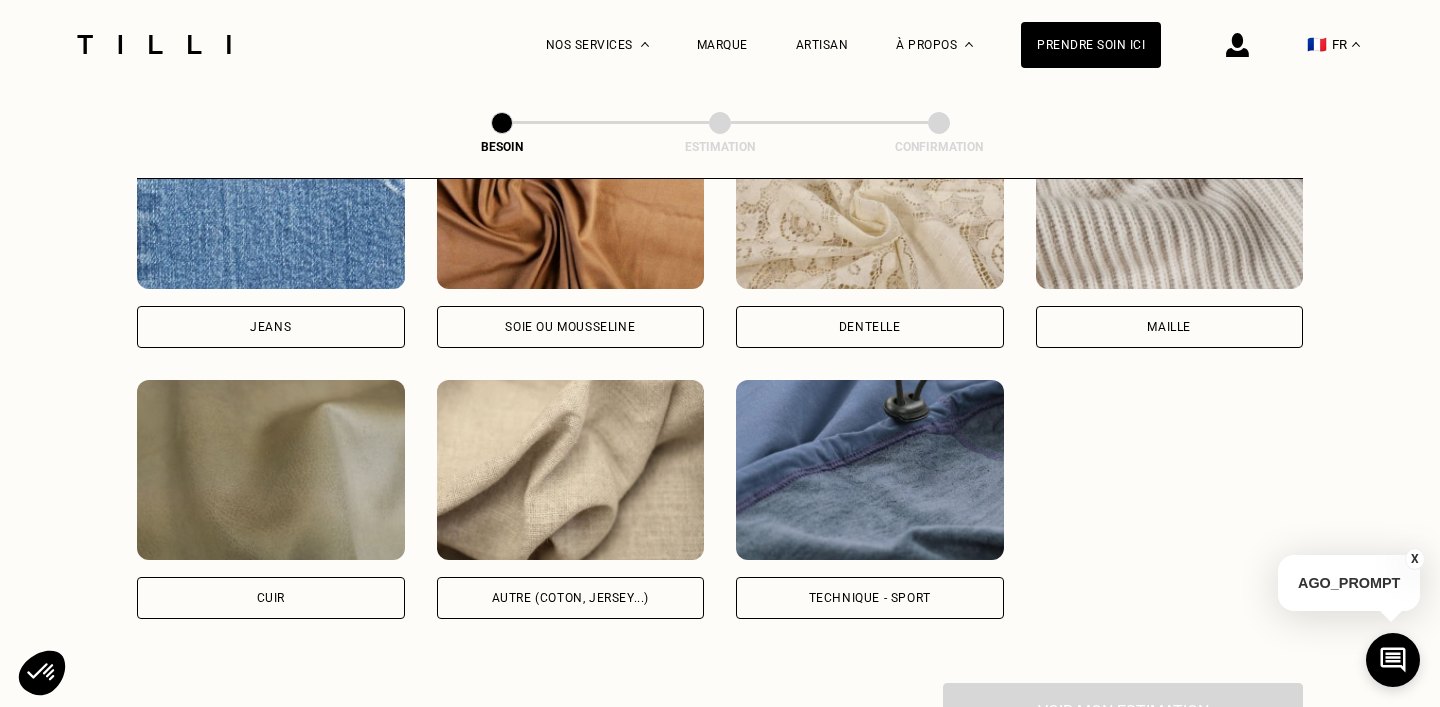 scroll, scrollTop: 2198, scrollLeft: 0, axis: vertical 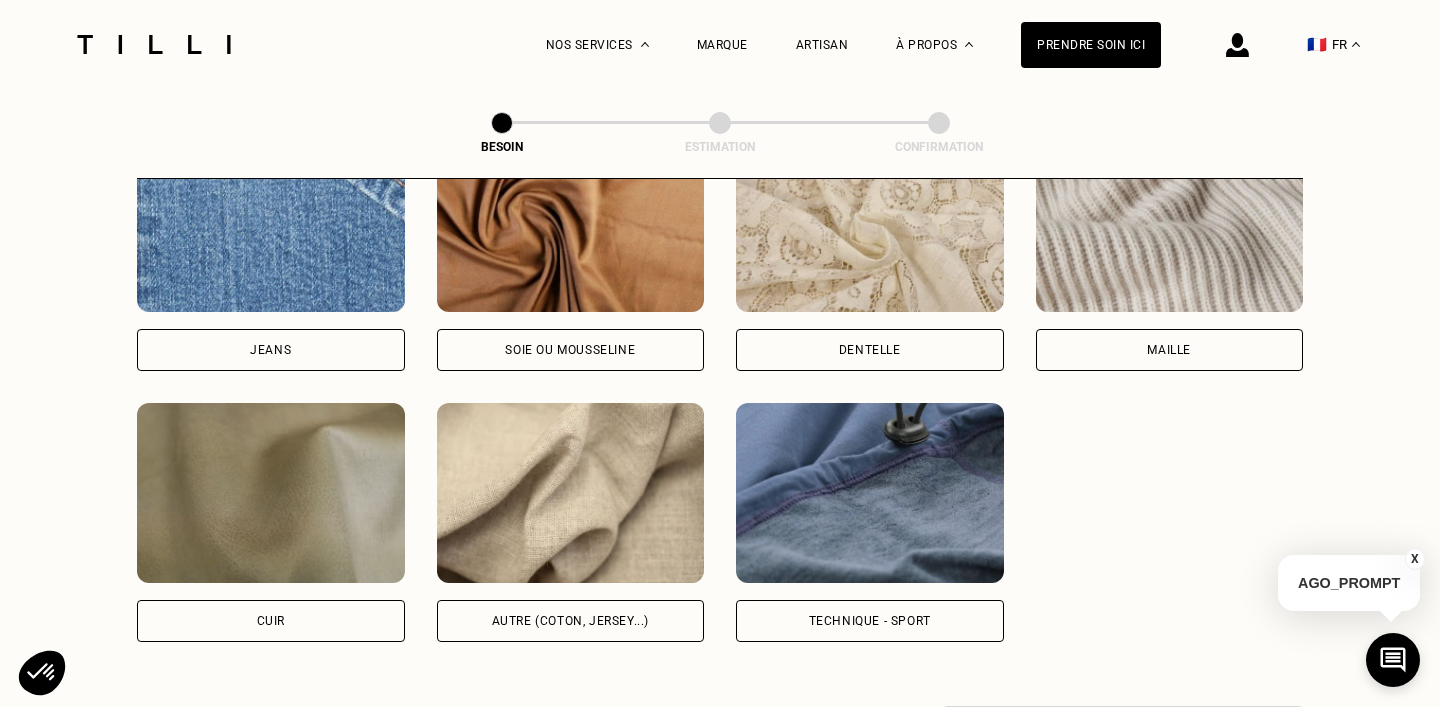 click at bounding box center [1170, 222] 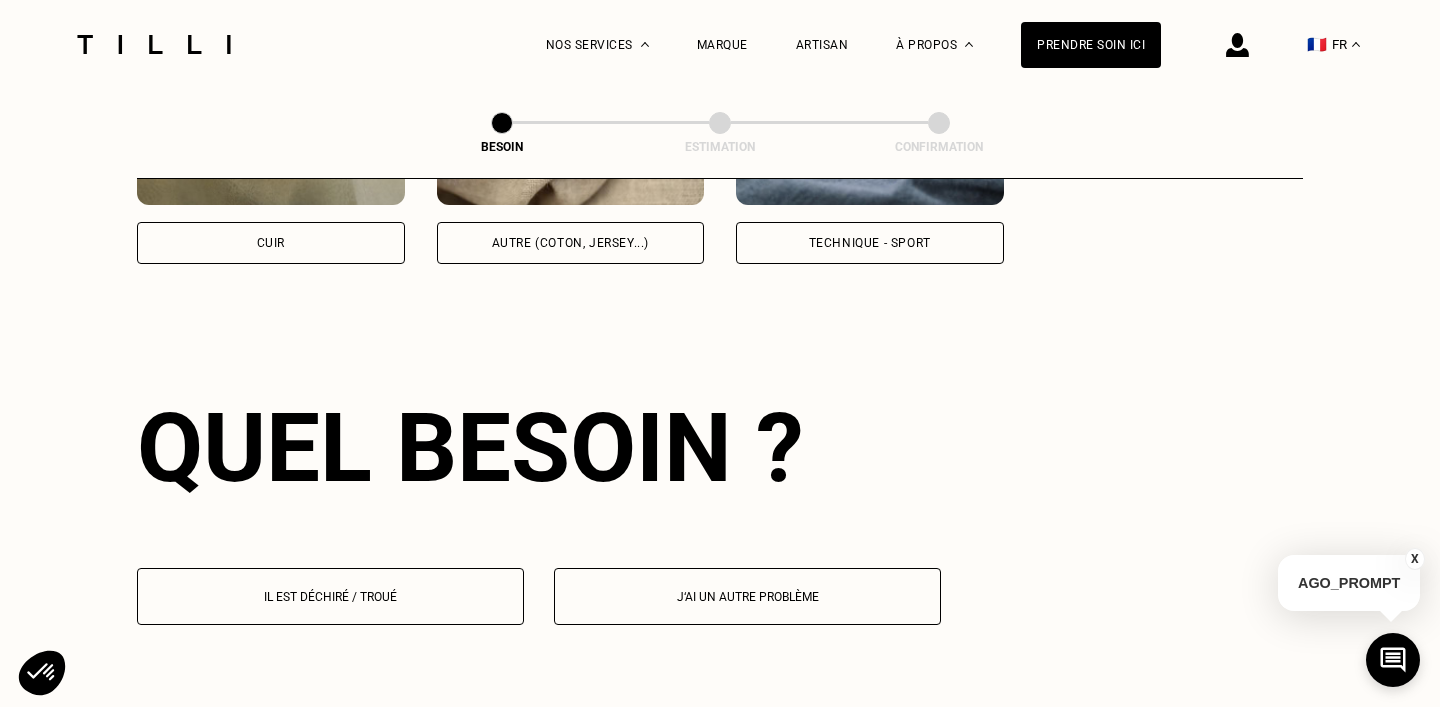 scroll, scrollTop: 2682, scrollLeft: 0, axis: vertical 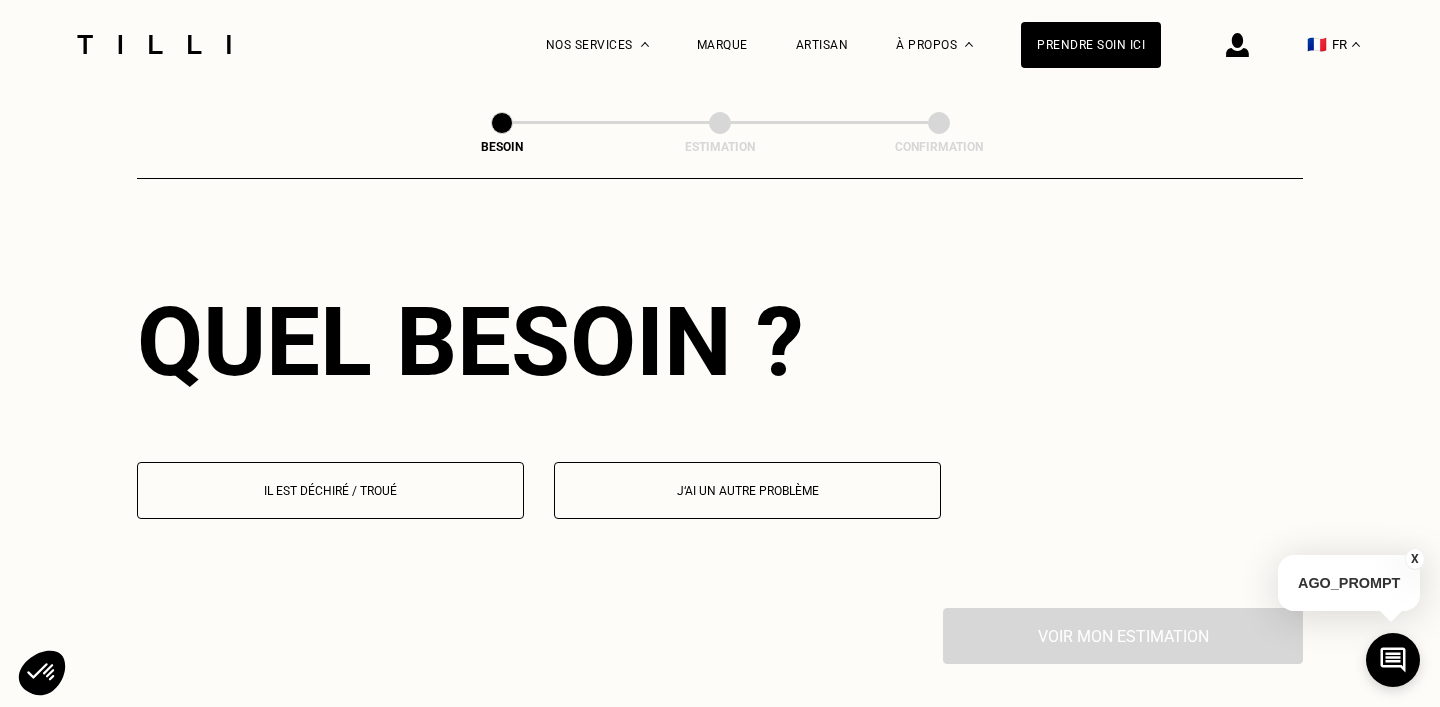 click on "J‘ai un autre problème" at bounding box center (747, 490) 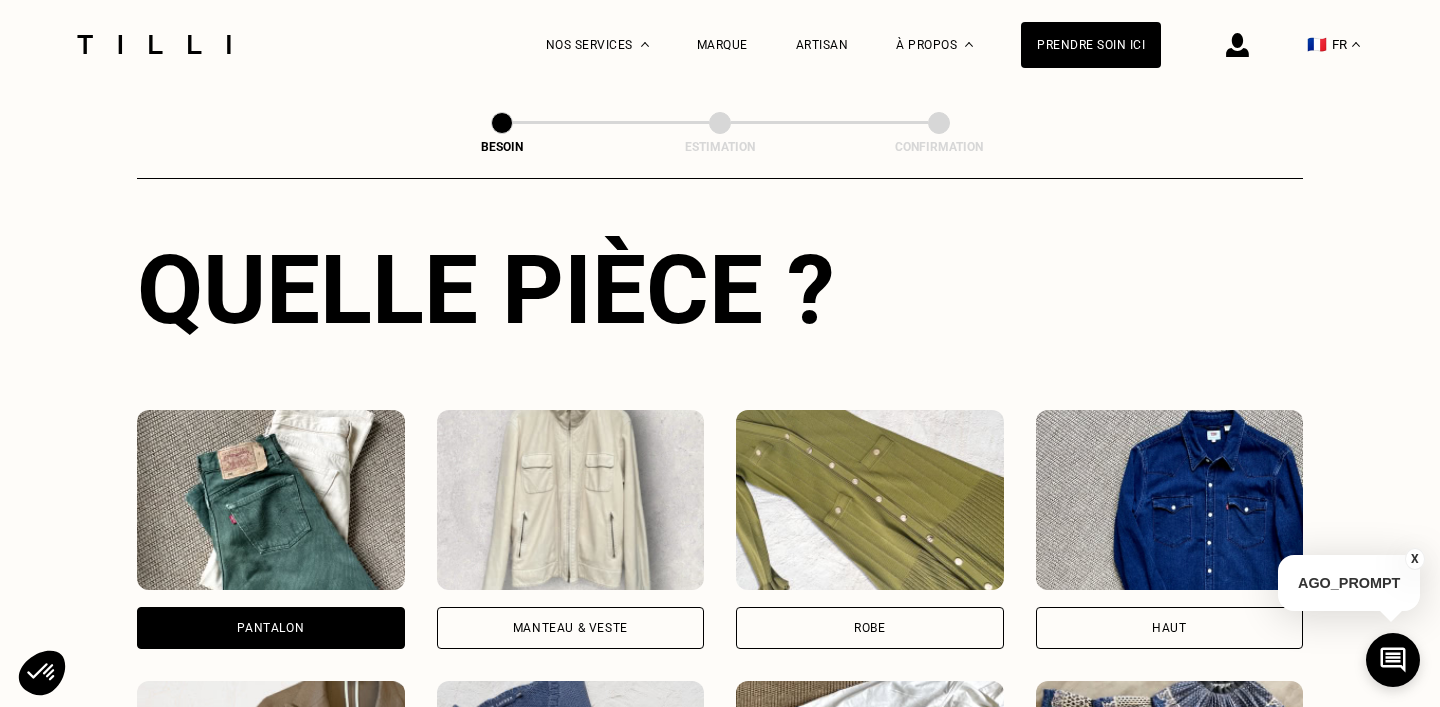 scroll, scrollTop: 193, scrollLeft: 0, axis: vertical 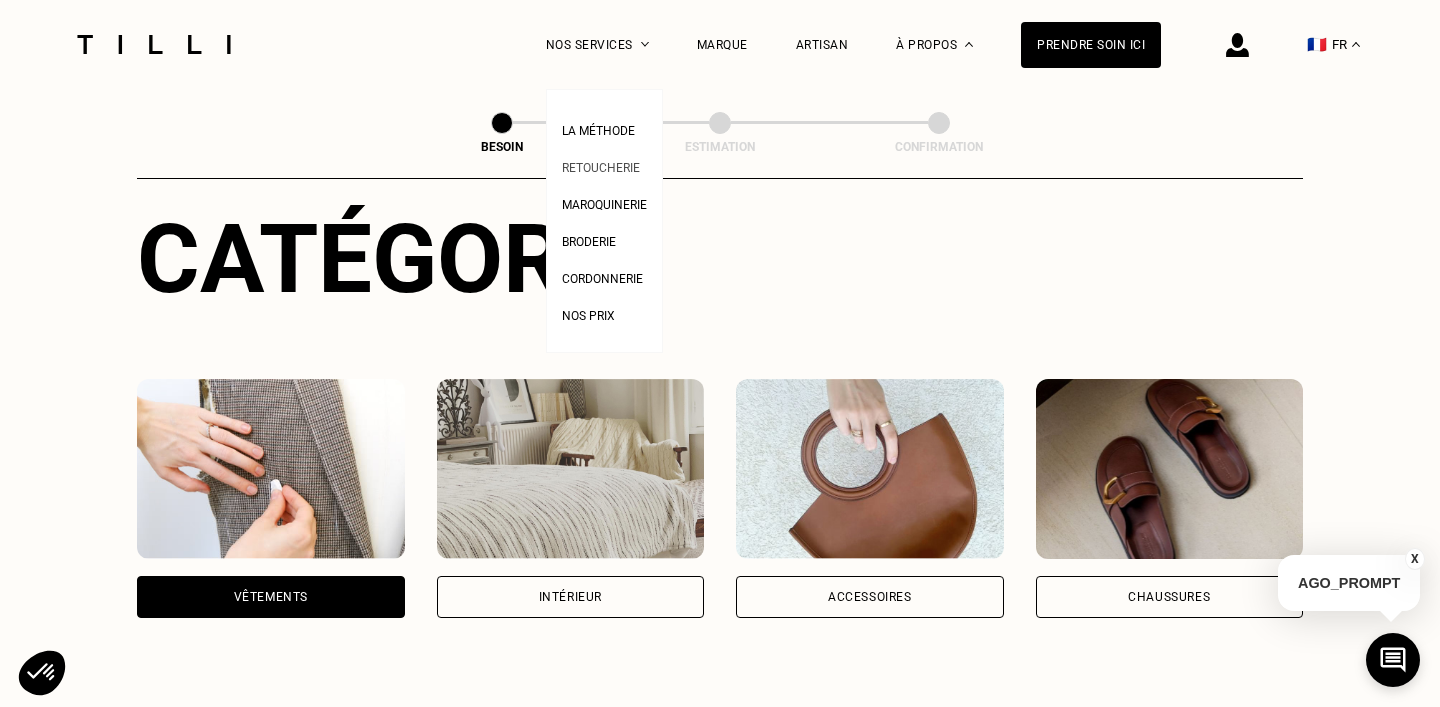 click on "Retoucherie" at bounding box center [601, 168] 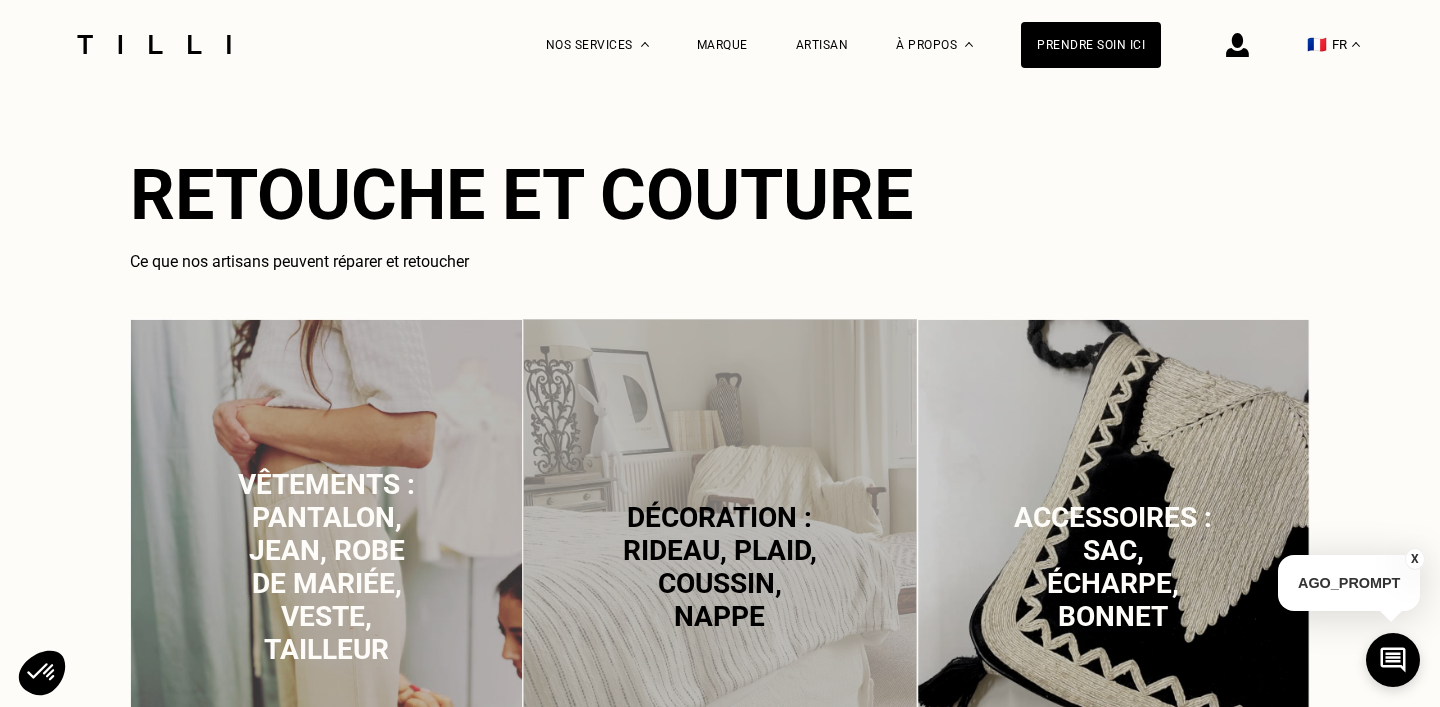 scroll, scrollTop: 1313, scrollLeft: 0, axis: vertical 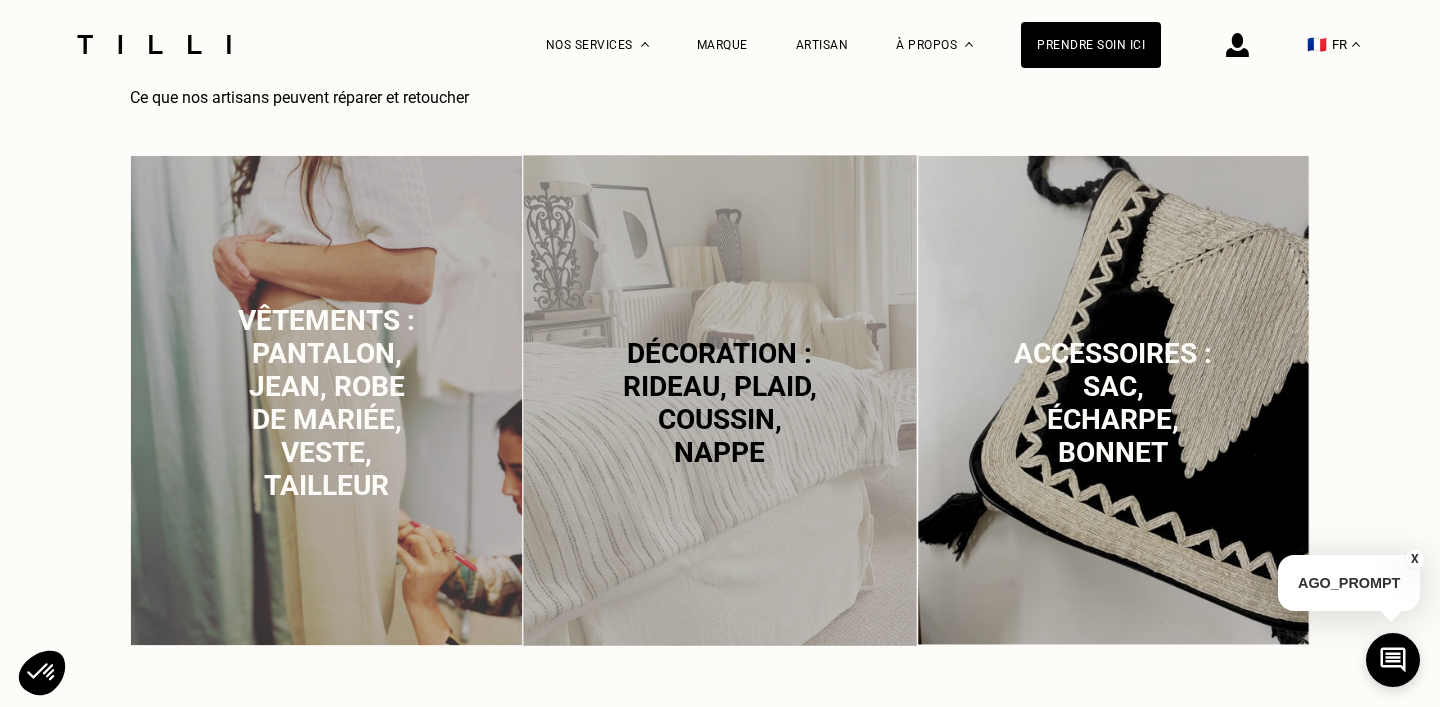 click on "Vêtements : pantalon, jean, robe de mariée, veste, tailleur" at bounding box center [326, 403] 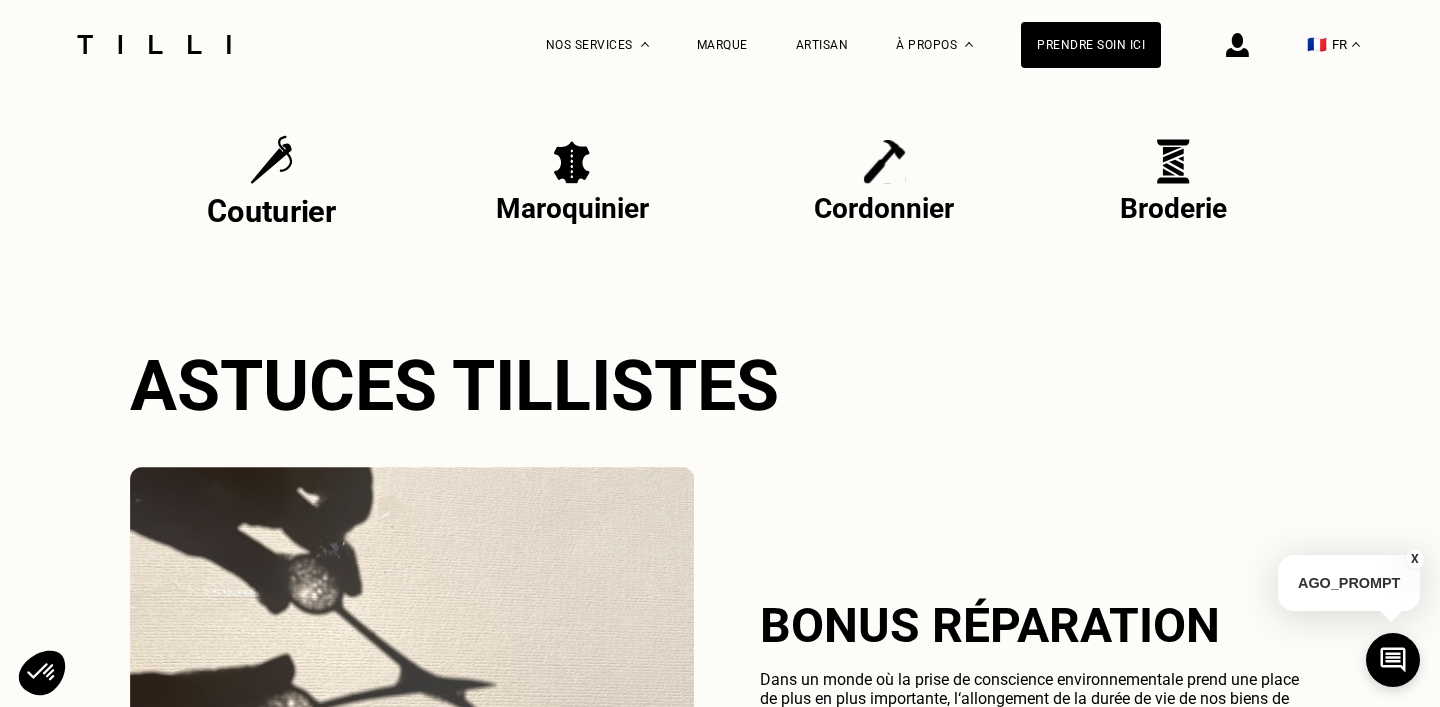 scroll, scrollTop: 4084, scrollLeft: 0, axis: vertical 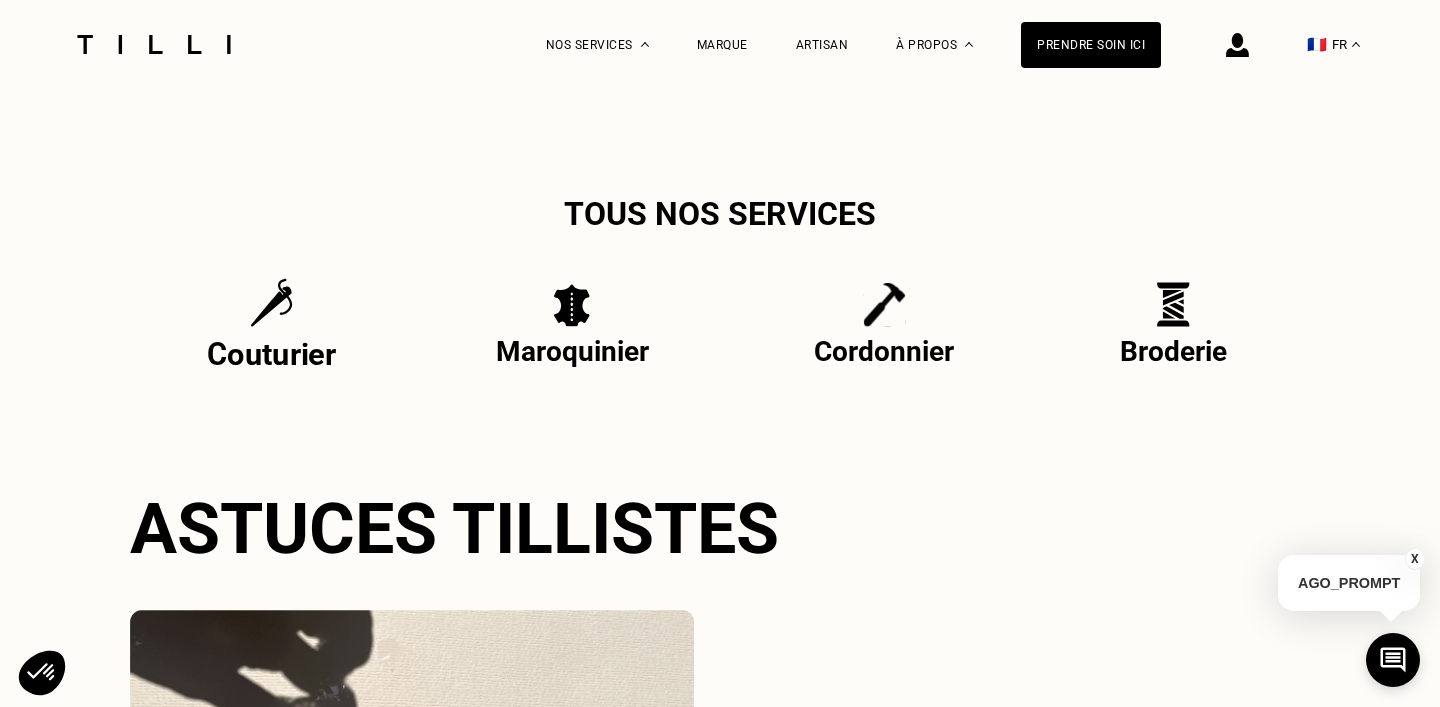 click on "Couturier" at bounding box center (271, 354) 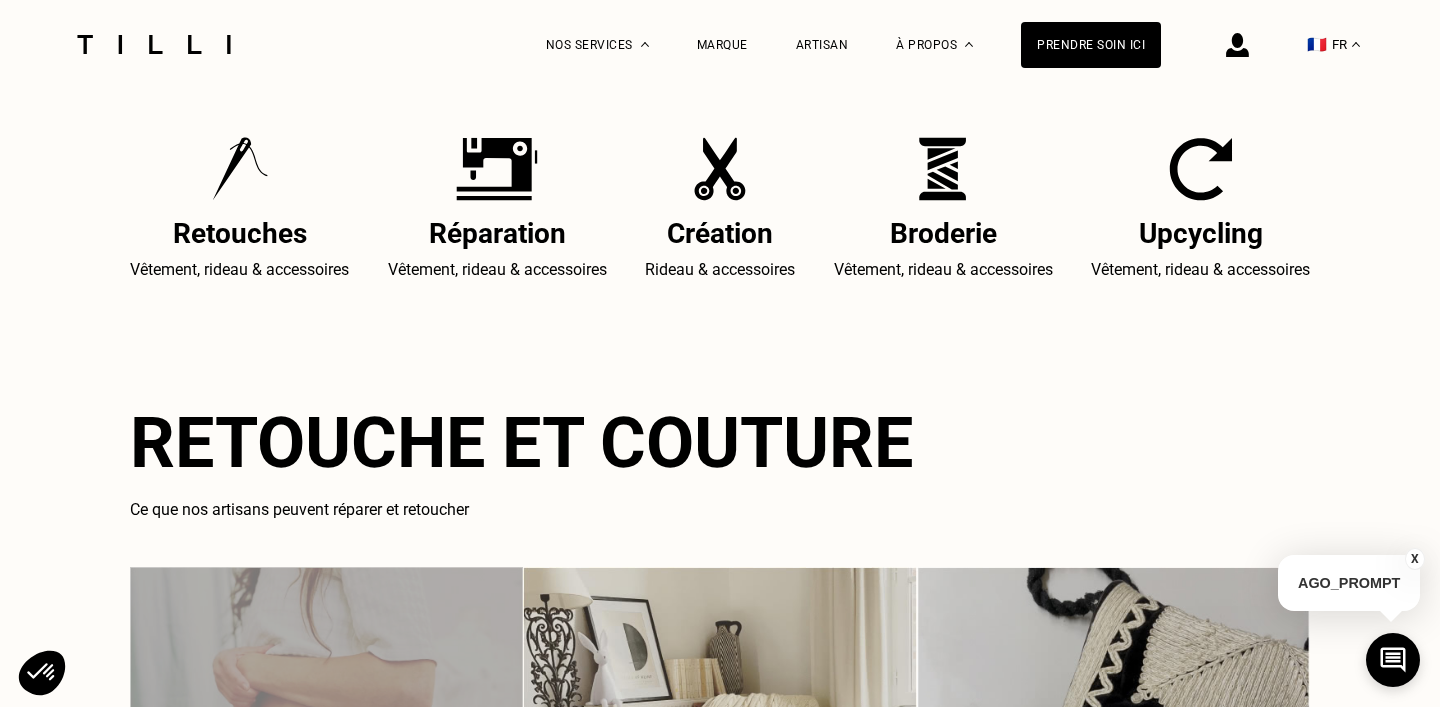 scroll, scrollTop: 907, scrollLeft: 0, axis: vertical 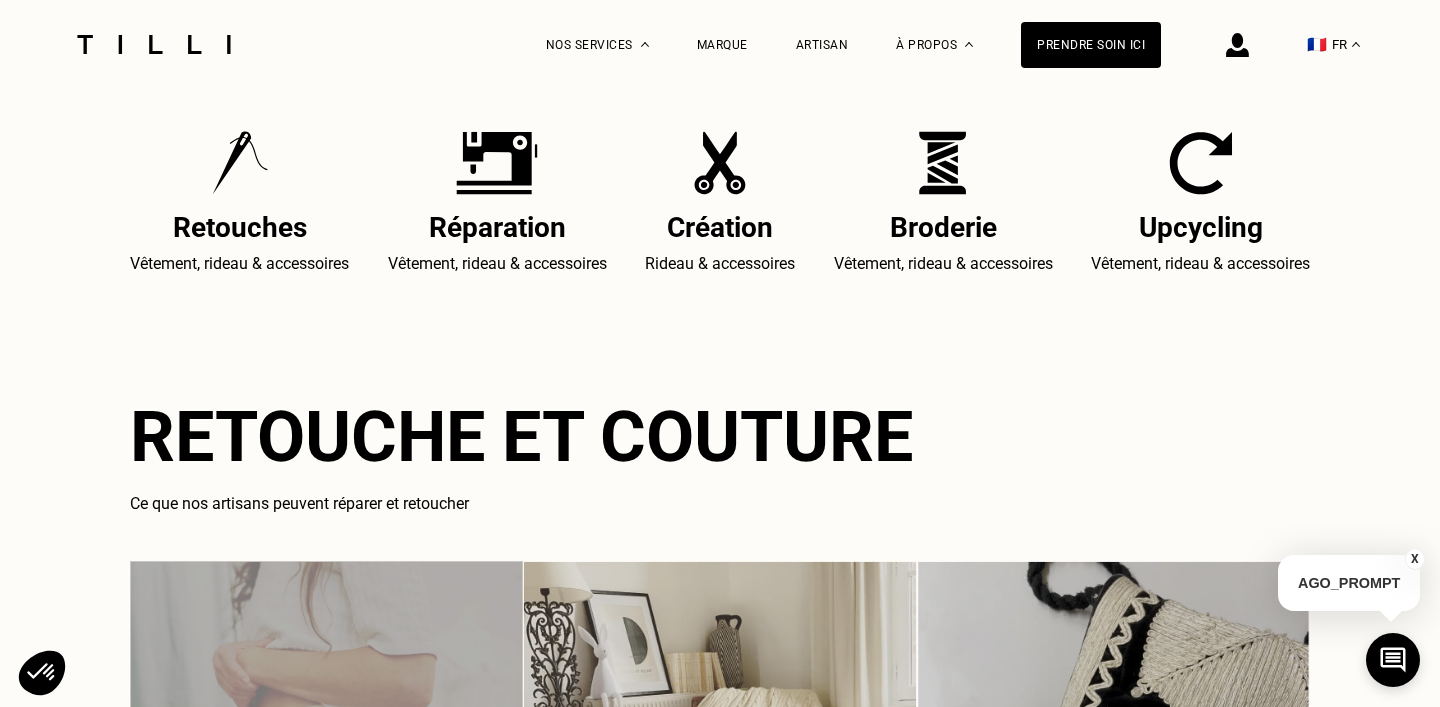 click on "Retouches" at bounding box center [239, 227] 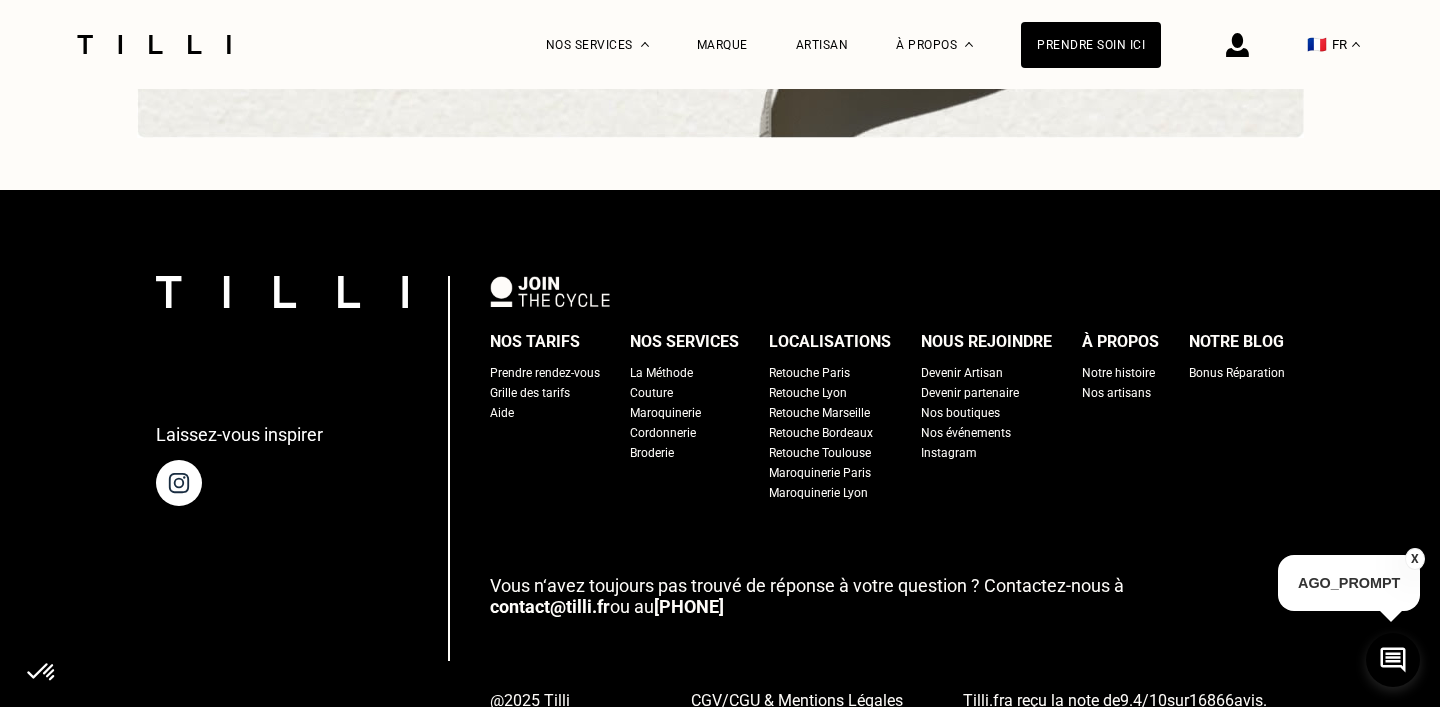 scroll, scrollTop: 6384, scrollLeft: 0, axis: vertical 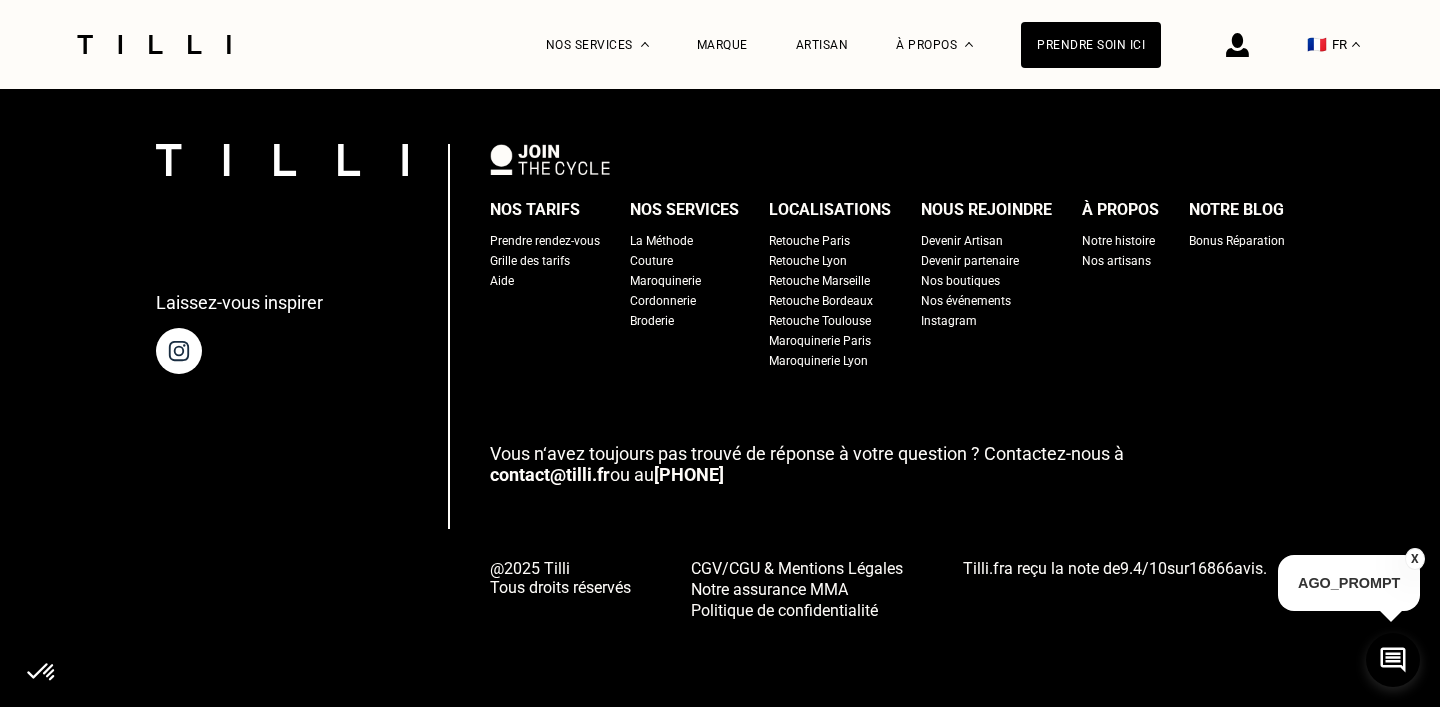 click on "Prendre rendez-vous" at bounding box center (545, 241) 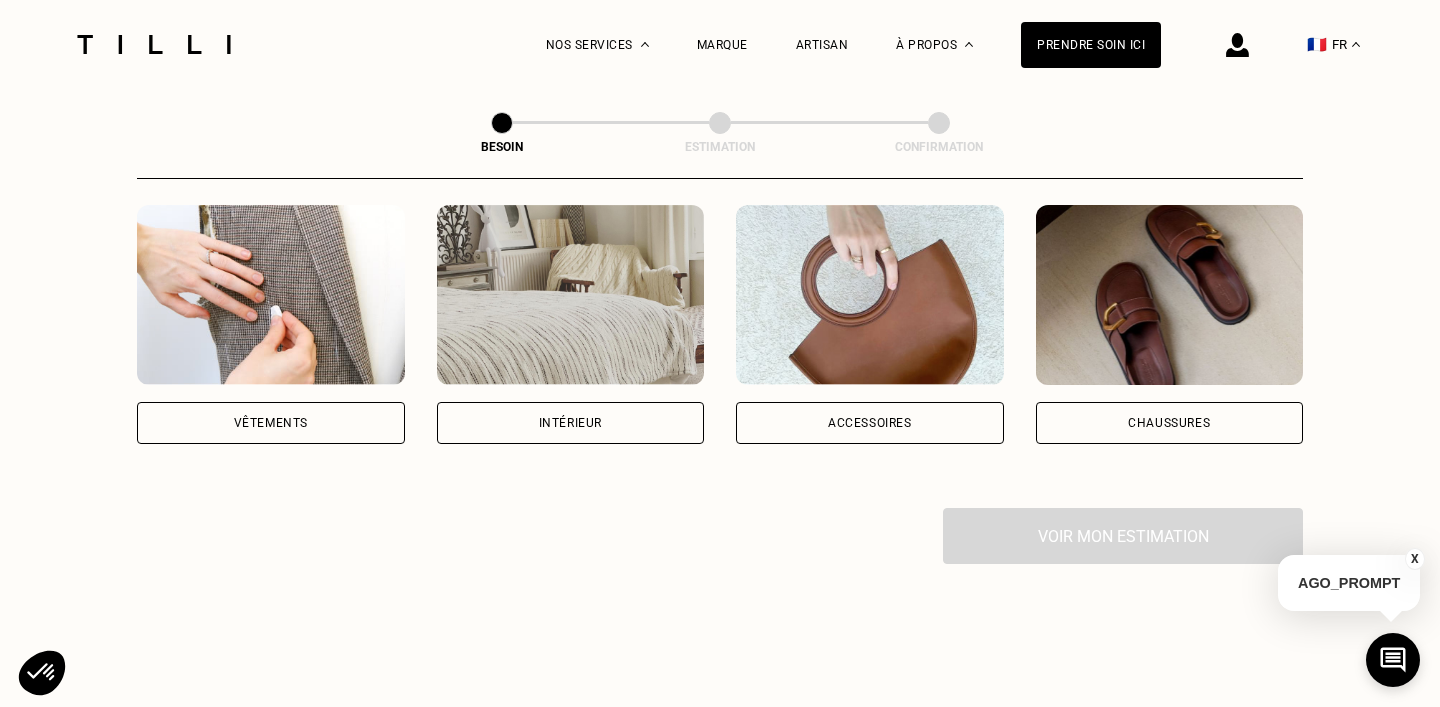 scroll, scrollTop: 422, scrollLeft: 0, axis: vertical 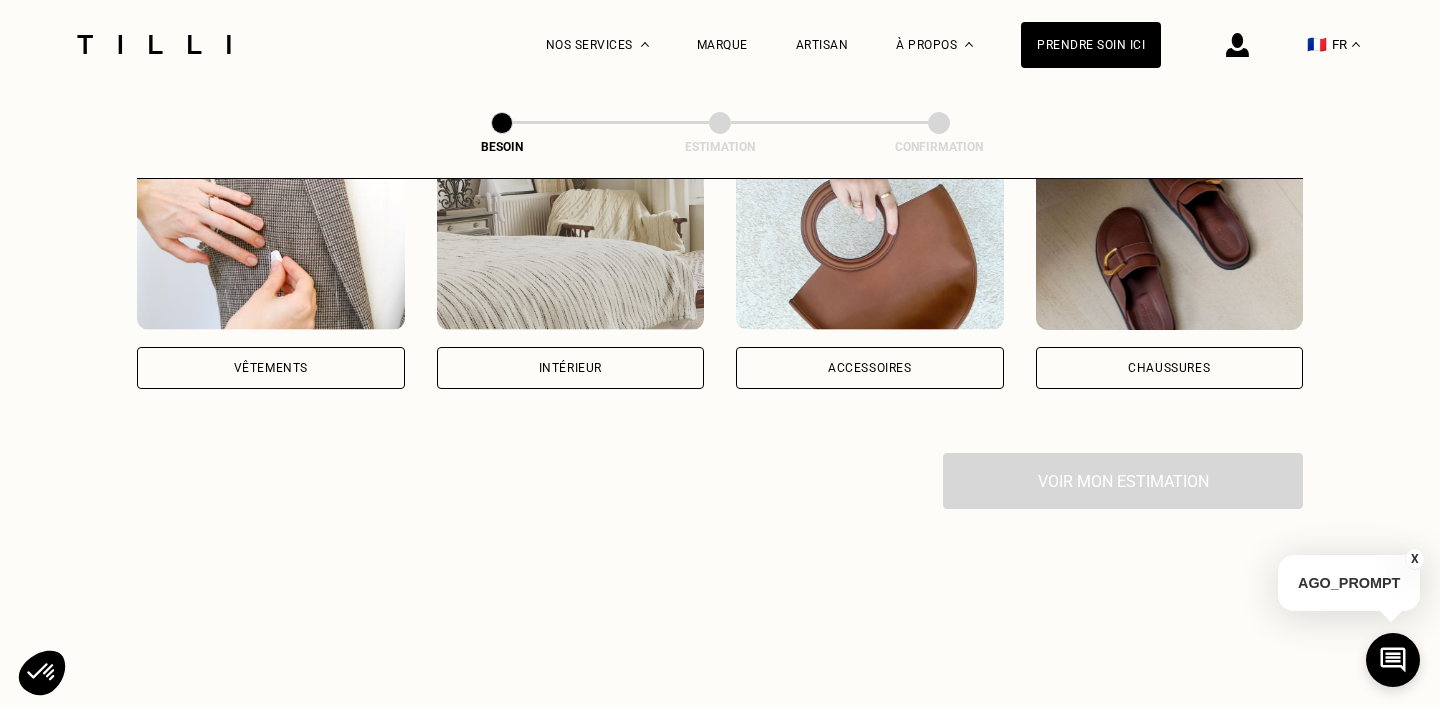 click at bounding box center (271, 240) 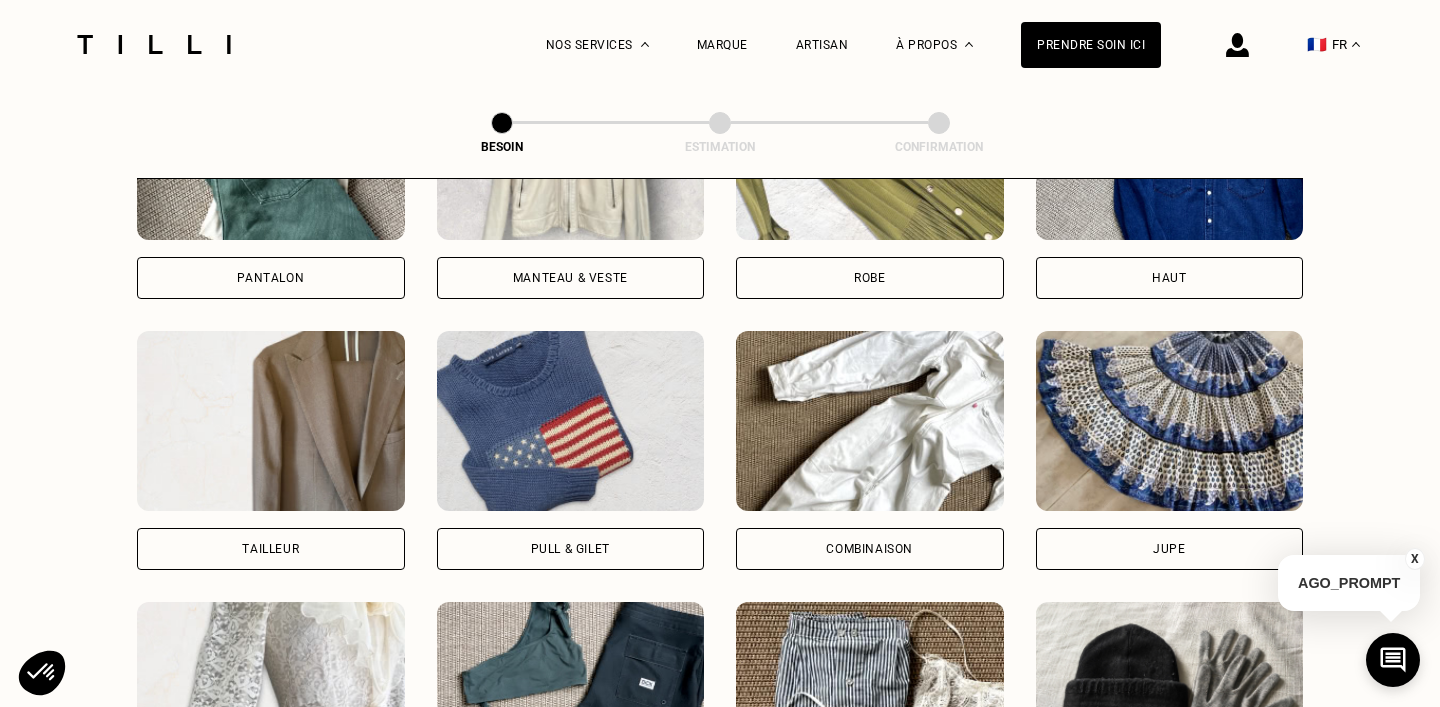 scroll, scrollTop: 1068, scrollLeft: 0, axis: vertical 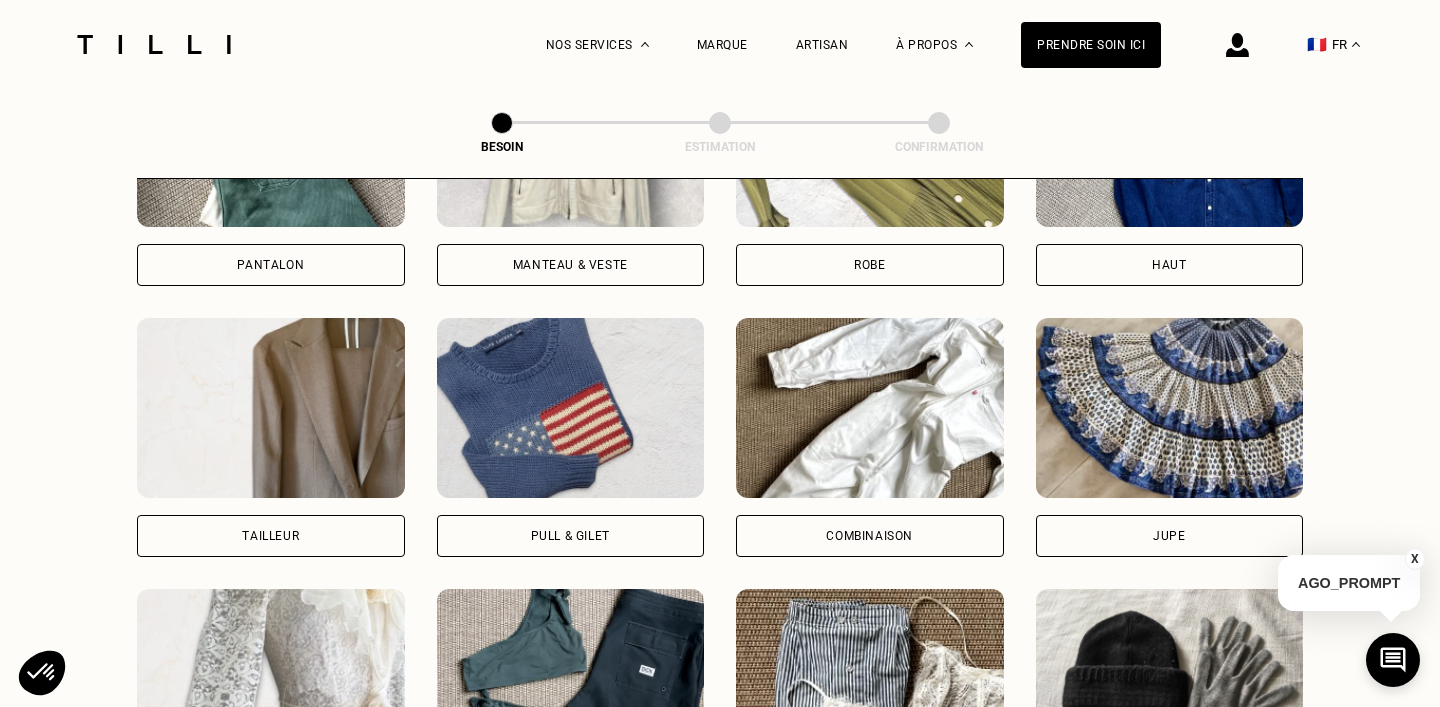 click on "Pantalon" at bounding box center (271, 265) 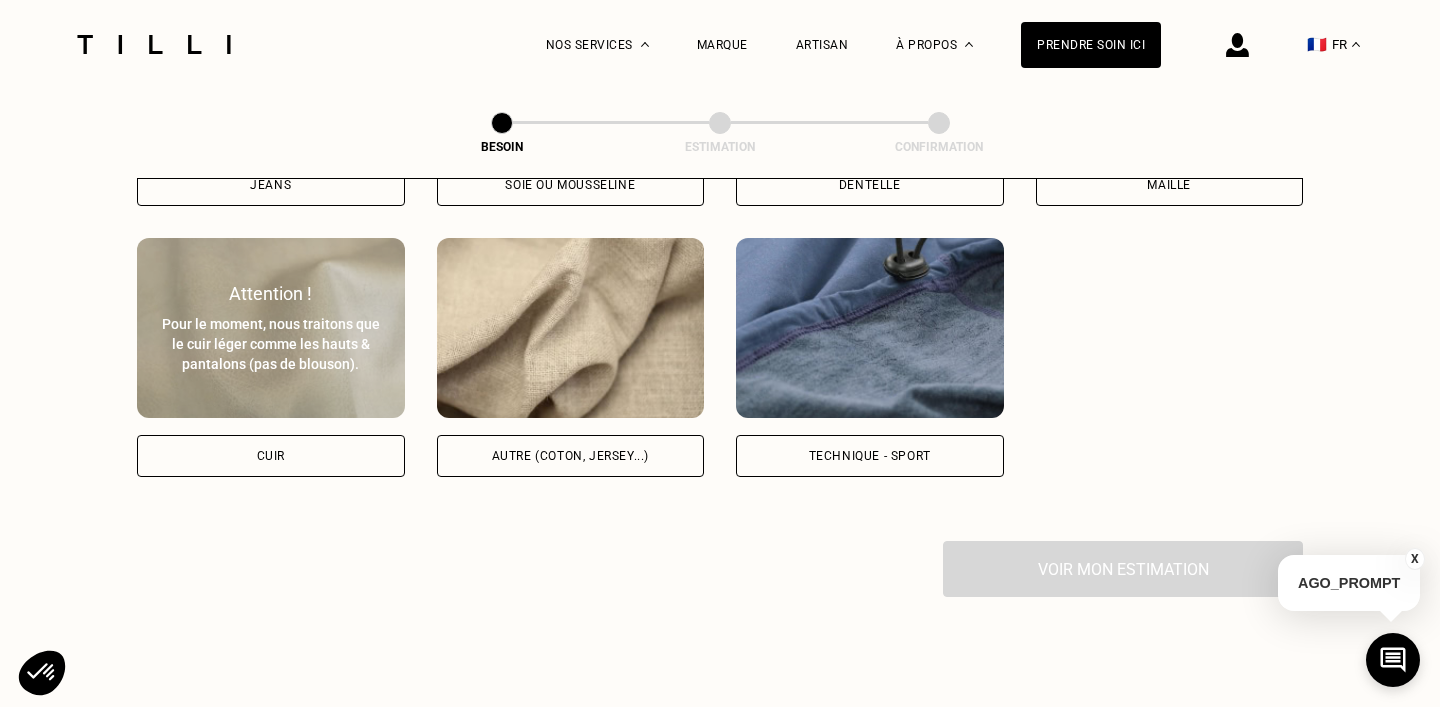scroll, scrollTop: 2326, scrollLeft: 0, axis: vertical 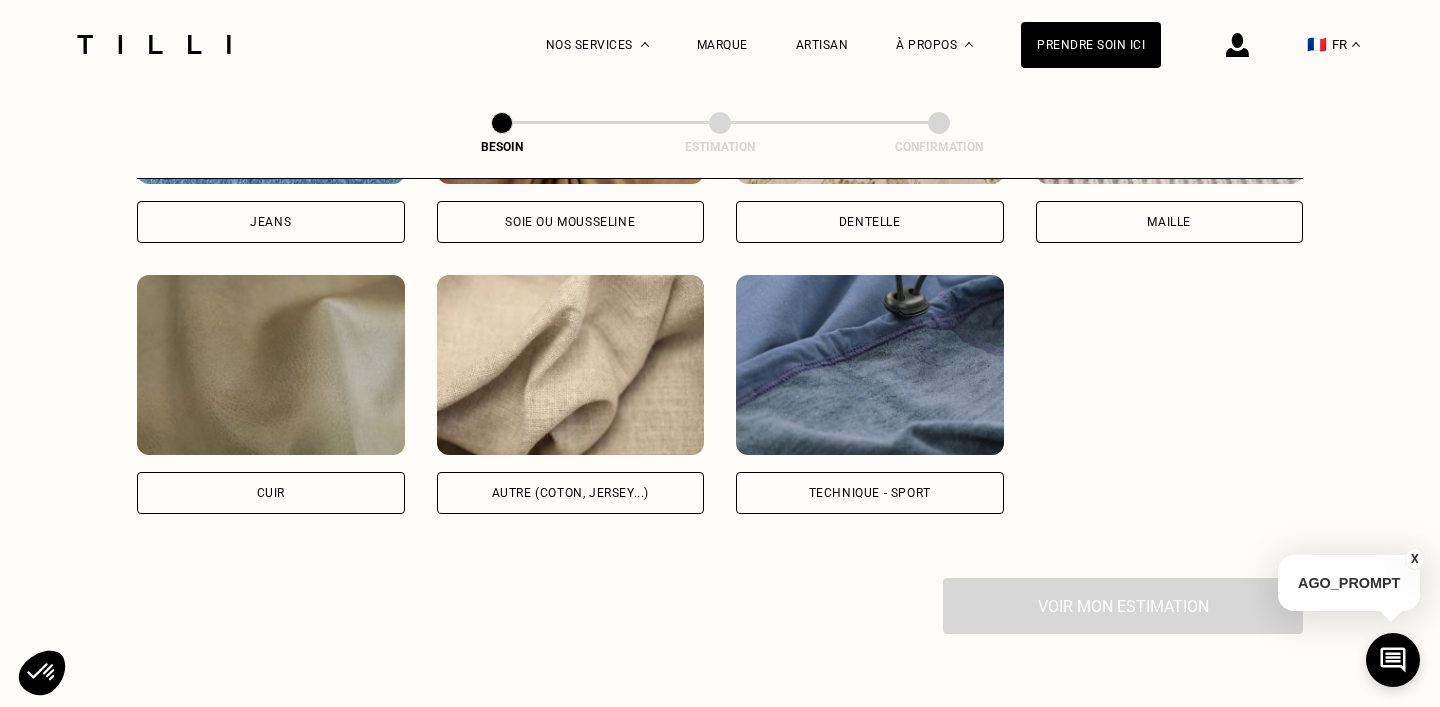 click on "Maille" at bounding box center [1170, 222] 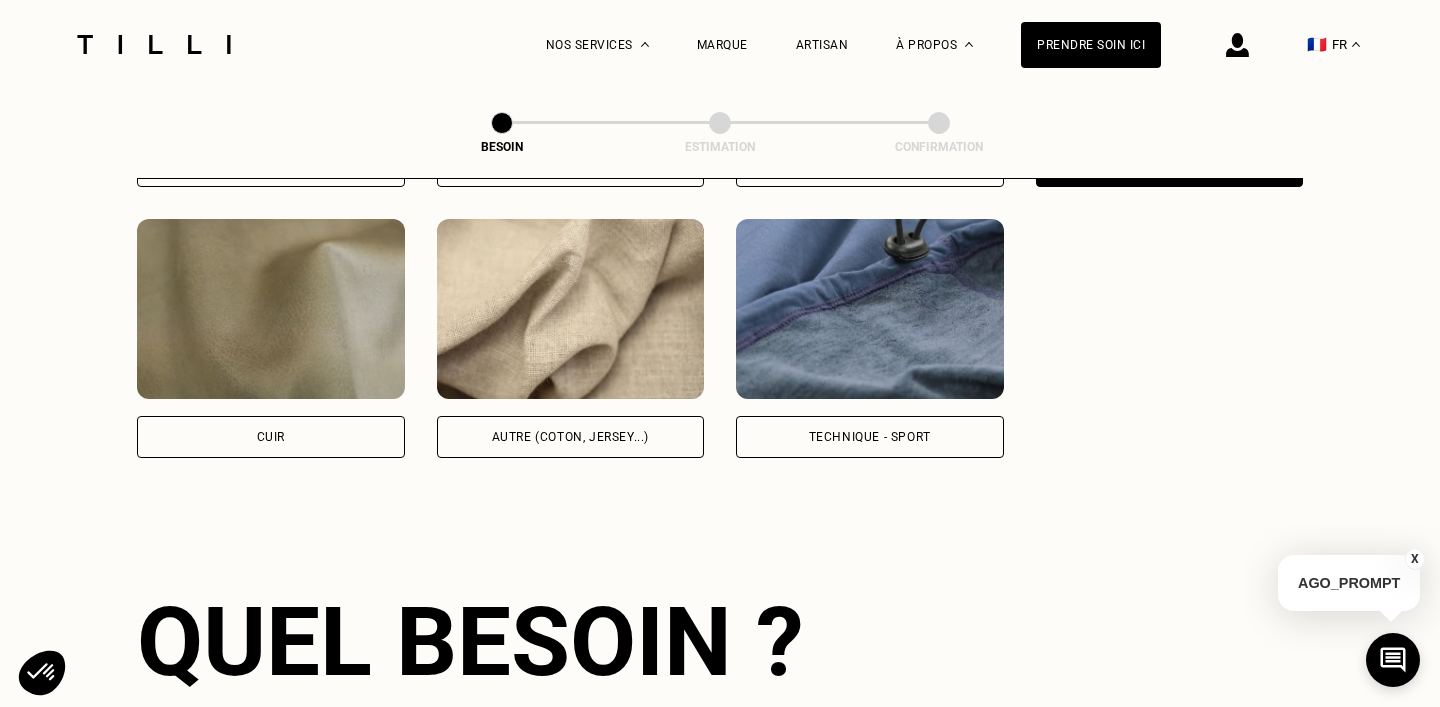 scroll, scrollTop: 2036, scrollLeft: 0, axis: vertical 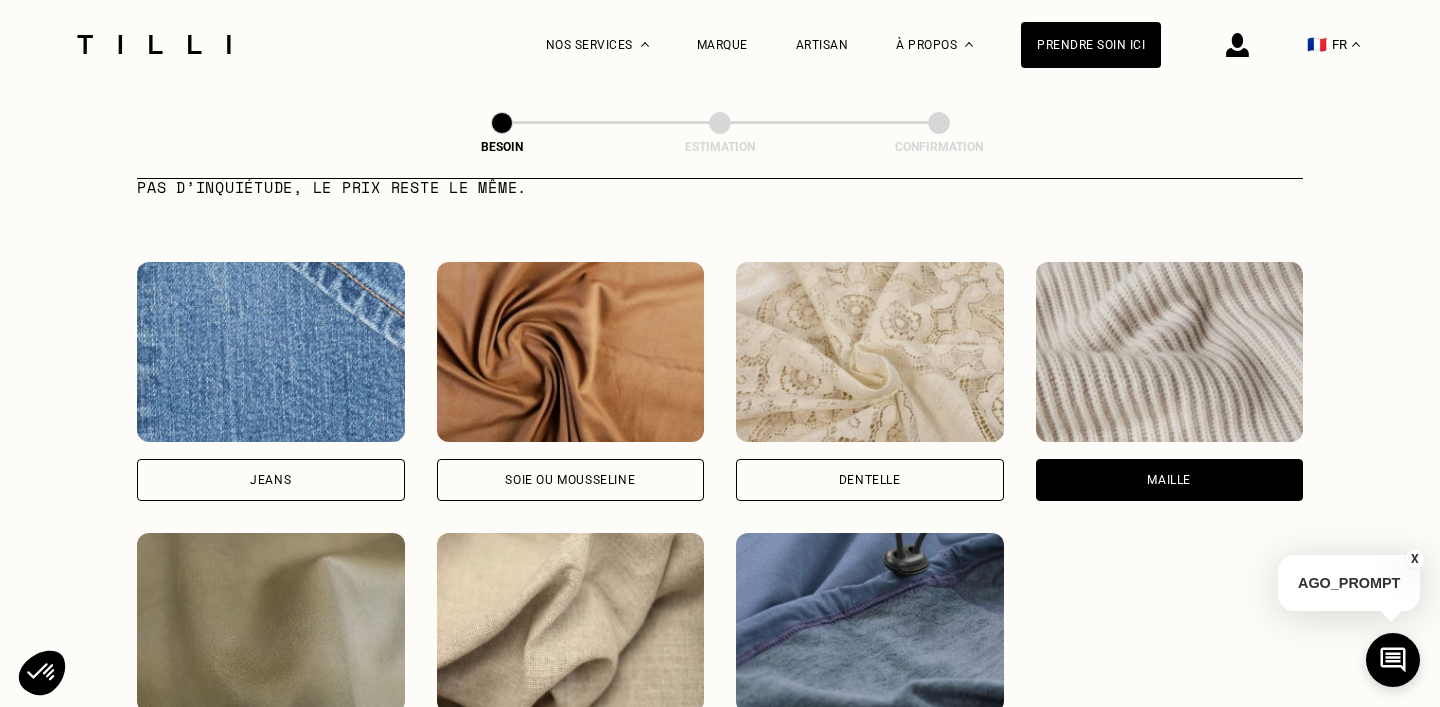 click at bounding box center (271, 352) 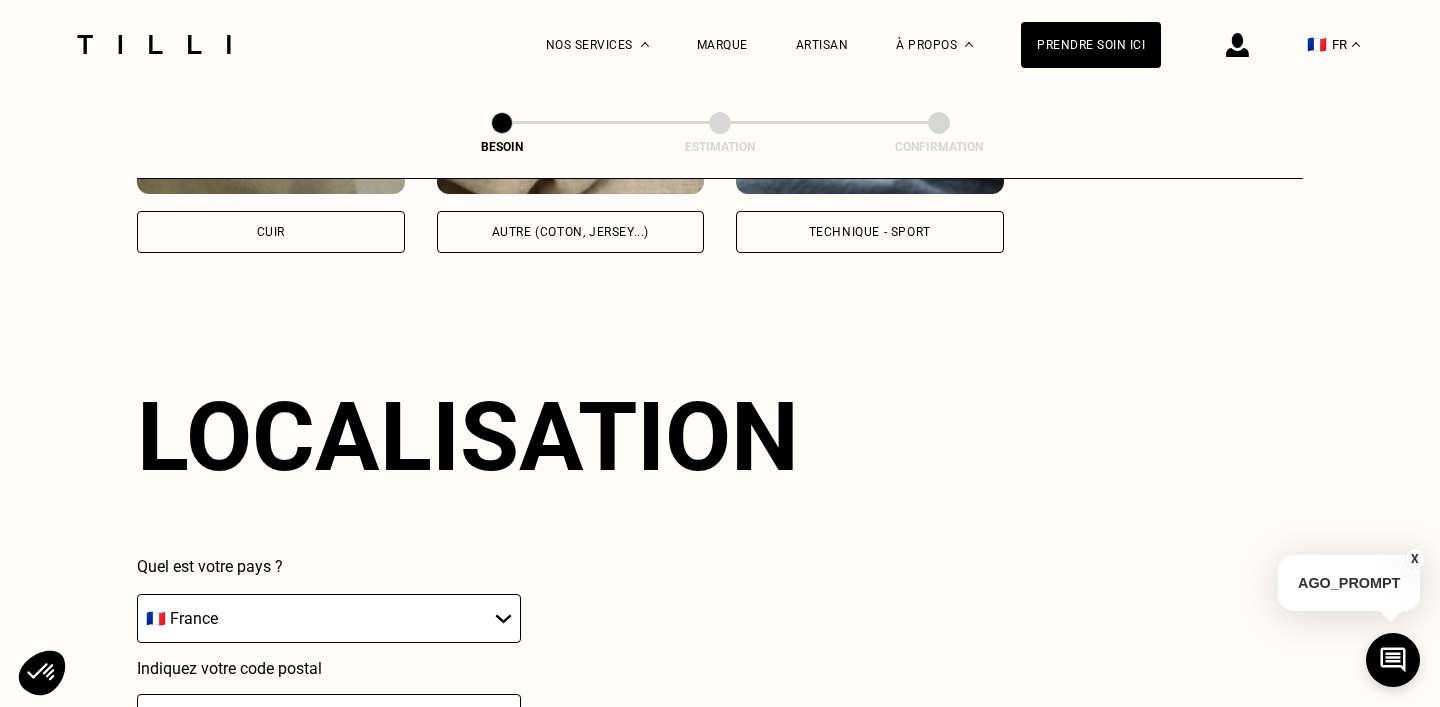 scroll, scrollTop: 2401, scrollLeft: 0, axis: vertical 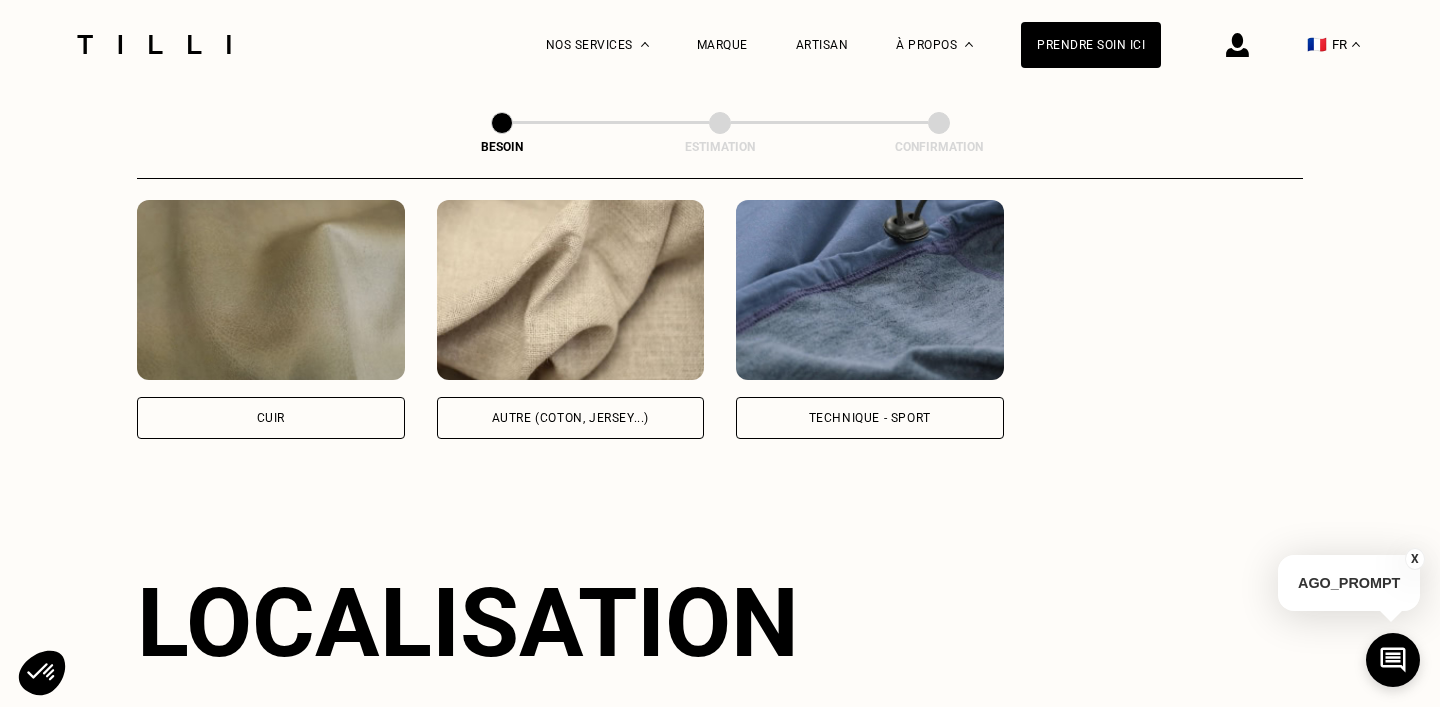 click at bounding box center (571, 290) 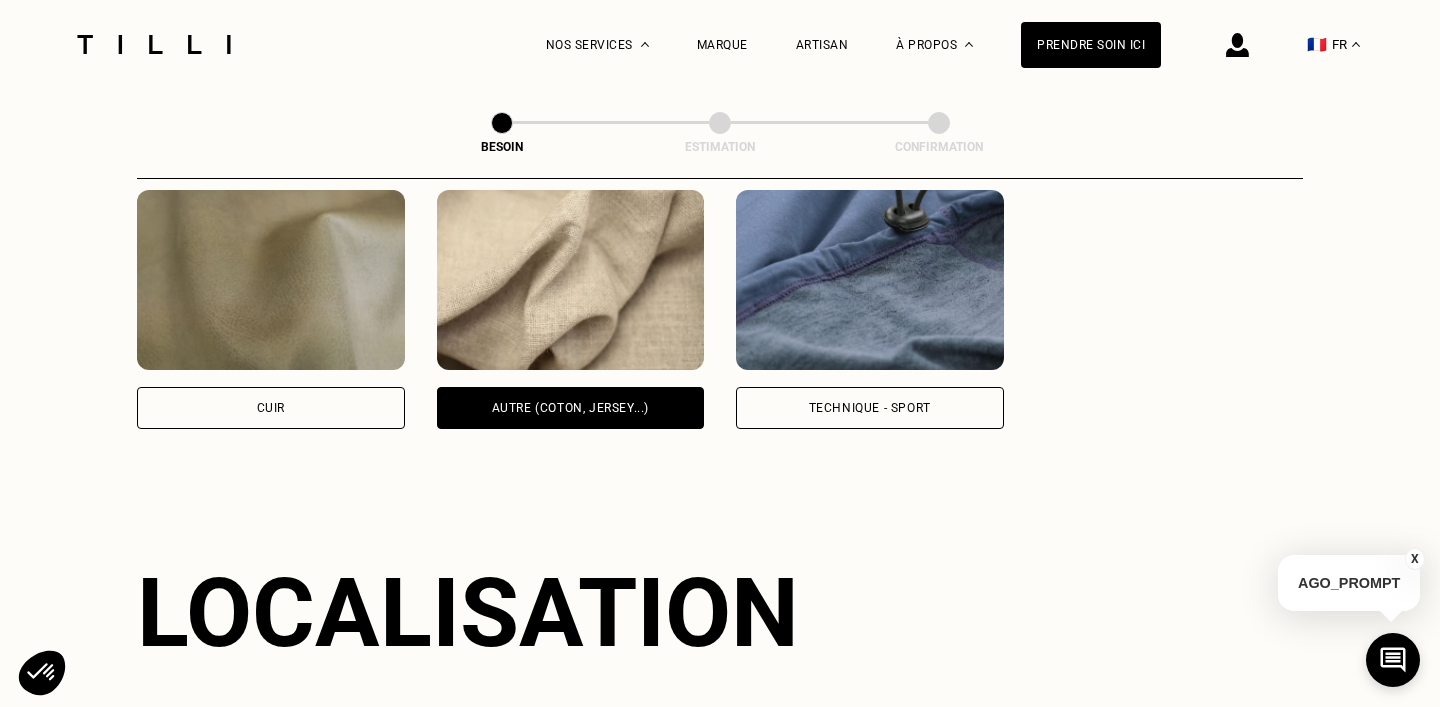 scroll, scrollTop: 2394, scrollLeft: 0, axis: vertical 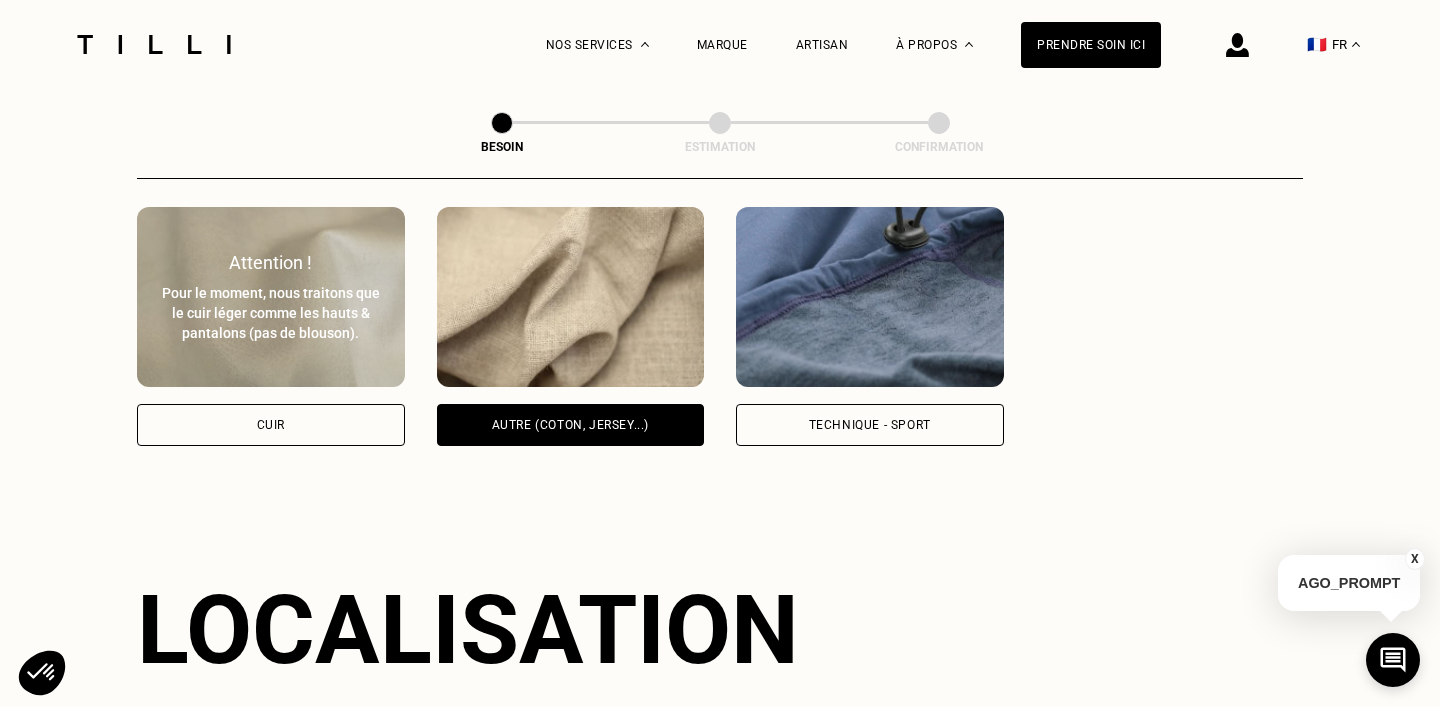 click on "Pour le moment, nous traitons que le cuir léger comme les hauts & pantalons (pas de blouson)." at bounding box center [271, 313] 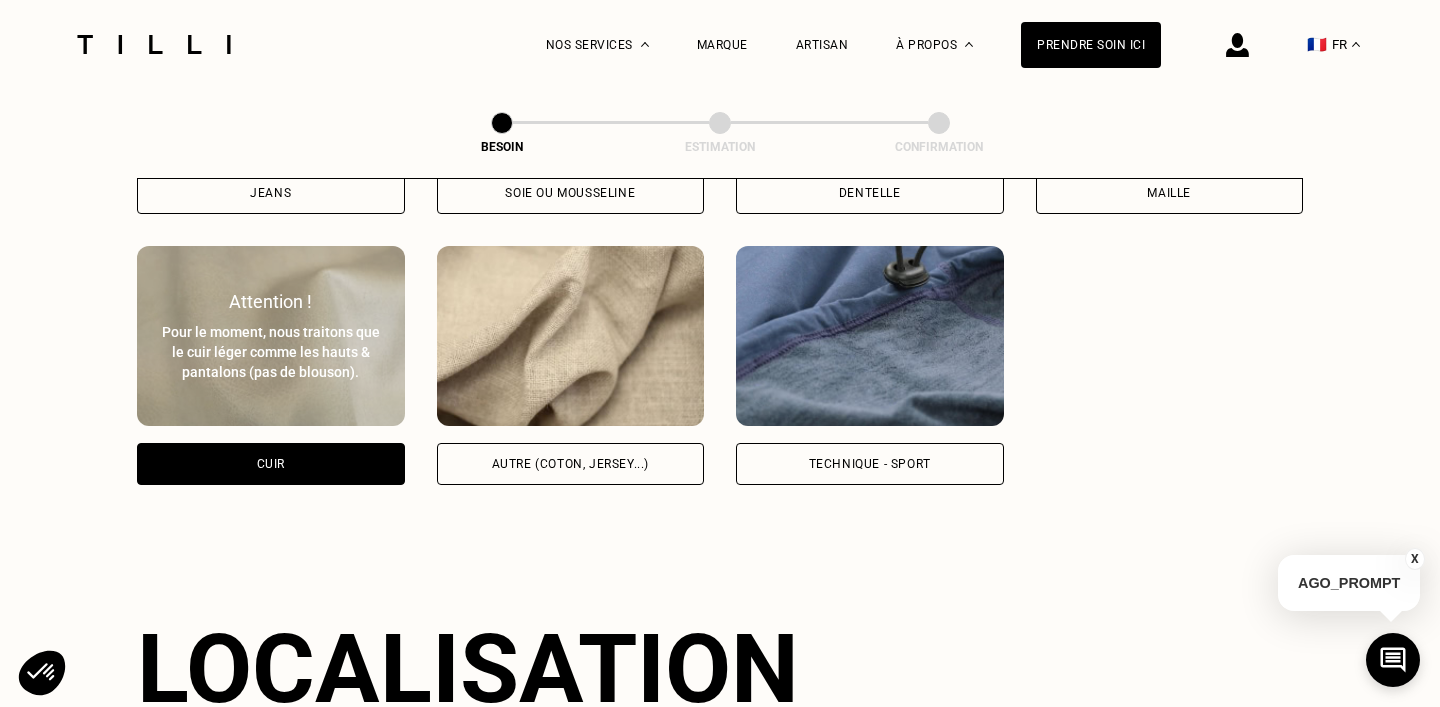 click at bounding box center (870, 336) 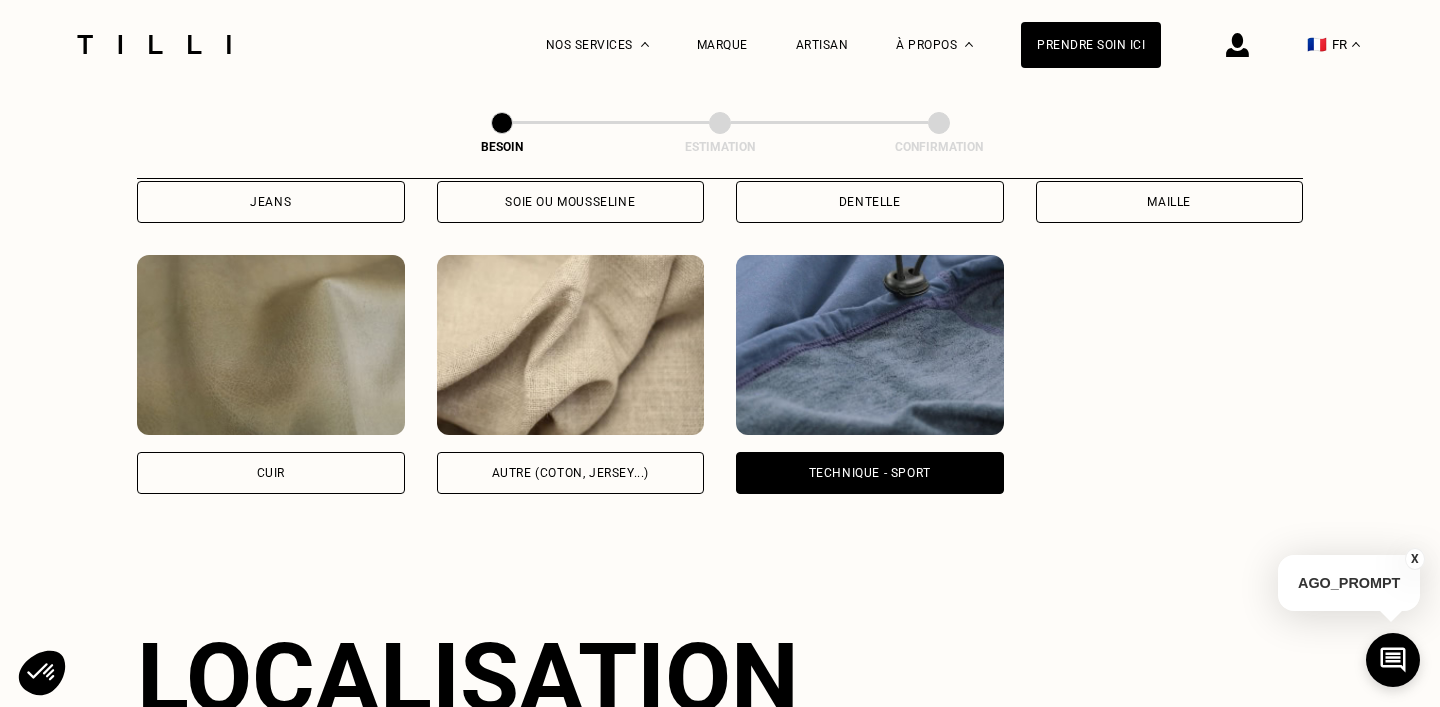 scroll, scrollTop: 2063, scrollLeft: 0, axis: vertical 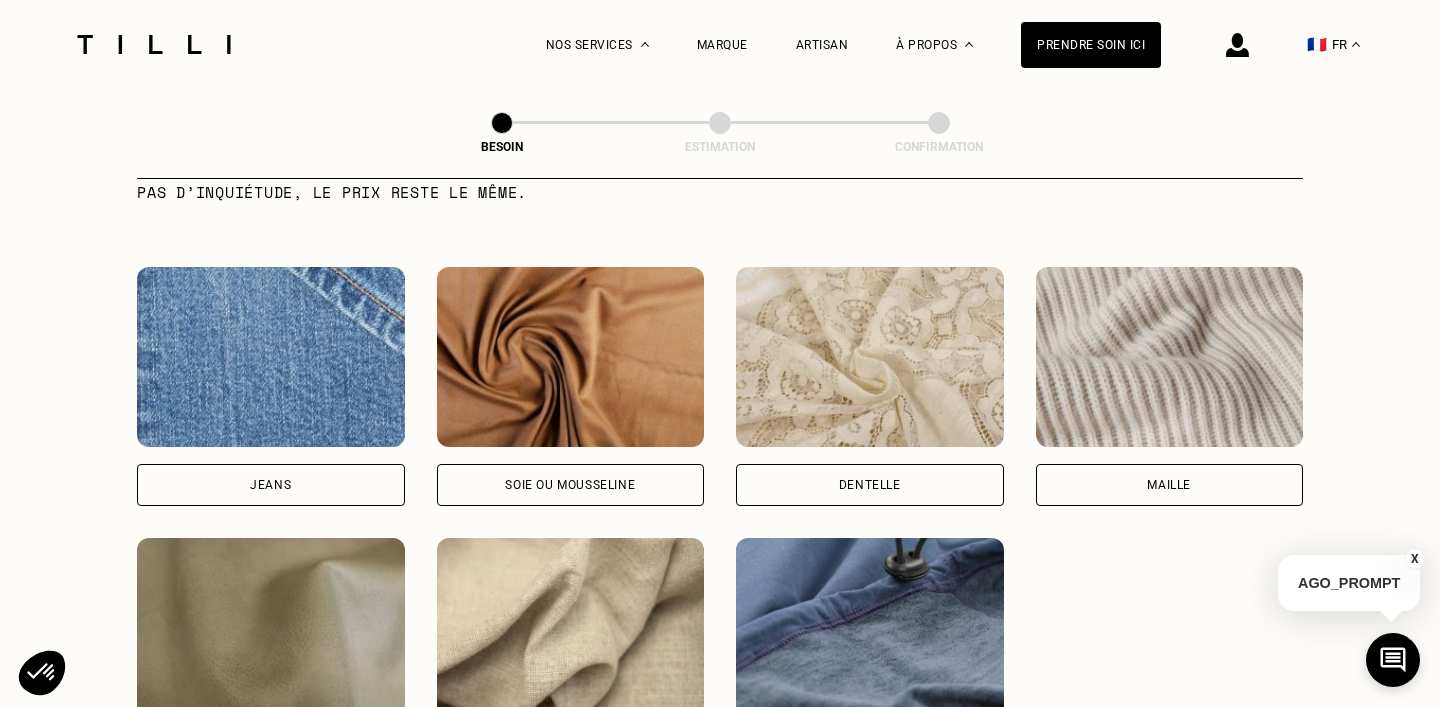 click at bounding box center [1170, 357] 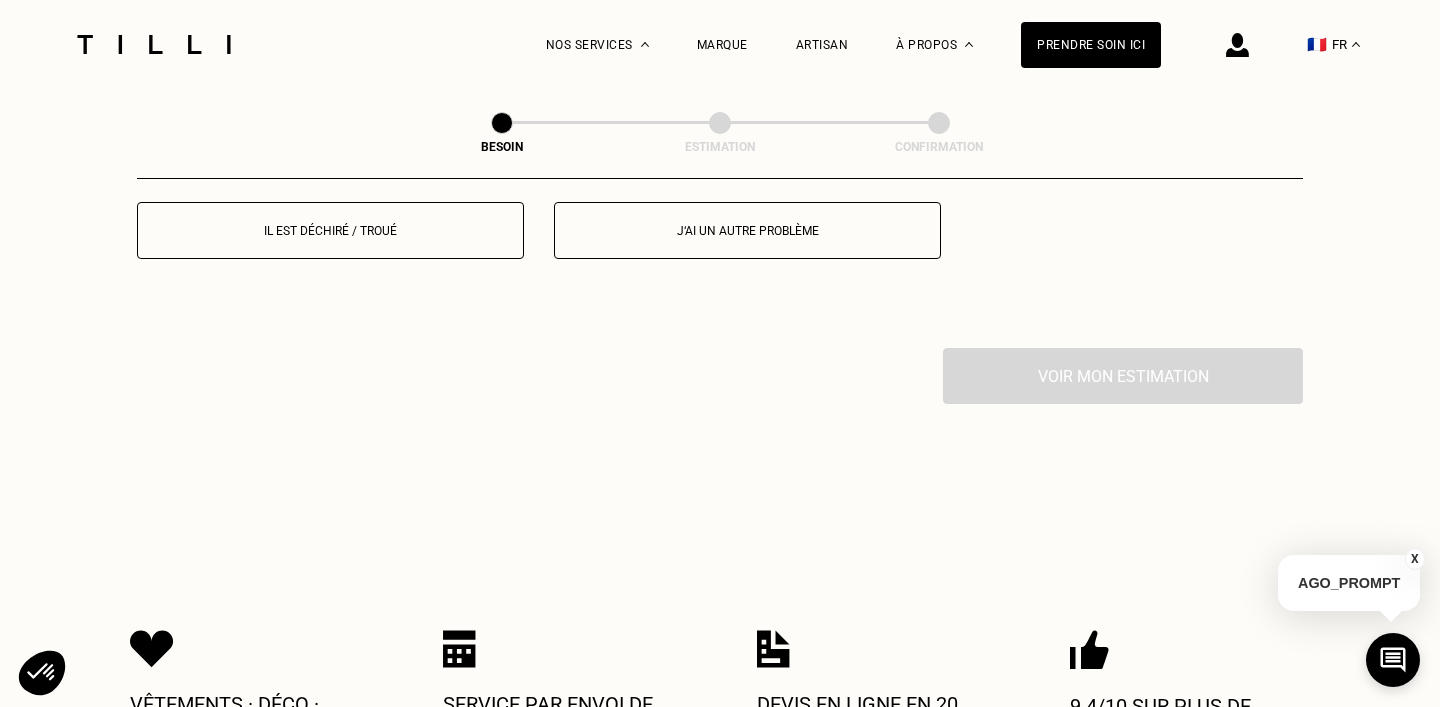 click on "J‘ai un autre problème" at bounding box center [747, 230] 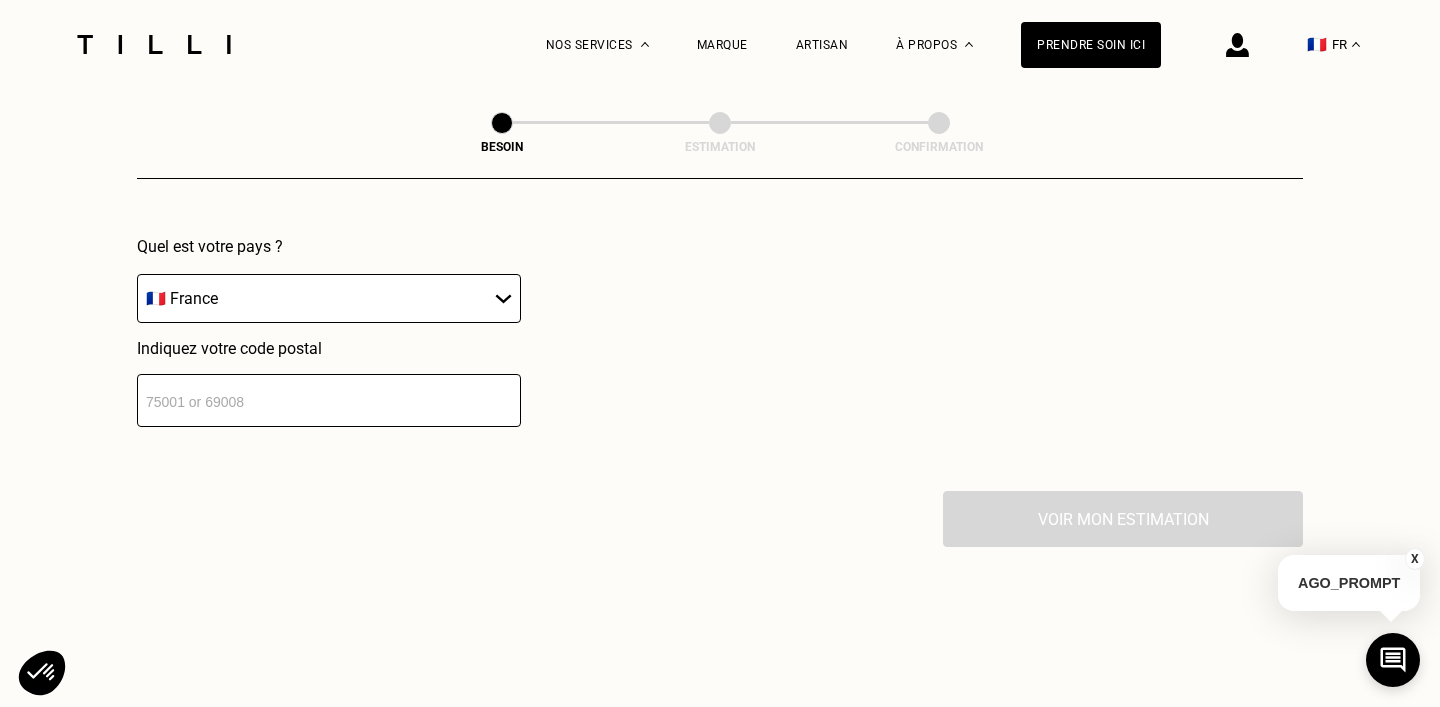 scroll, scrollTop: 3349, scrollLeft: 0, axis: vertical 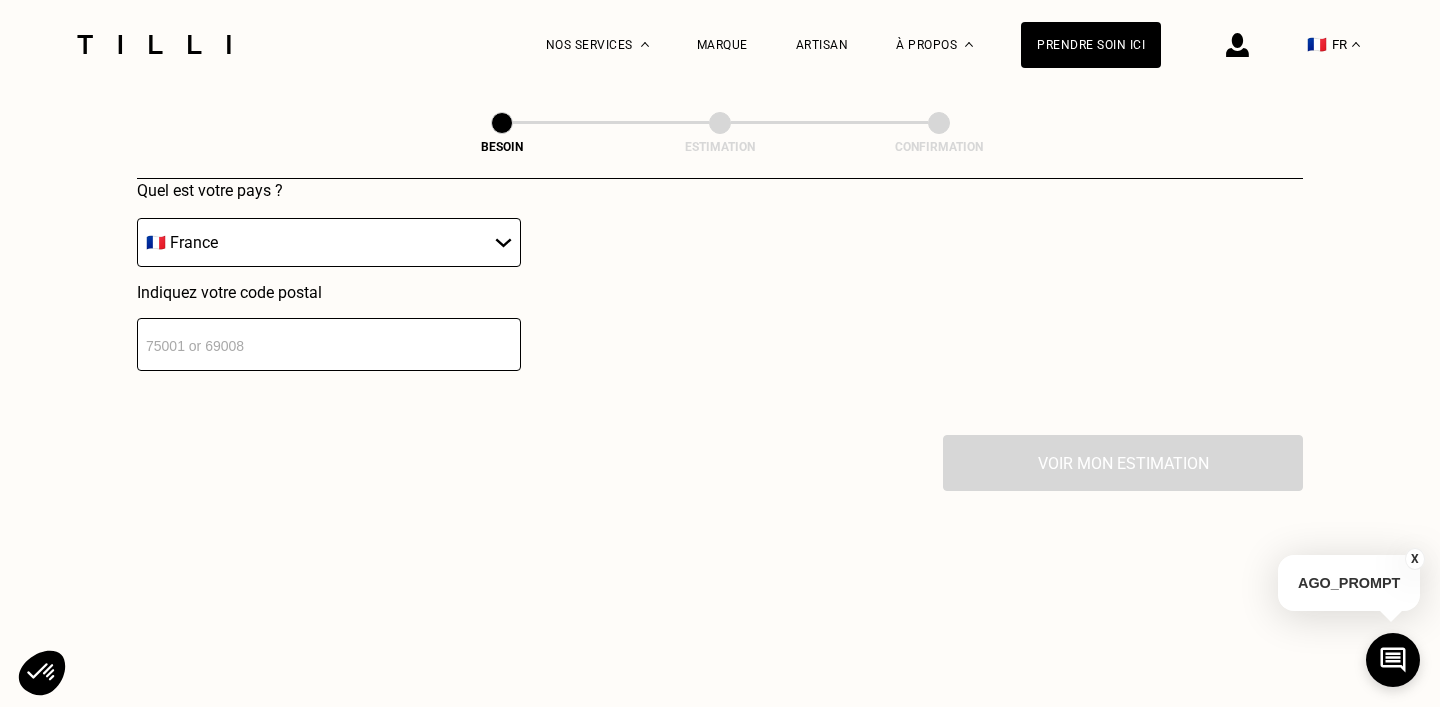 click at bounding box center [329, 344] 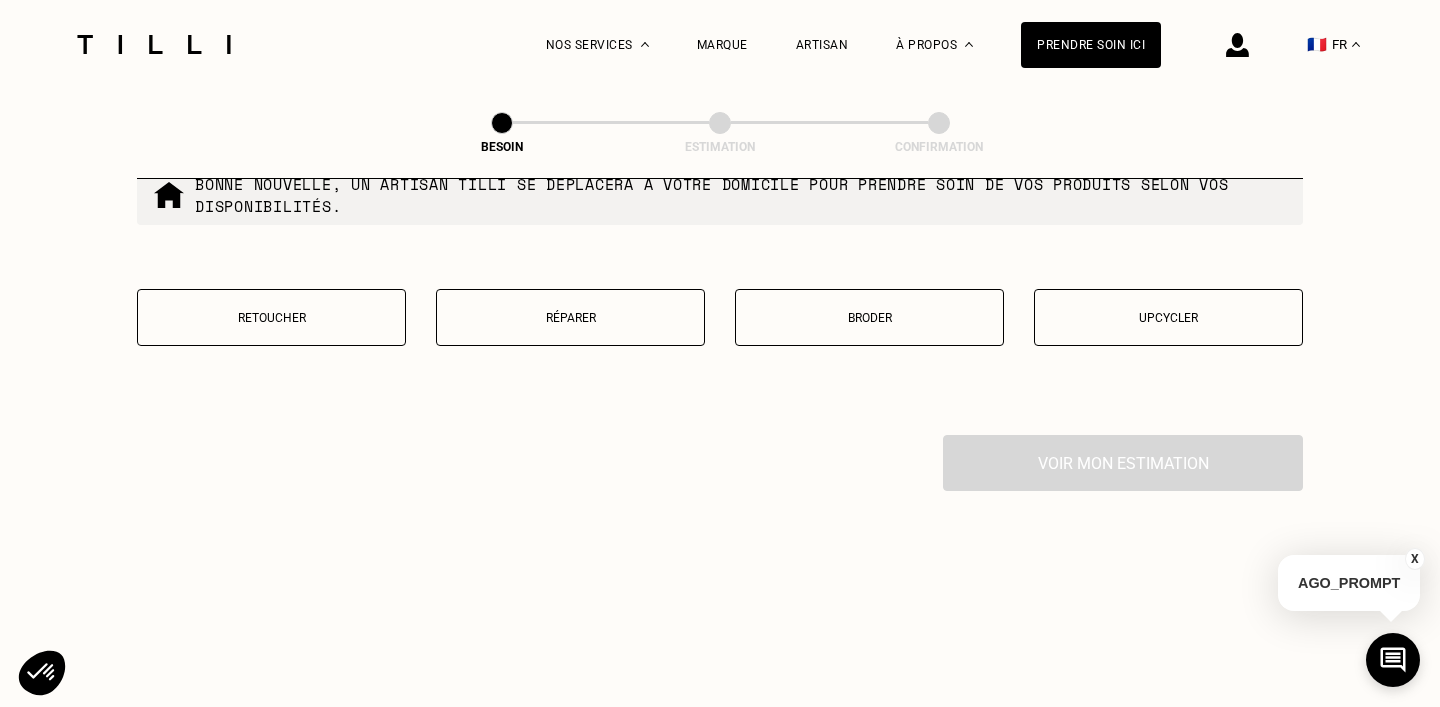 scroll, scrollTop: 3741, scrollLeft: 0, axis: vertical 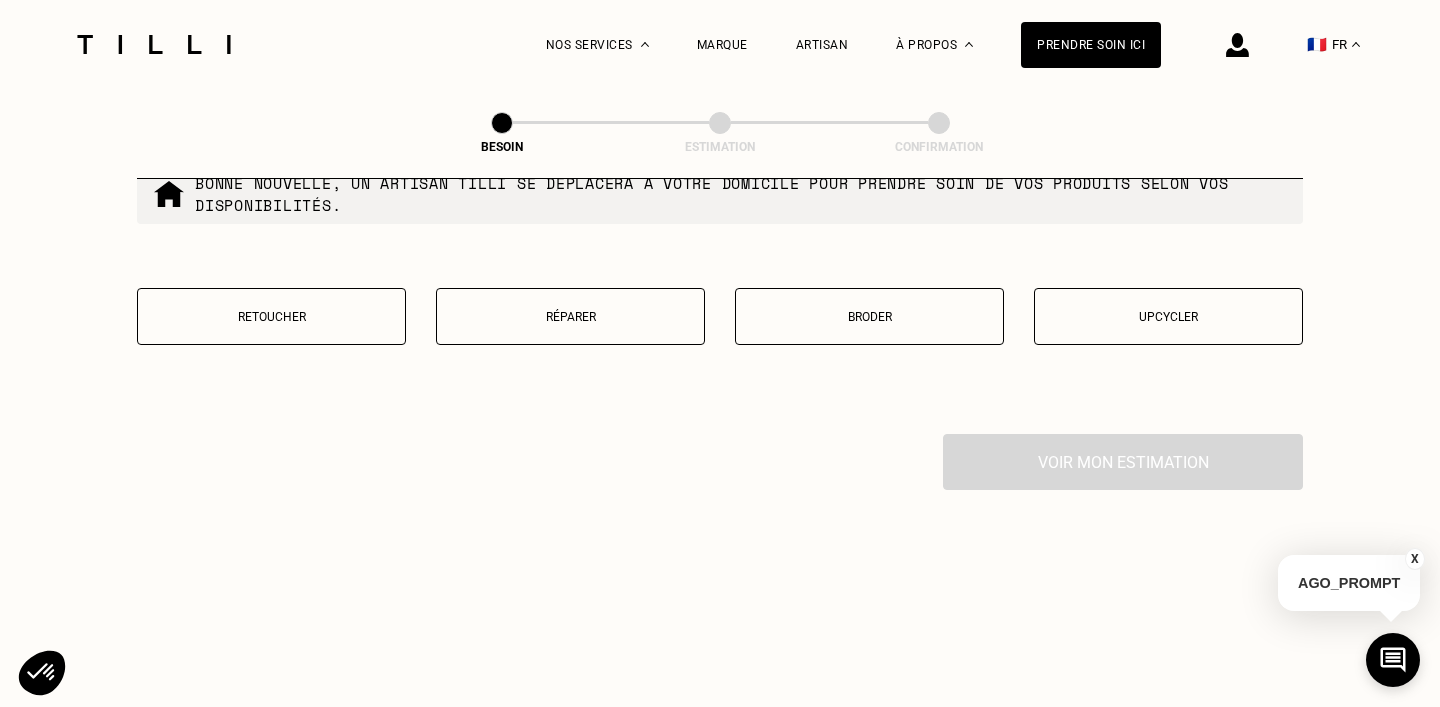 type on "[POSTAL_CODE]" 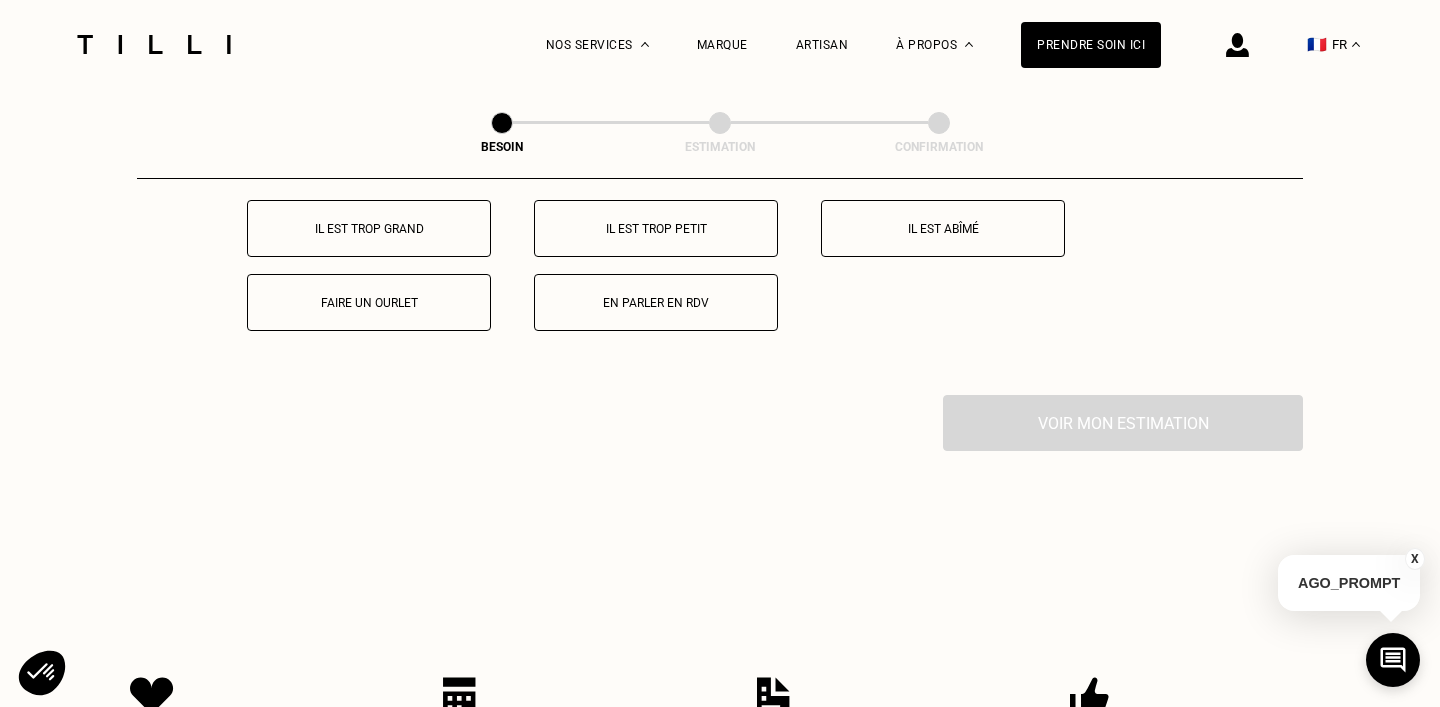 scroll, scrollTop: 4005, scrollLeft: 0, axis: vertical 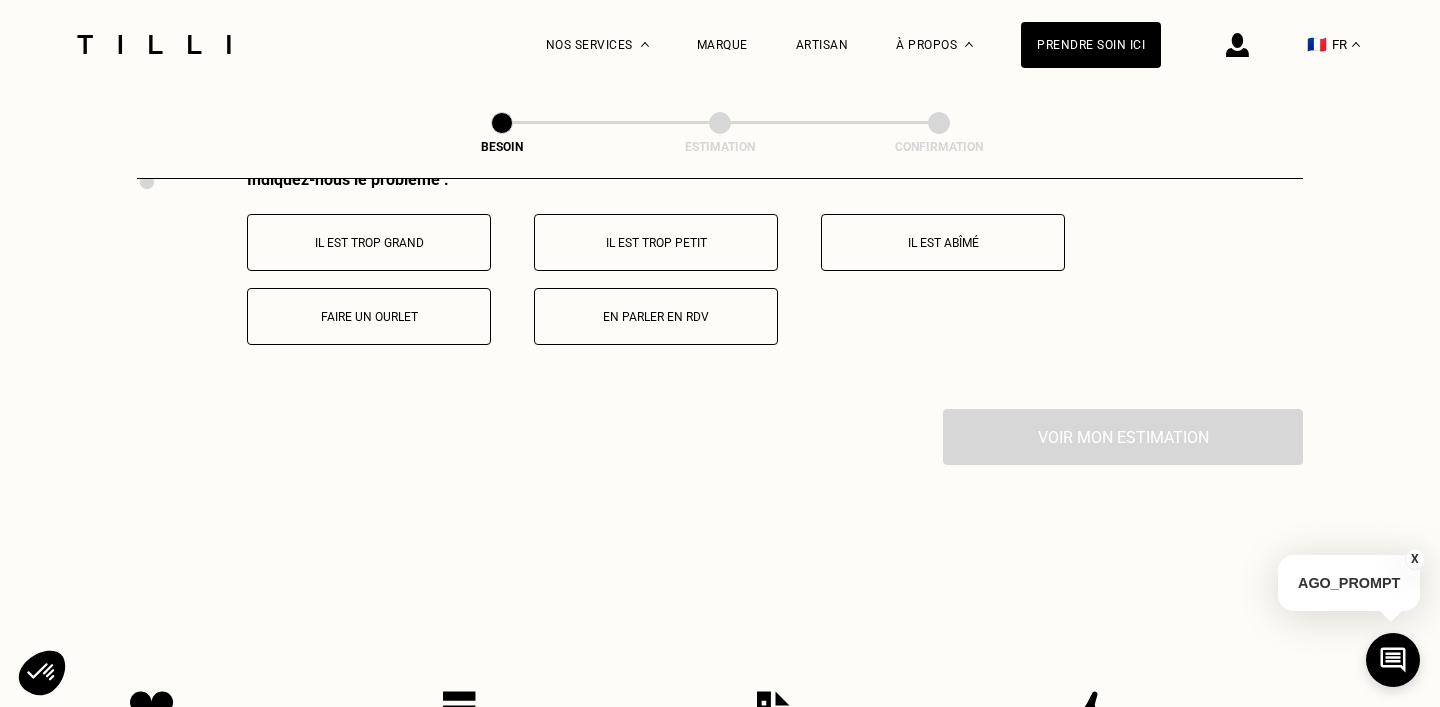 click on "Faire un ourlet" at bounding box center (369, 317) 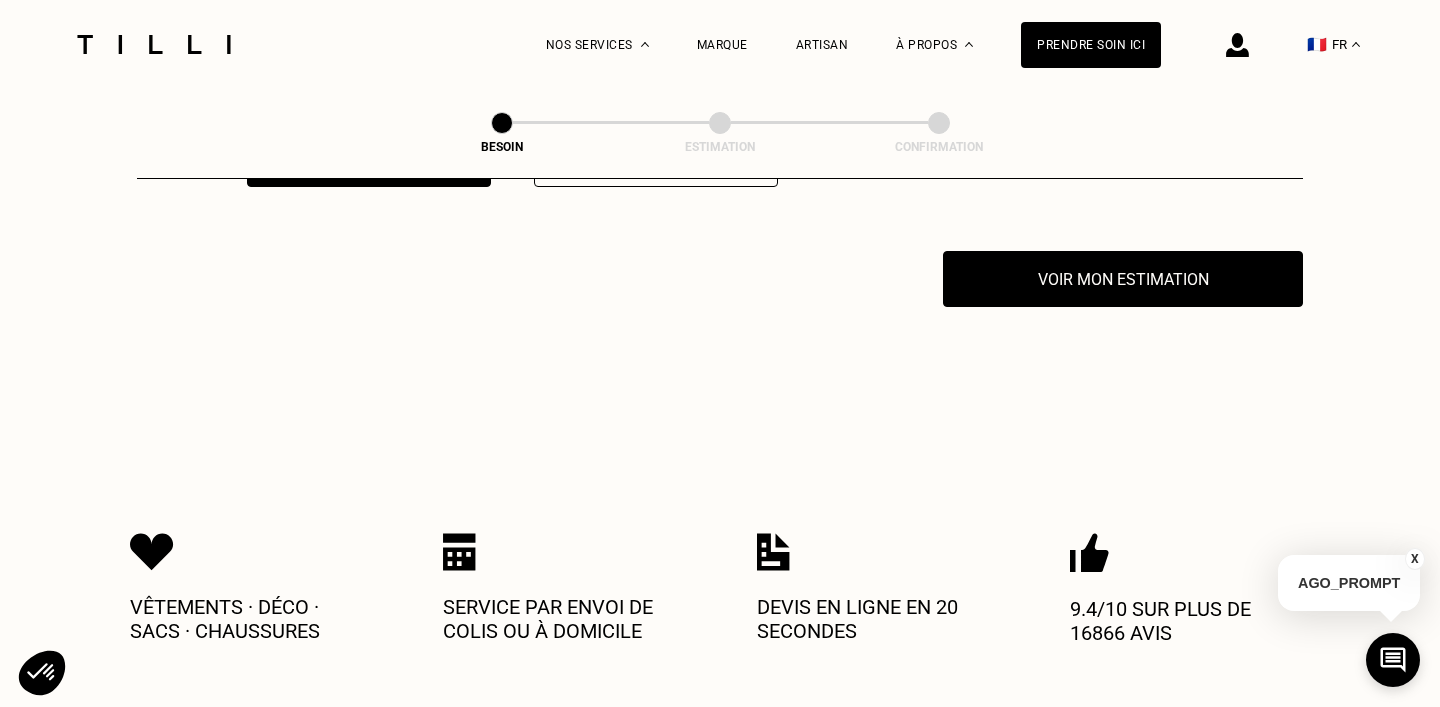 scroll, scrollTop: 4193, scrollLeft: 0, axis: vertical 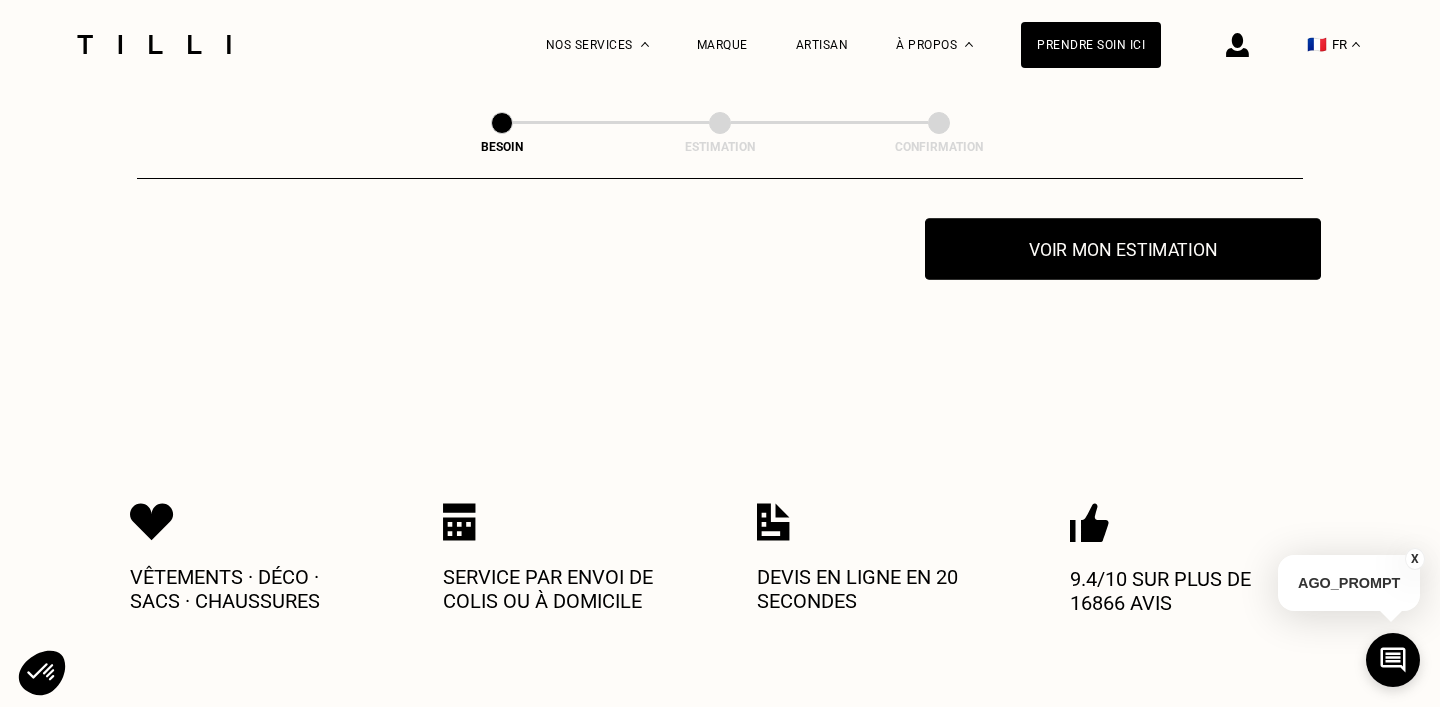 click on "Voir mon estimation" at bounding box center (1123, 249) 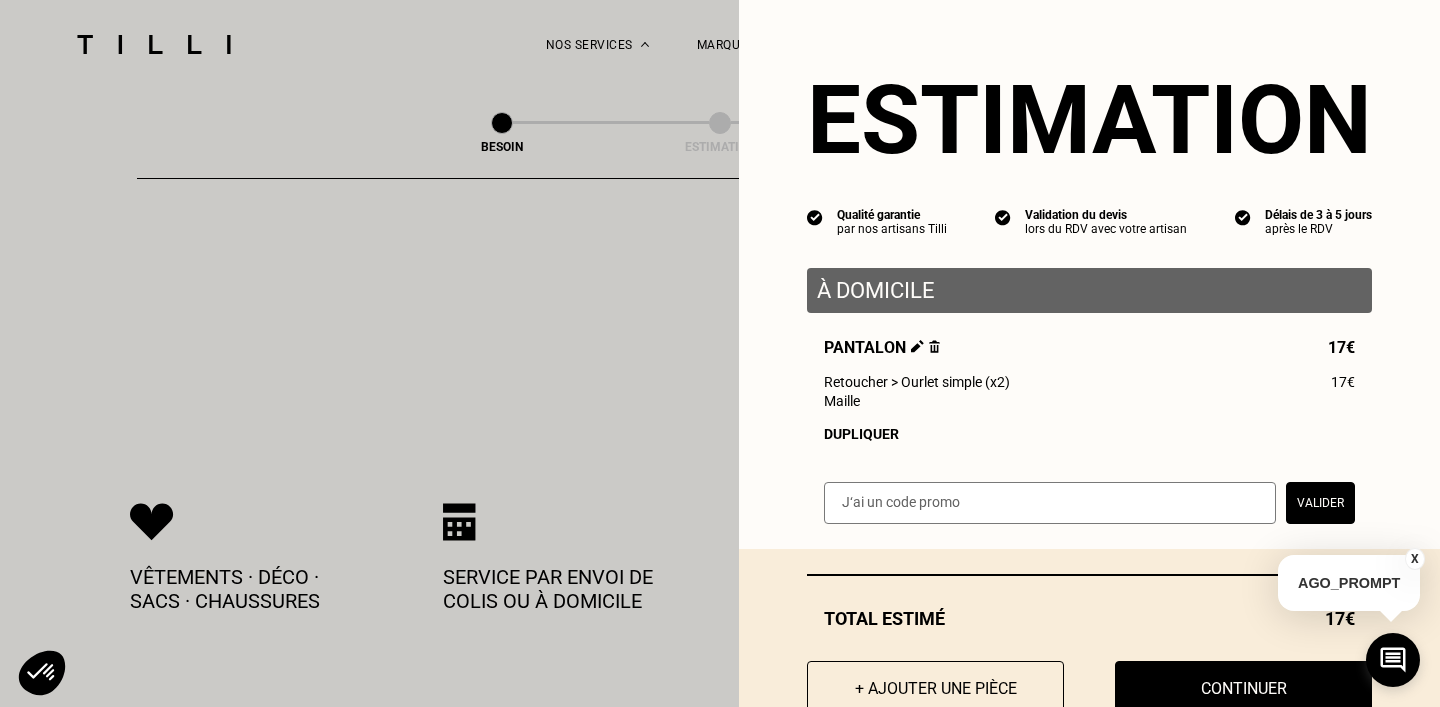 scroll, scrollTop: 61, scrollLeft: 0, axis: vertical 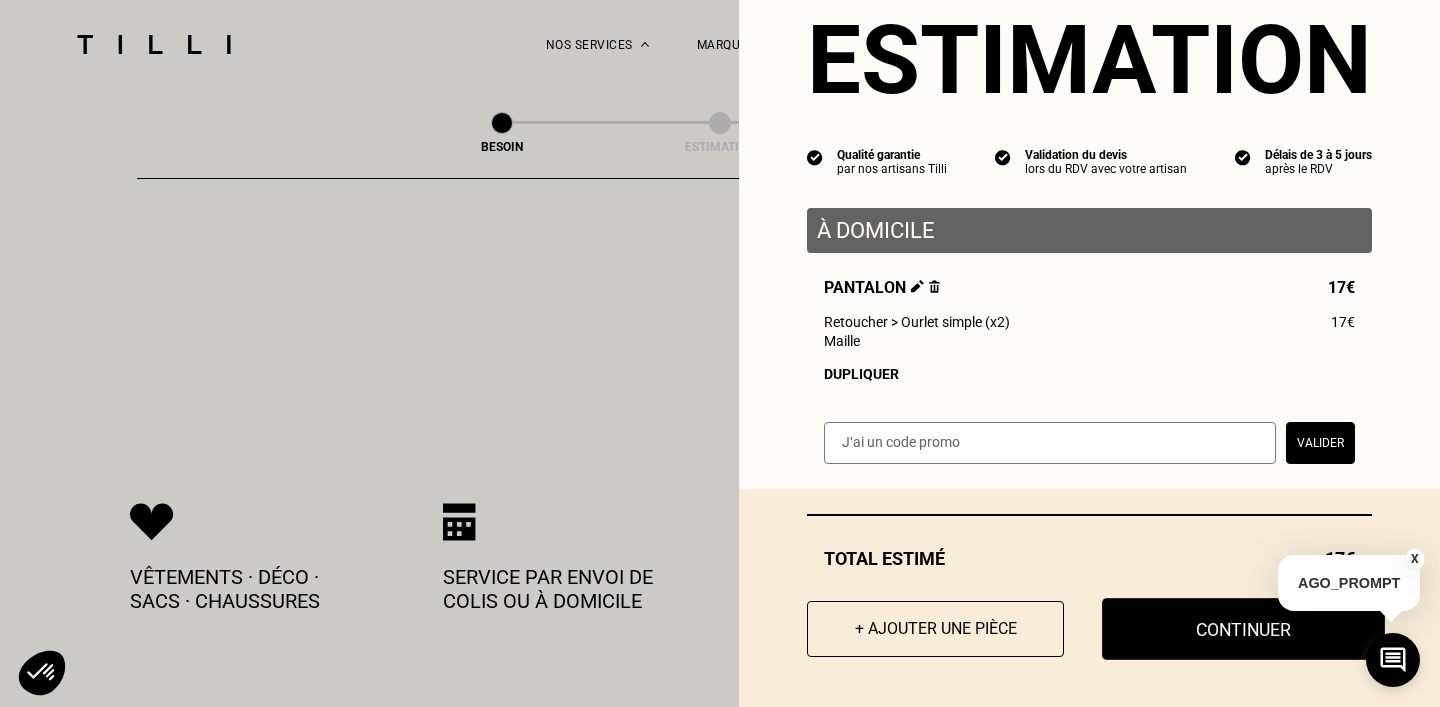 click on "Continuer" at bounding box center [1243, 629] 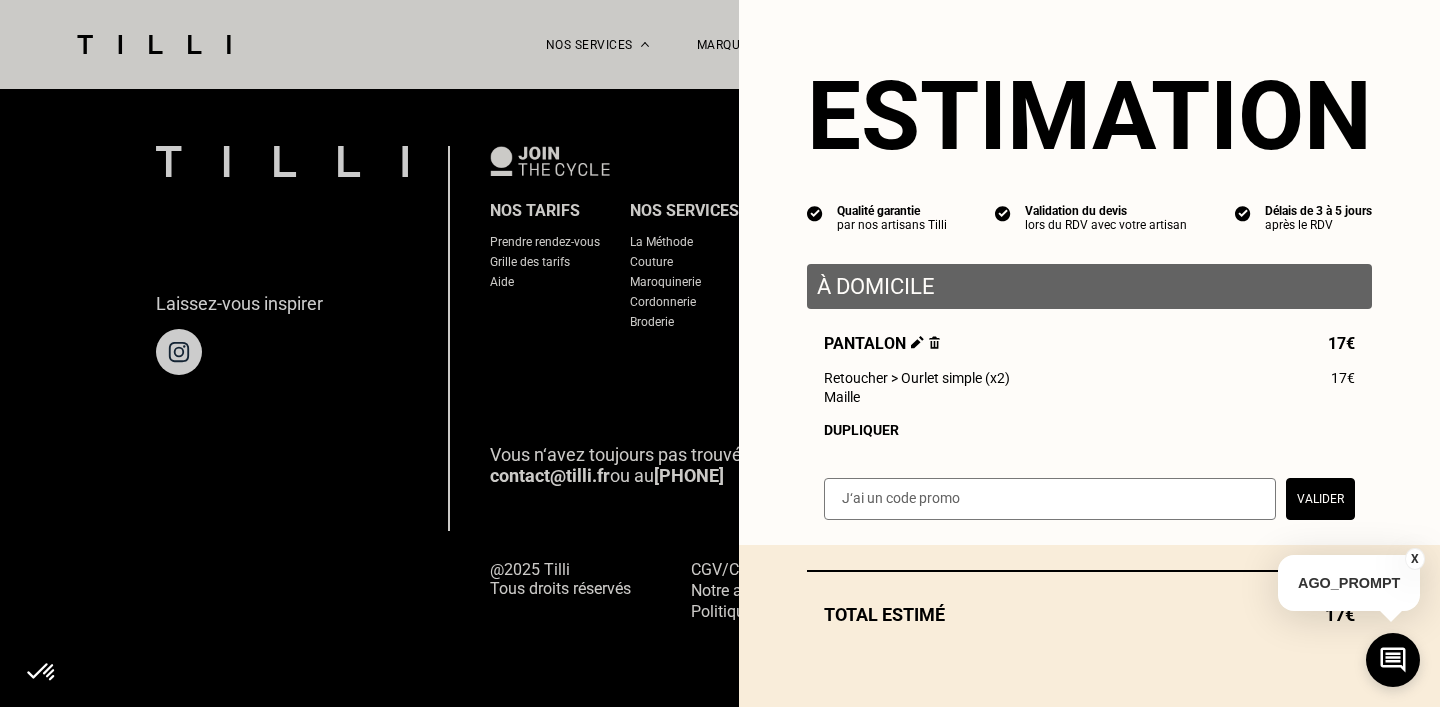 scroll, scrollTop: 0, scrollLeft: 0, axis: both 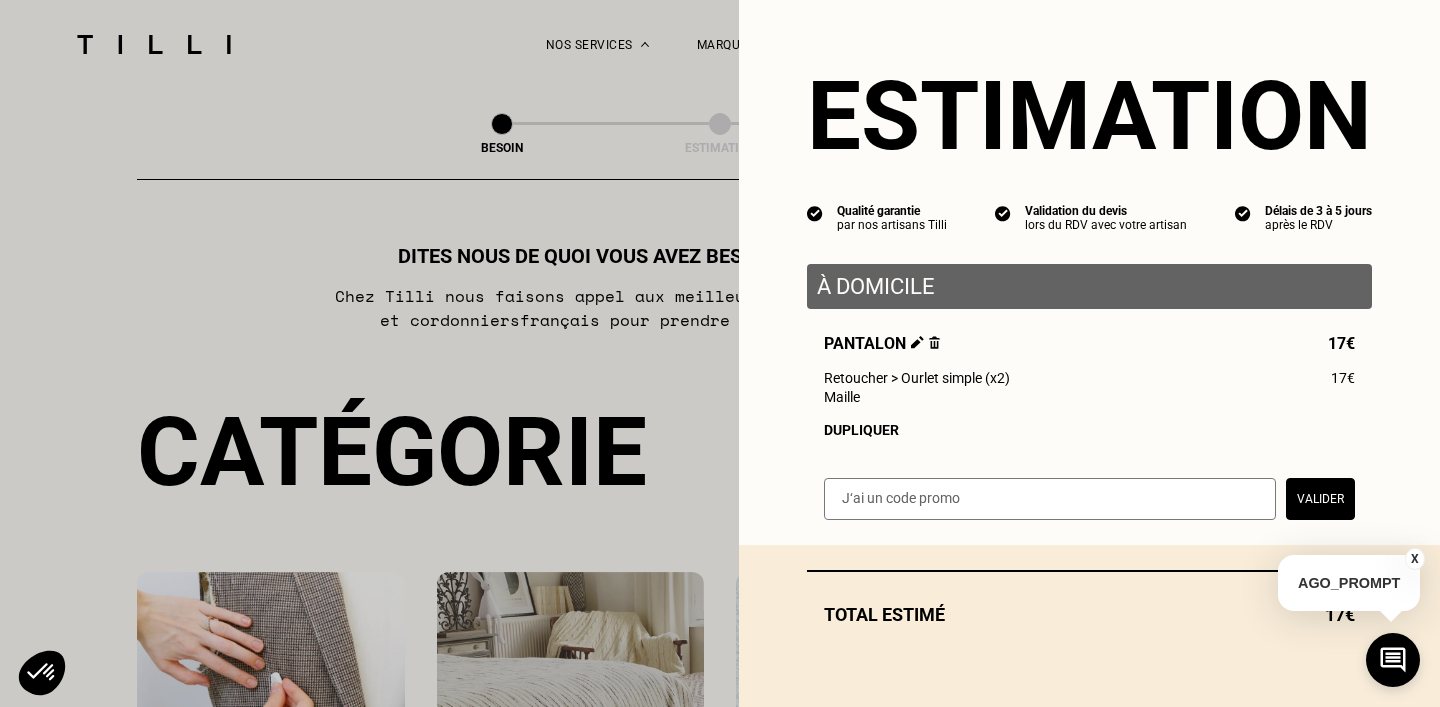 select on "FR" 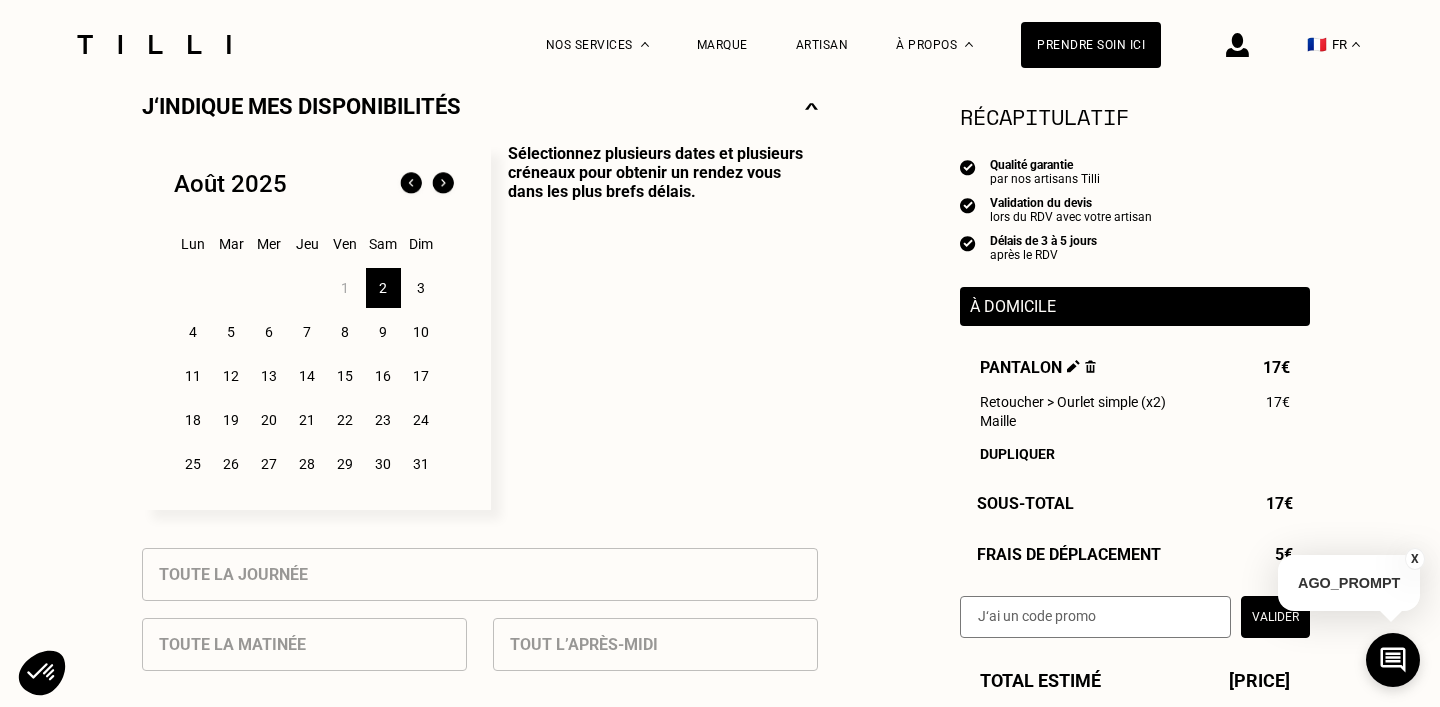 scroll, scrollTop: 465, scrollLeft: 0, axis: vertical 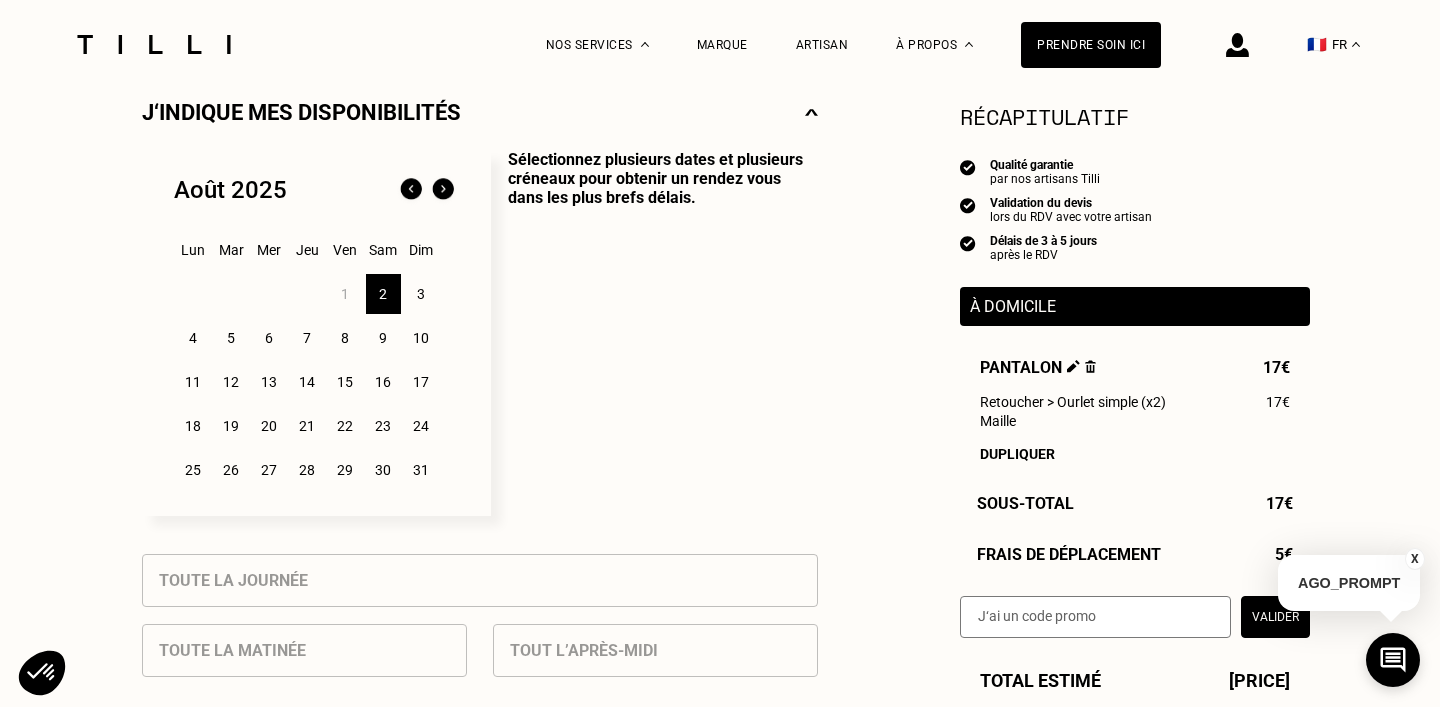 click on "3" at bounding box center (421, 294) 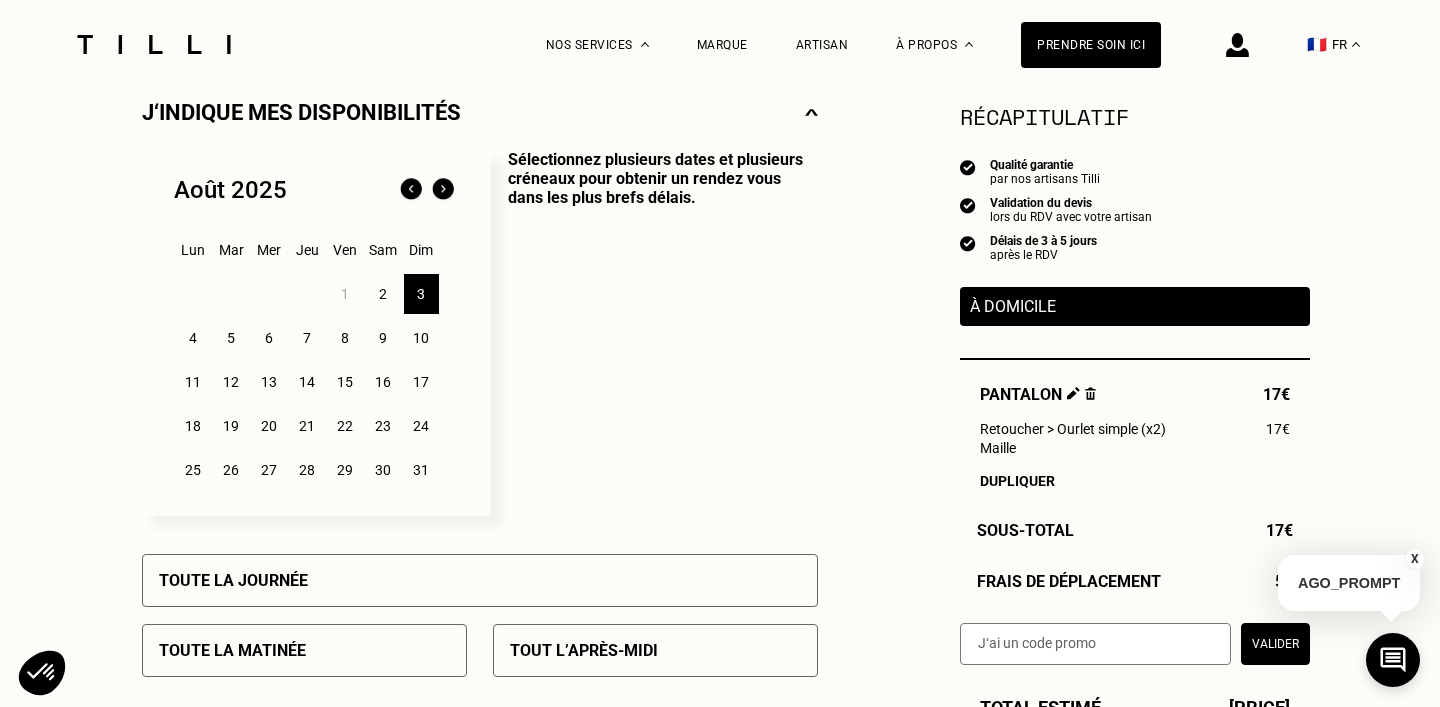 click on "2" at bounding box center [383, 294] 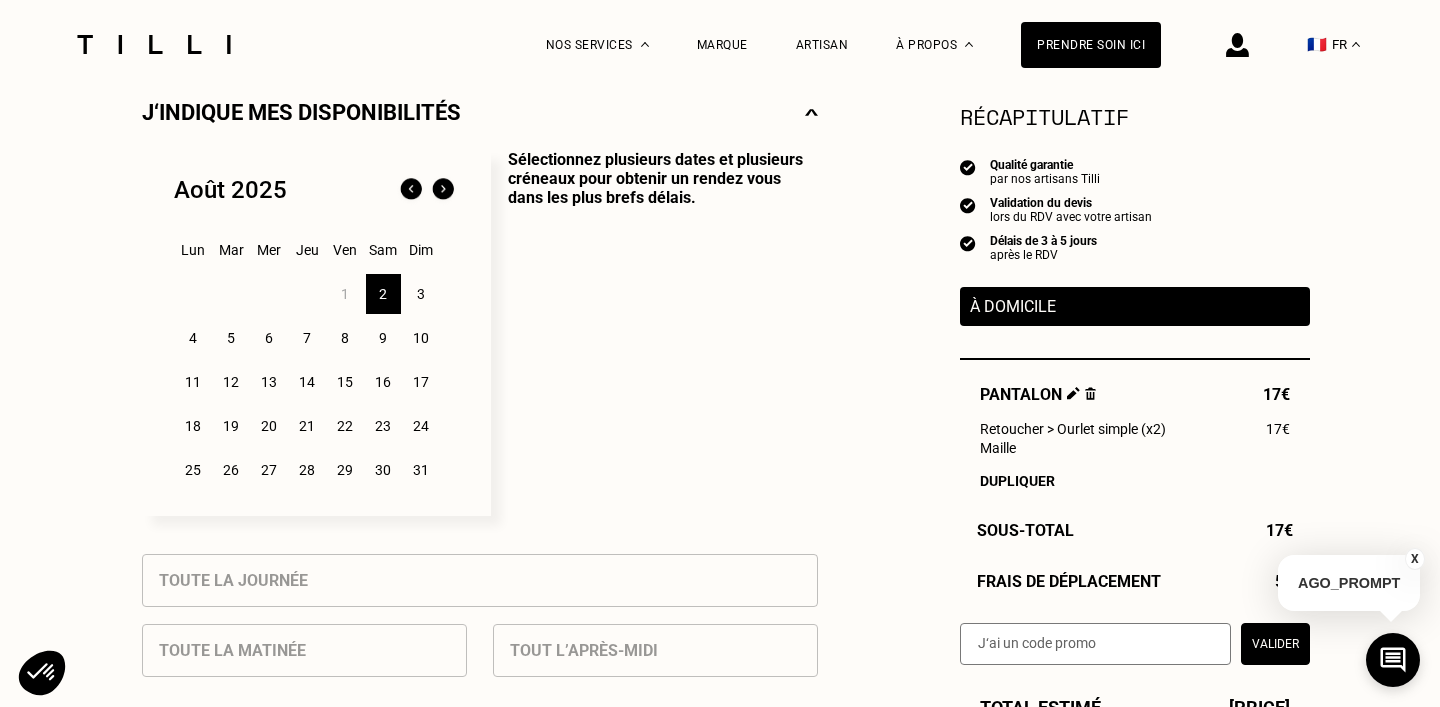 click on "3" at bounding box center (421, 294) 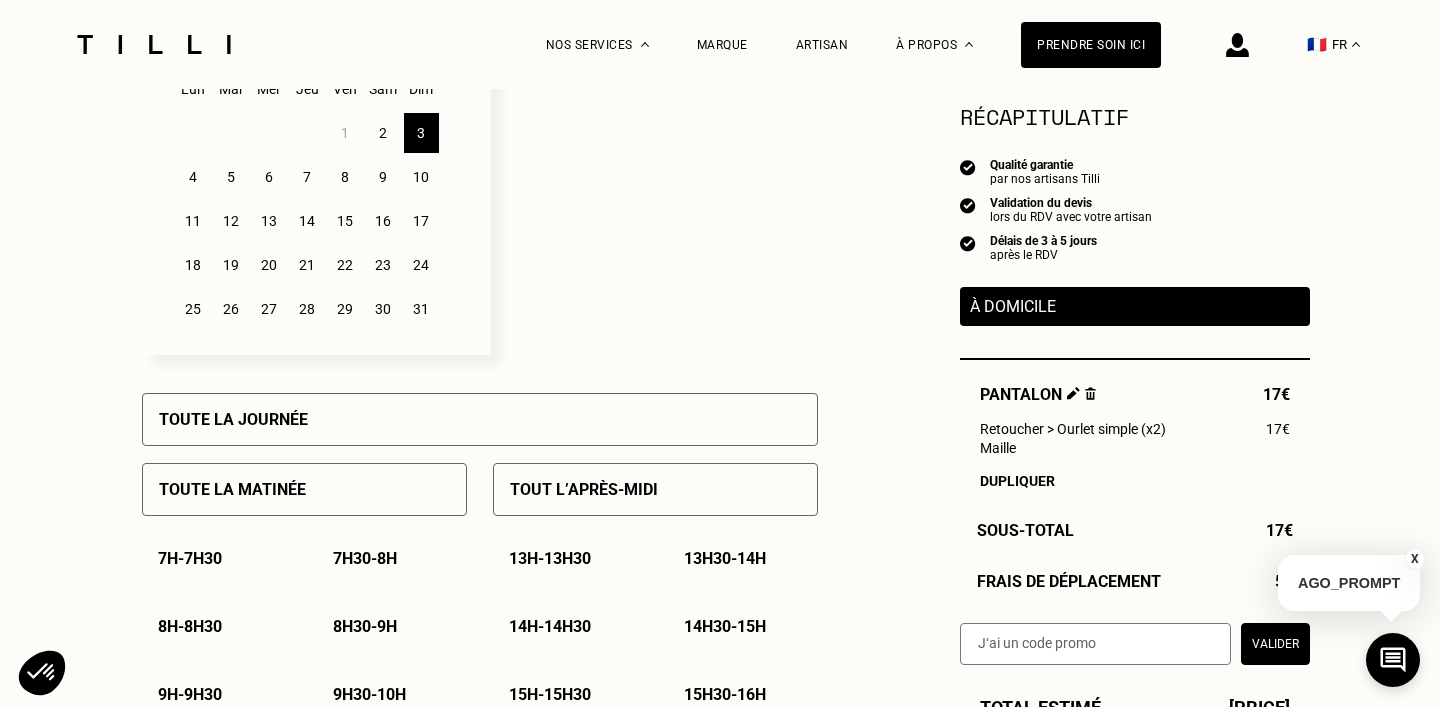 scroll, scrollTop: 622, scrollLeft: 0, axis: vertical 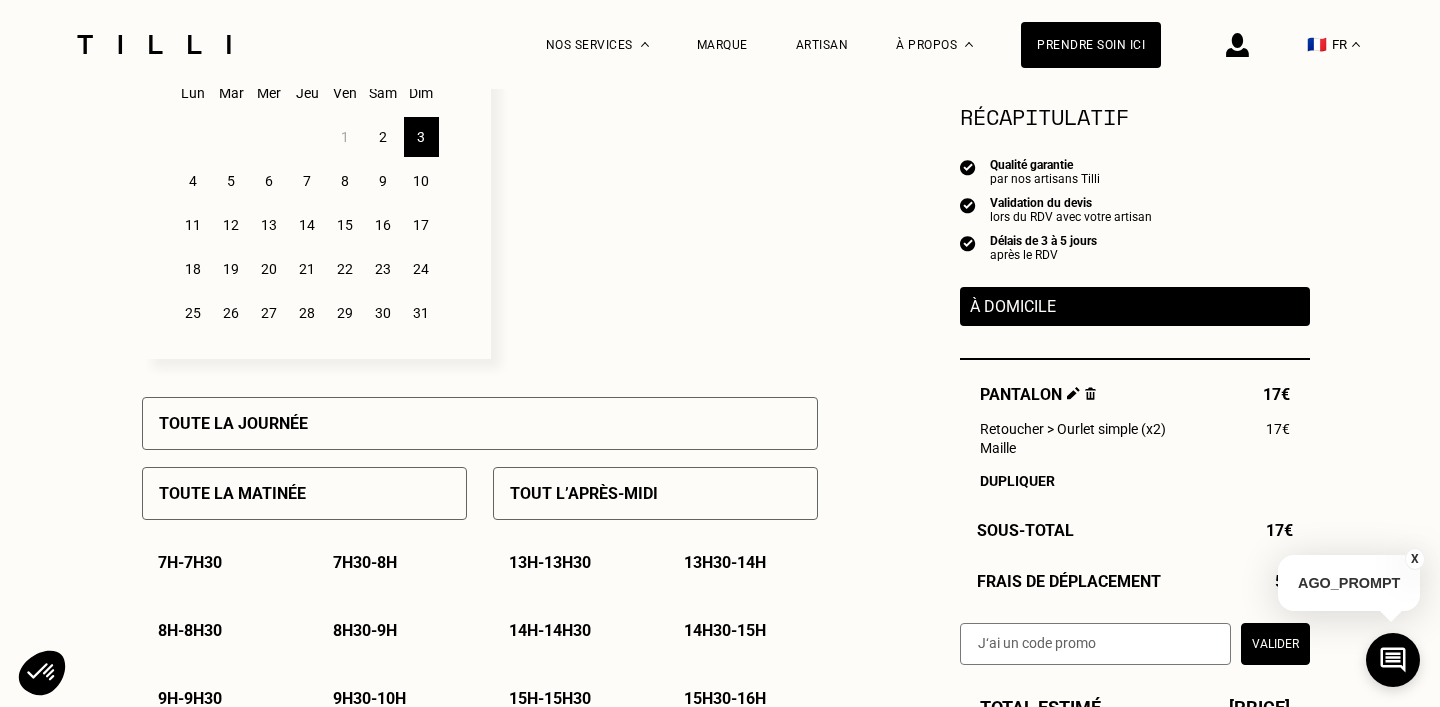 click on "X" at bounding box center (1415, 559) 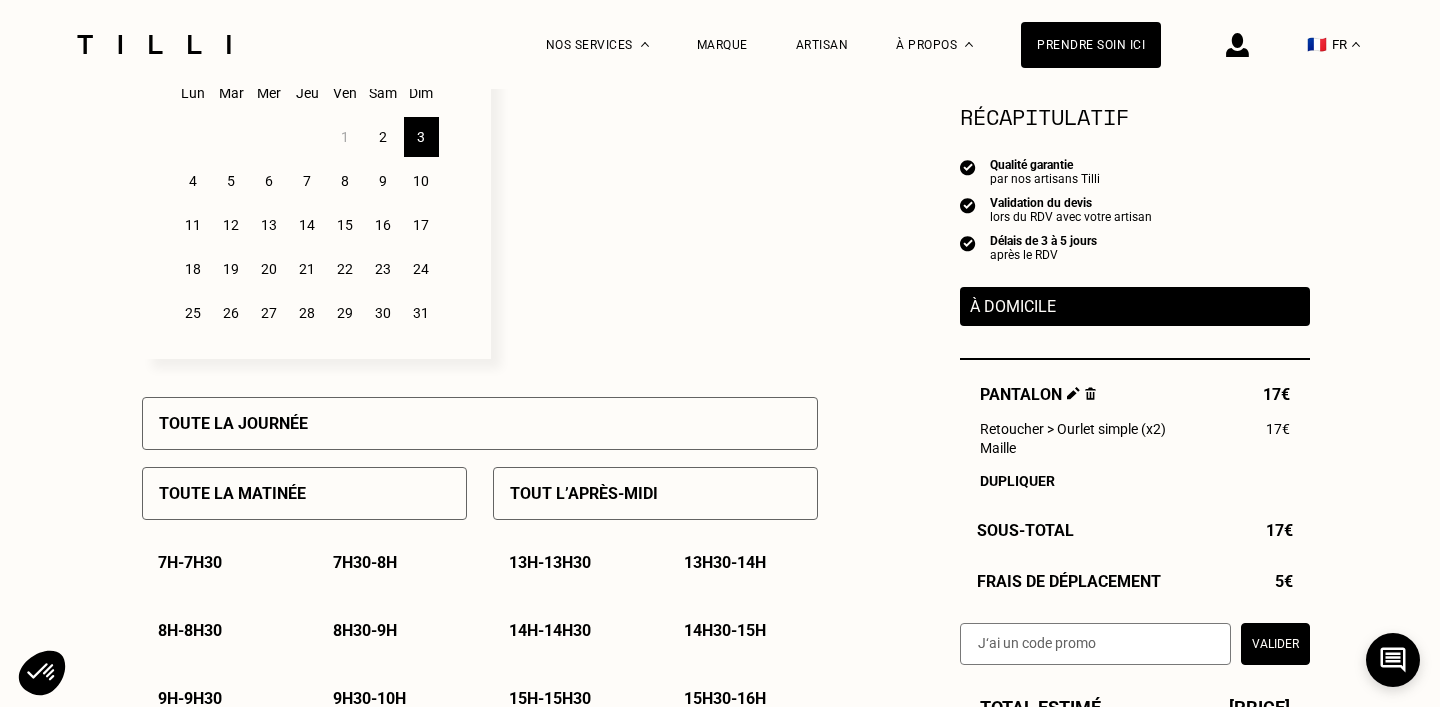 click on "2" at bounding box center (383, 137) 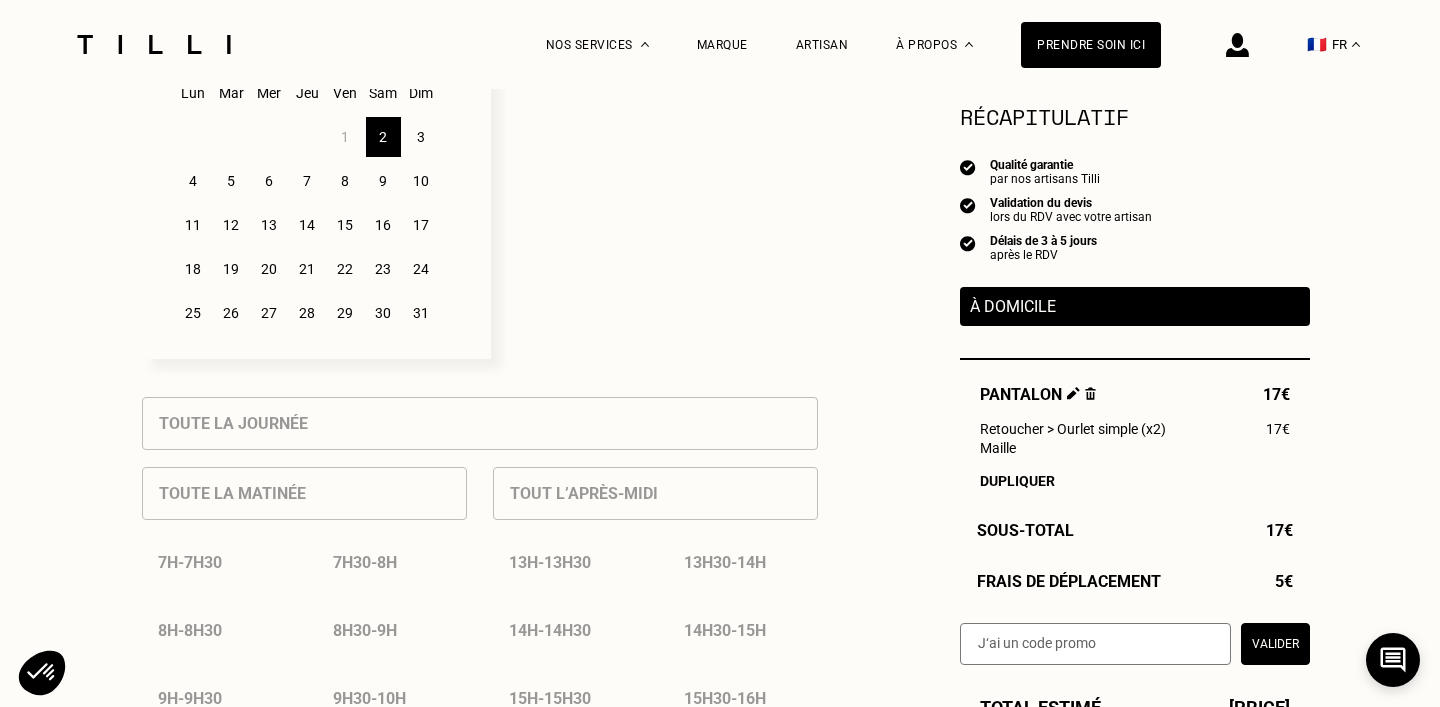 click on "8" at bounding box center [345, 181] 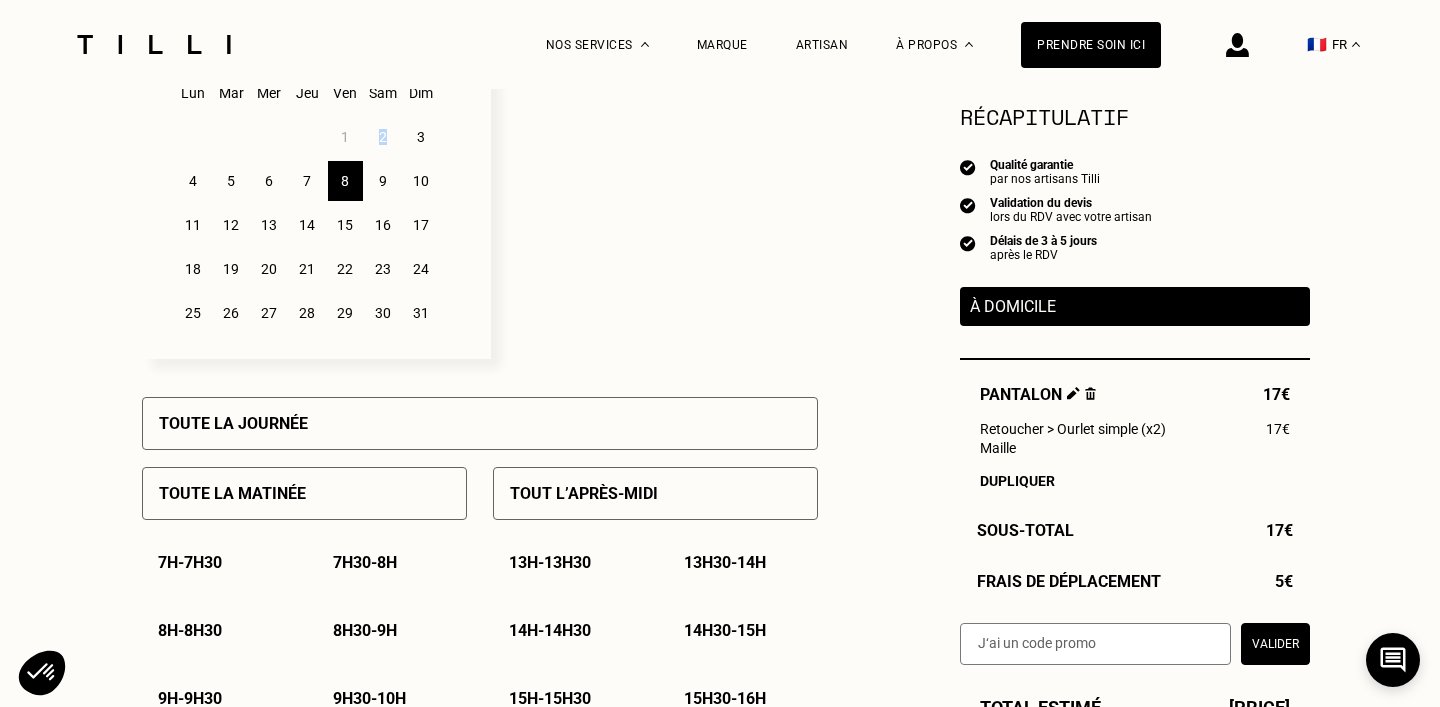 click on "2" at bounding box center [383, 137] 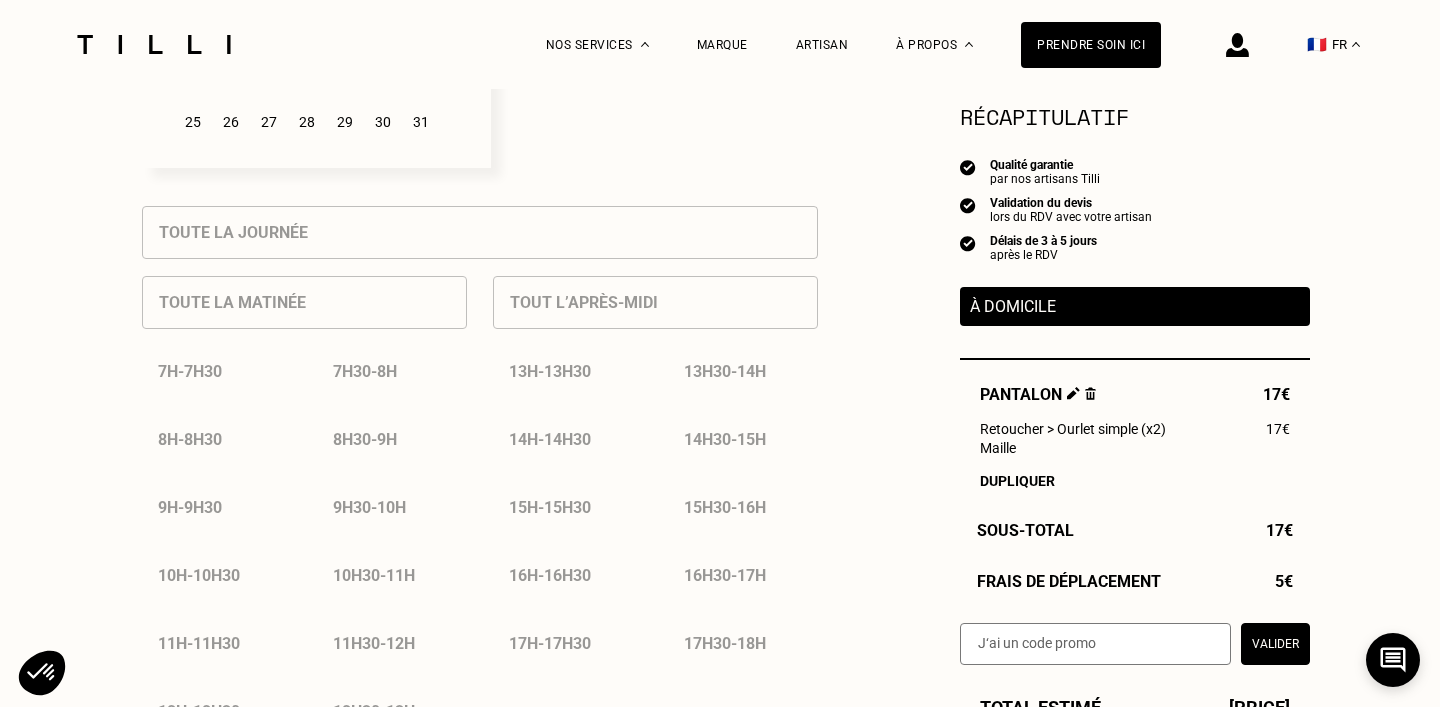 click on "Toute la journée Toute la matinée 7h  -  7h30 7h30  -  8h 8h  -  8h30 8h30  -  9h 9h  -  9h30 9h30  -  10h 10h  -  10h30 10h30  -  11h 11h  -  11h30 11h30  -  12h 12h  -  12h30 12h30  -  13h Tout l’après-midi 13h  -  13h30 13h30  -  14h 14h  -  14h30 14h30  -  15h 15h  -  15h30 15h30  -  16h 16h  -  16h30 16h30  -  17h 17h  -  17h30 17h30  -  18h Toute la soirée 18h  -  18h30 18h30  -  19h 19h  -  19h30 19h30  -  20h 20h  -  20h30 20h30  -  21h 21h  -  21h30" at bounding box center [480, 642] 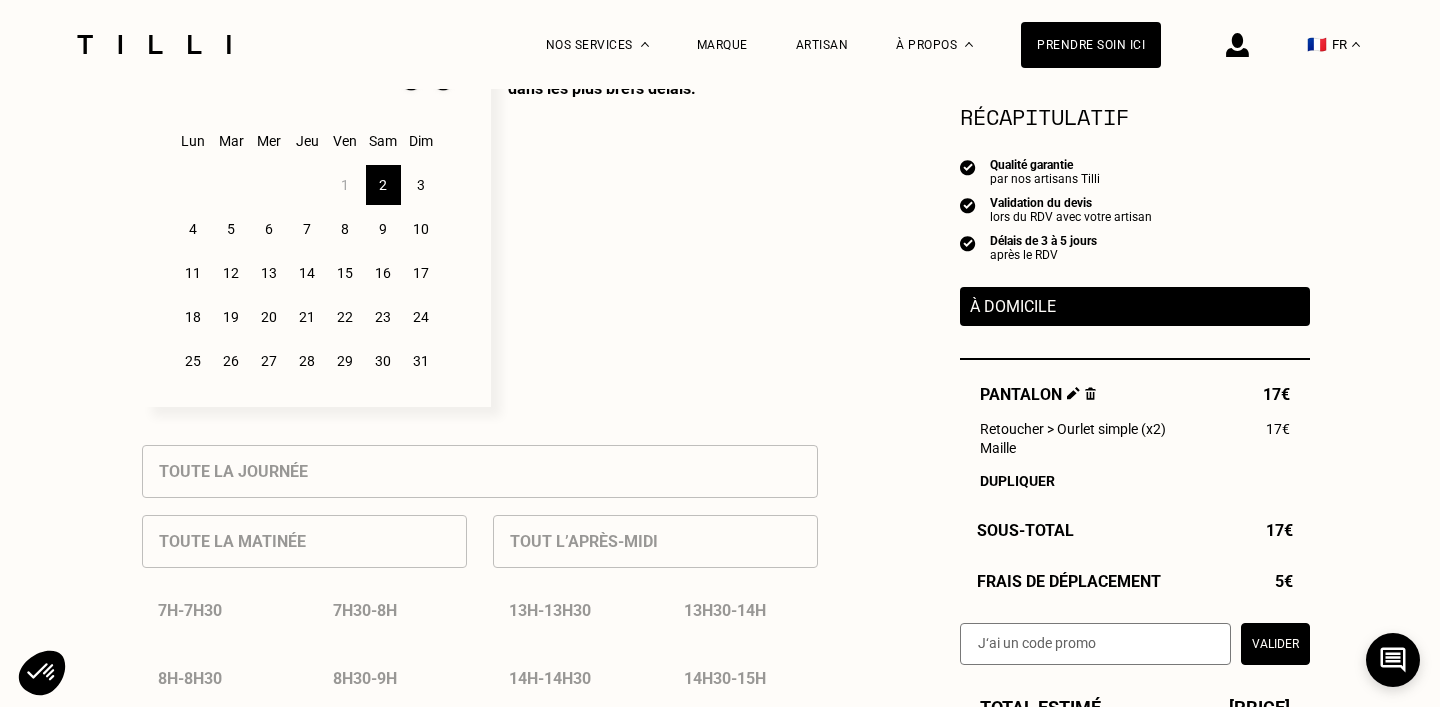 scroll, scrollTop: 554, scrollLeft: 0, axis: vertical 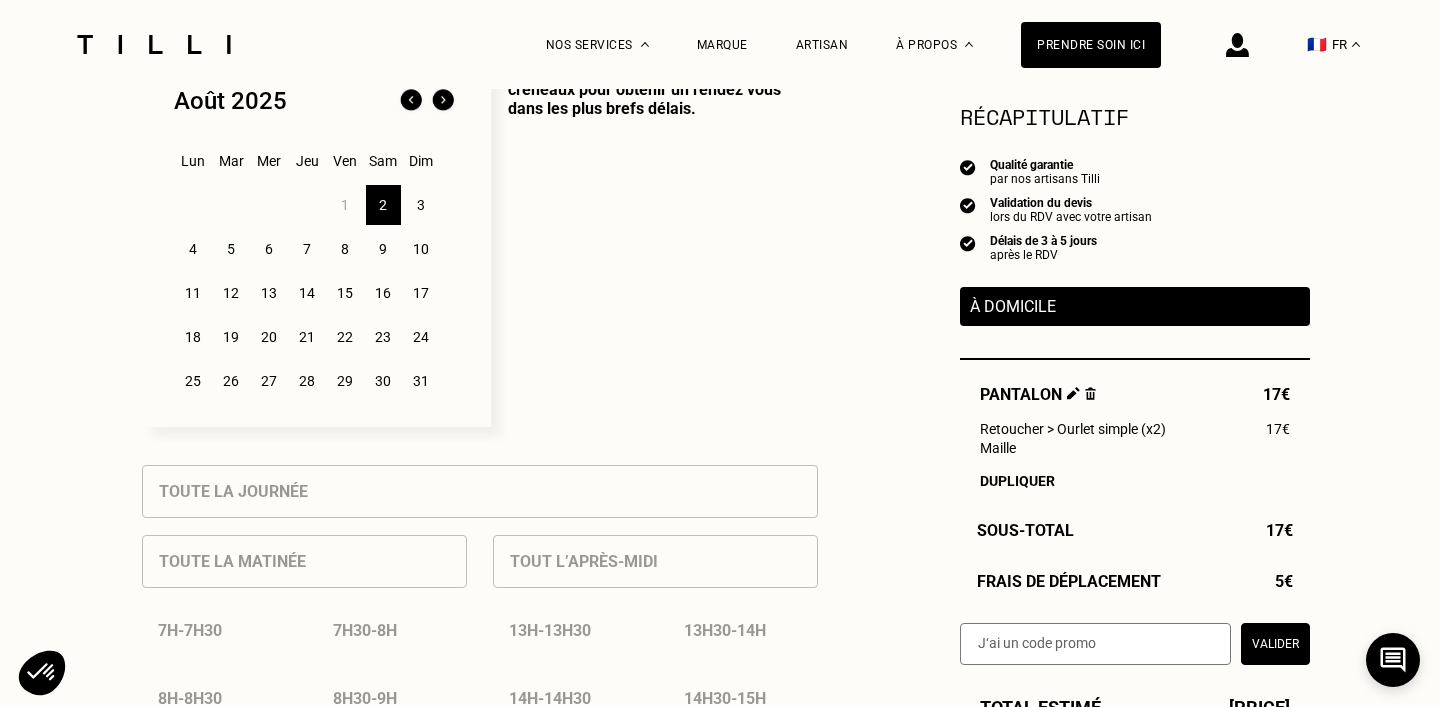 click on "2" at bounding box center (383, 205) 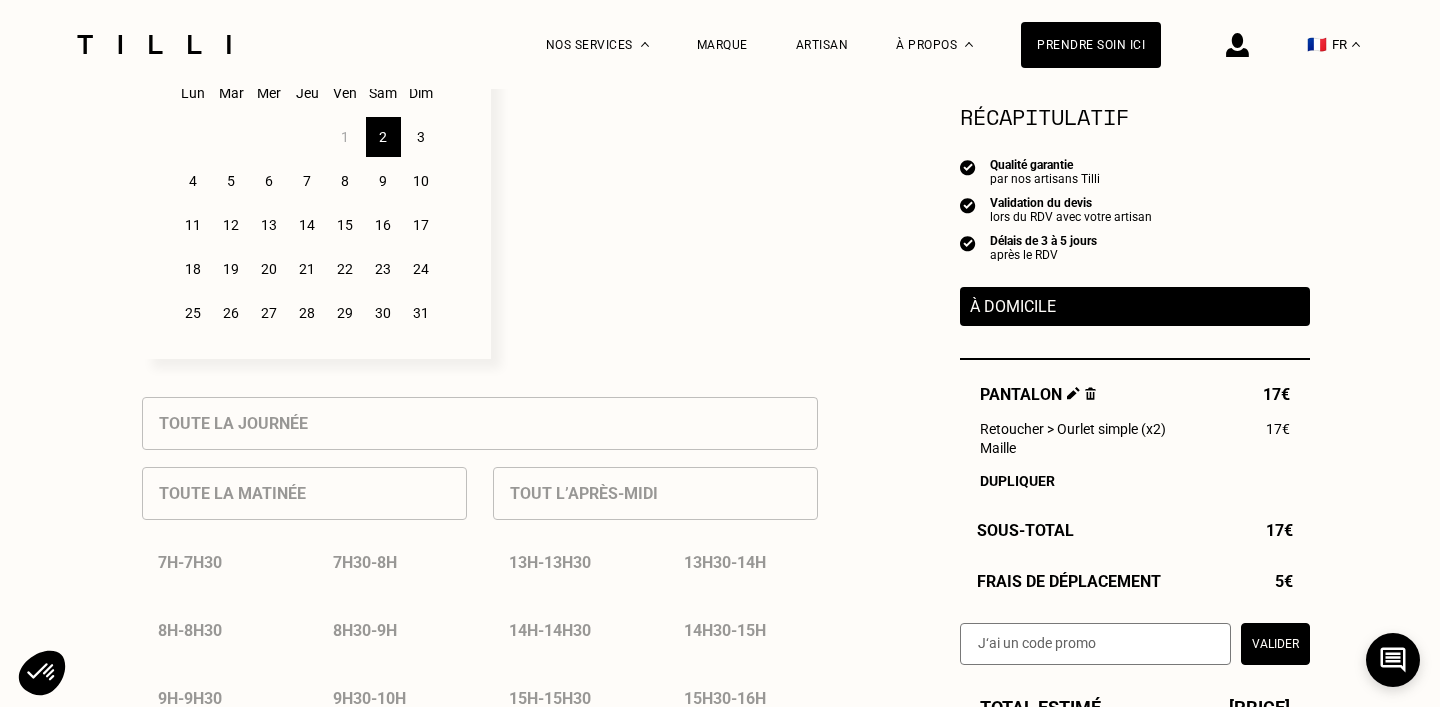 scroll, scrollTop: 606, scrollLeft: 0, axis: vertical 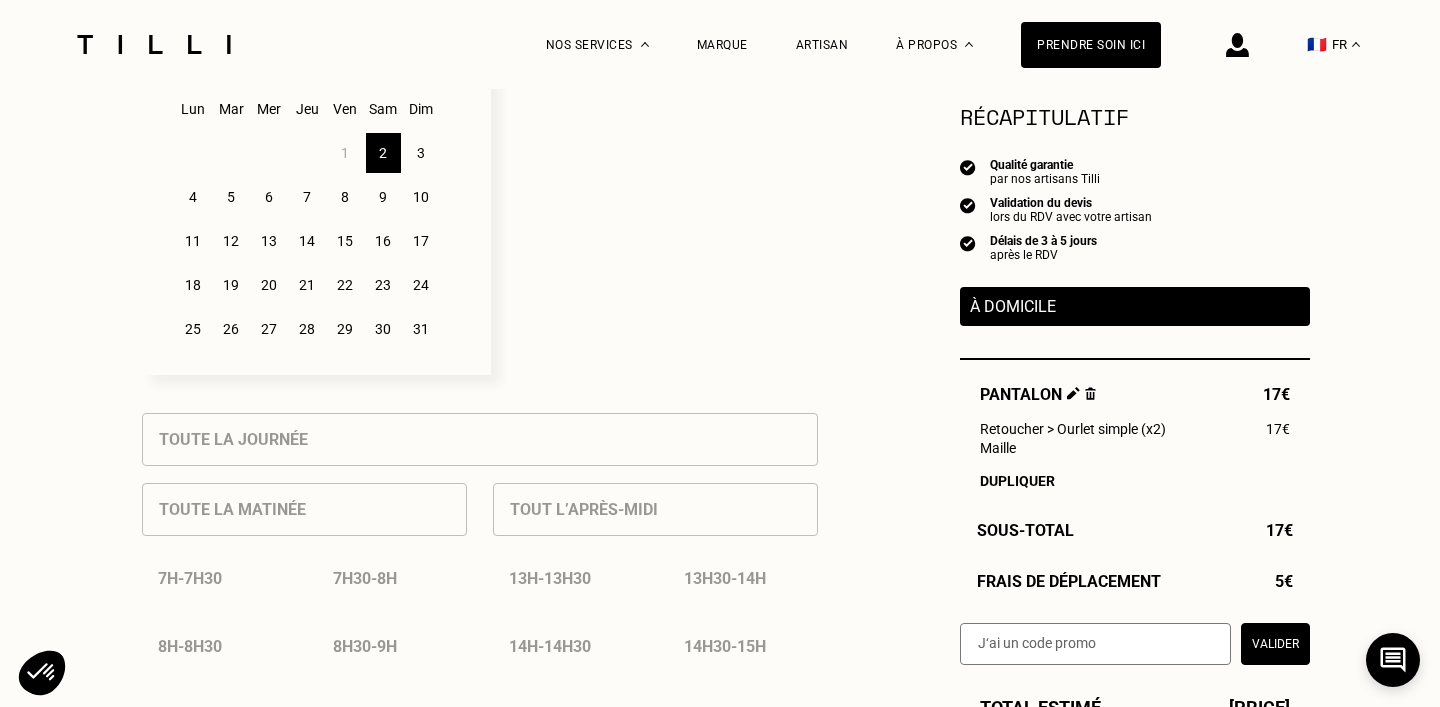 click on "3" at bounding box center [421, 153] 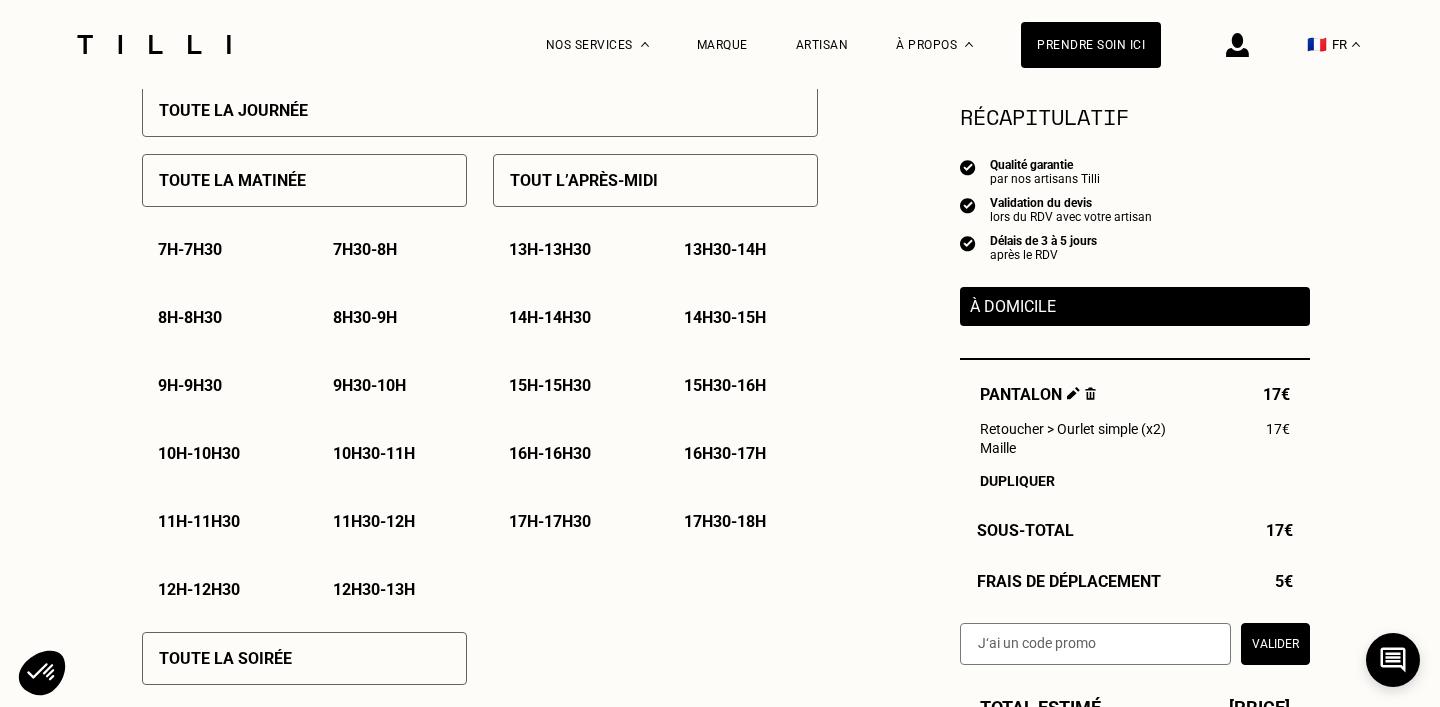 scroll, scrollTop: 914, scrollLeft: 0, axis: vertical 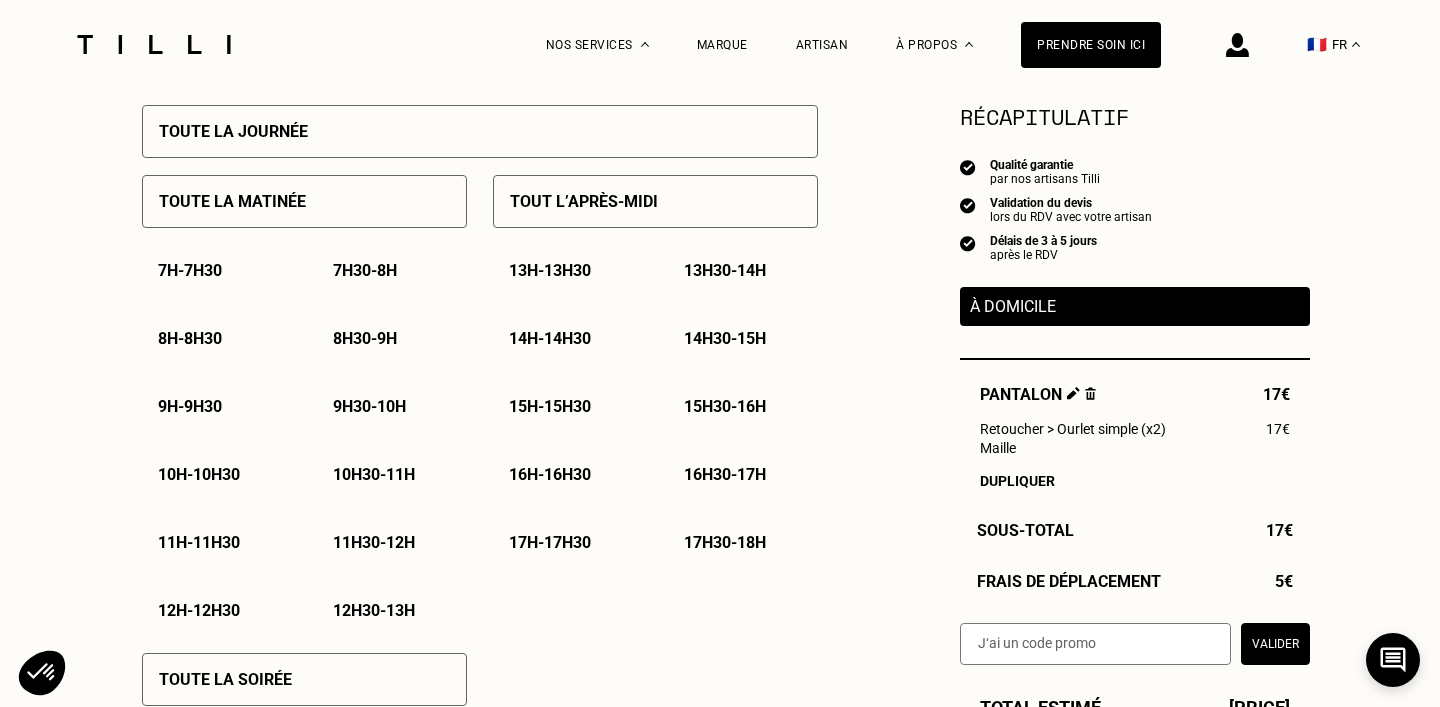 click on "Toute la journée" at bounding box center (480, 131) 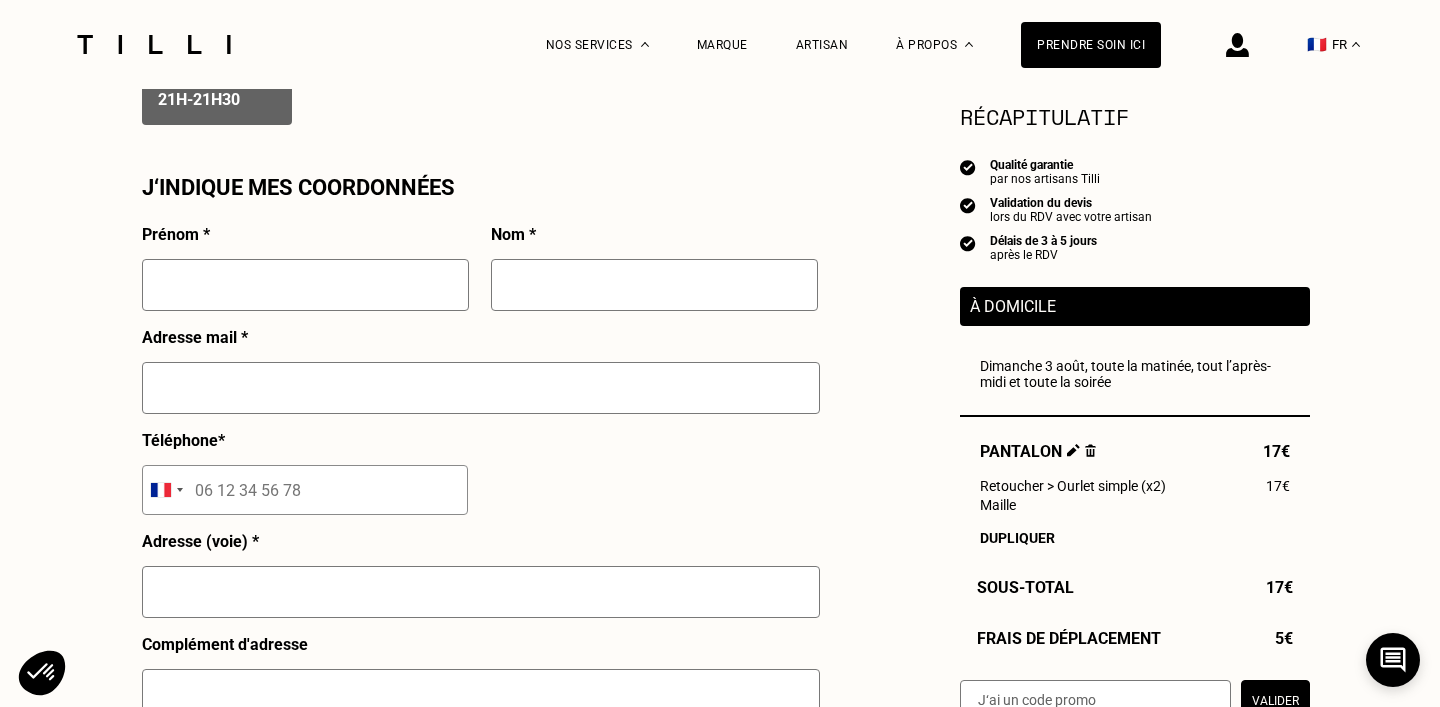 scroll, scrollTop: 1719, scrollLeft: 0, axis: vertical 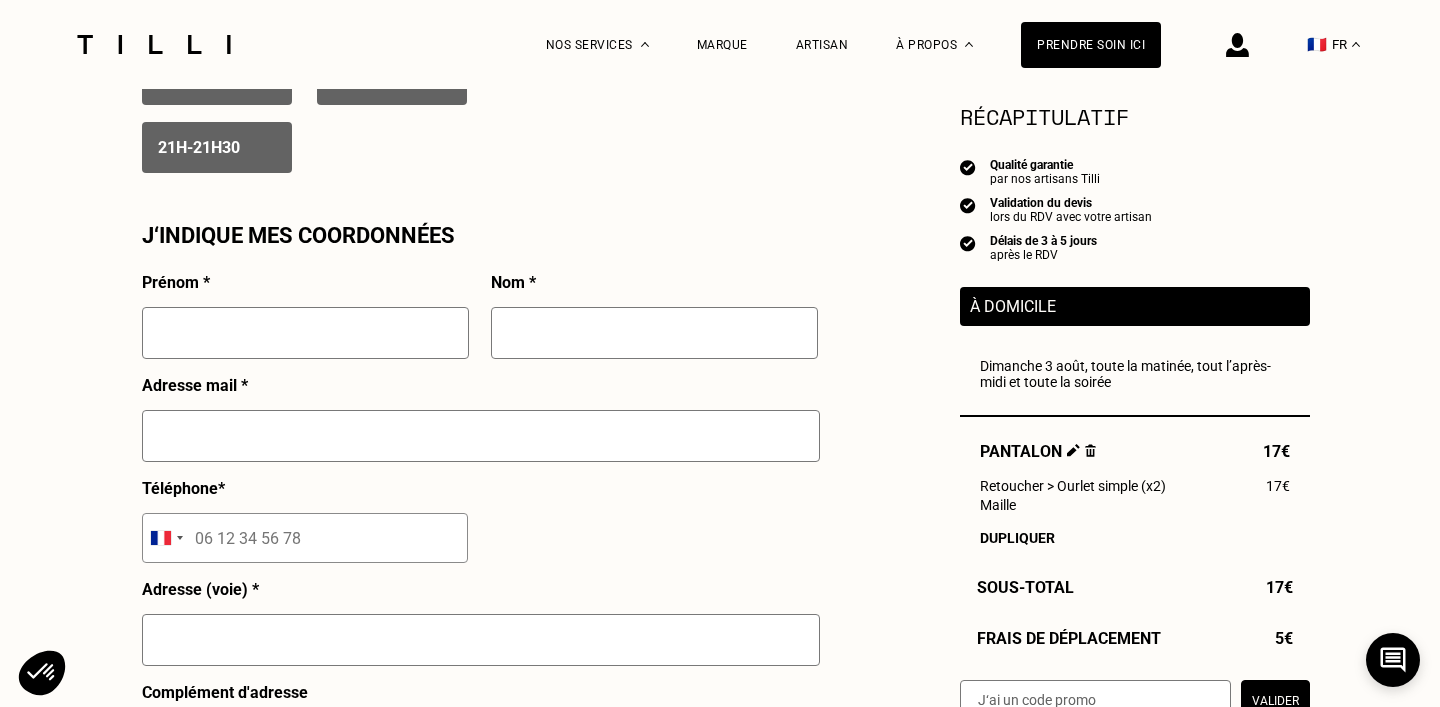 click at bounding box center [305, 333] 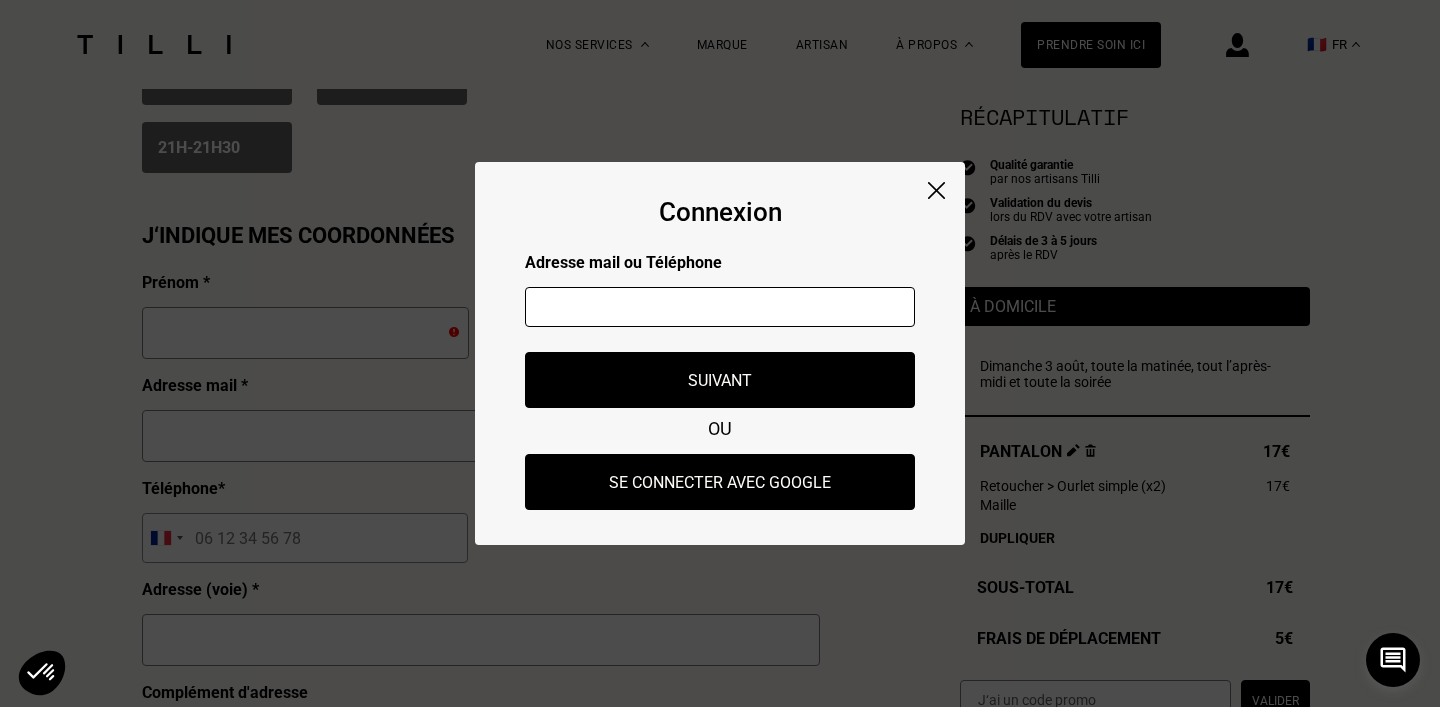 click at bounding box center [720, 307] 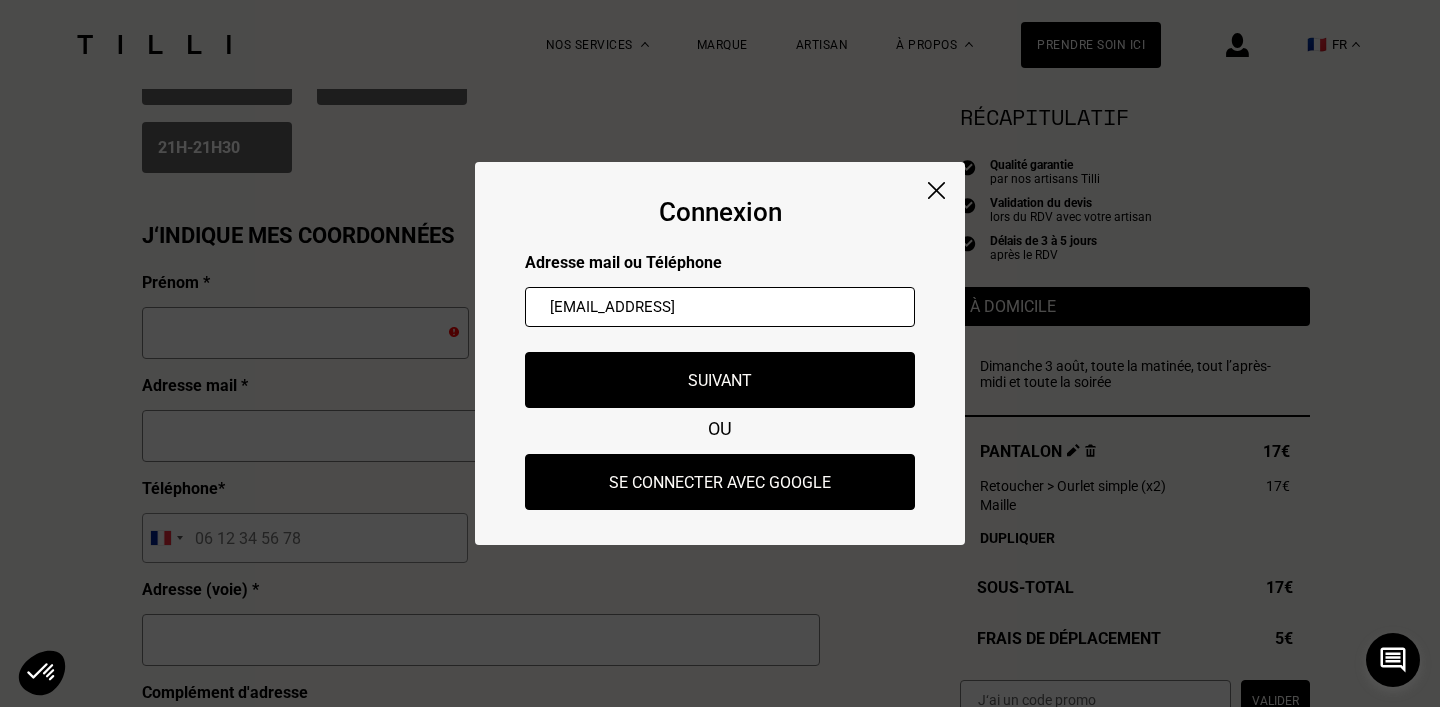 type on "[EMAIL_ADDRESS]" 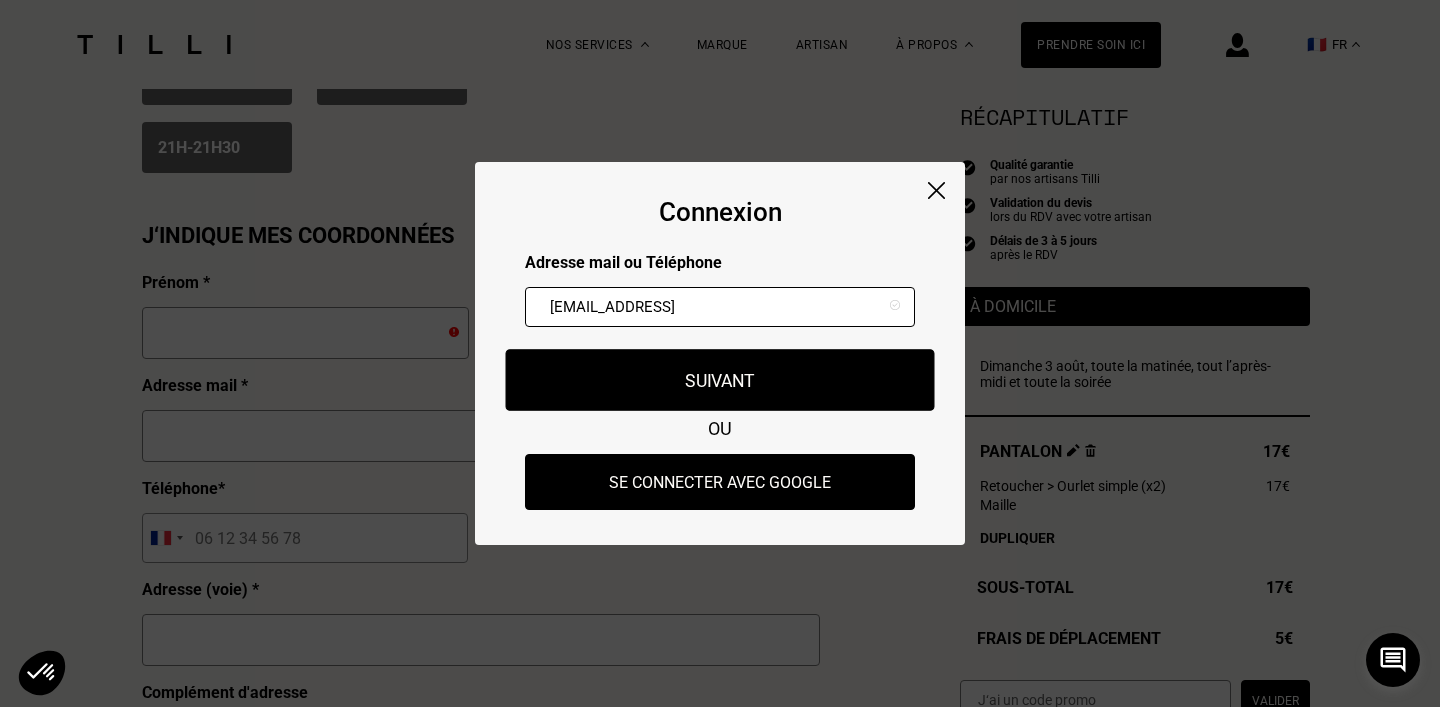 click on "Suivant" at bounding box center (720, 380) 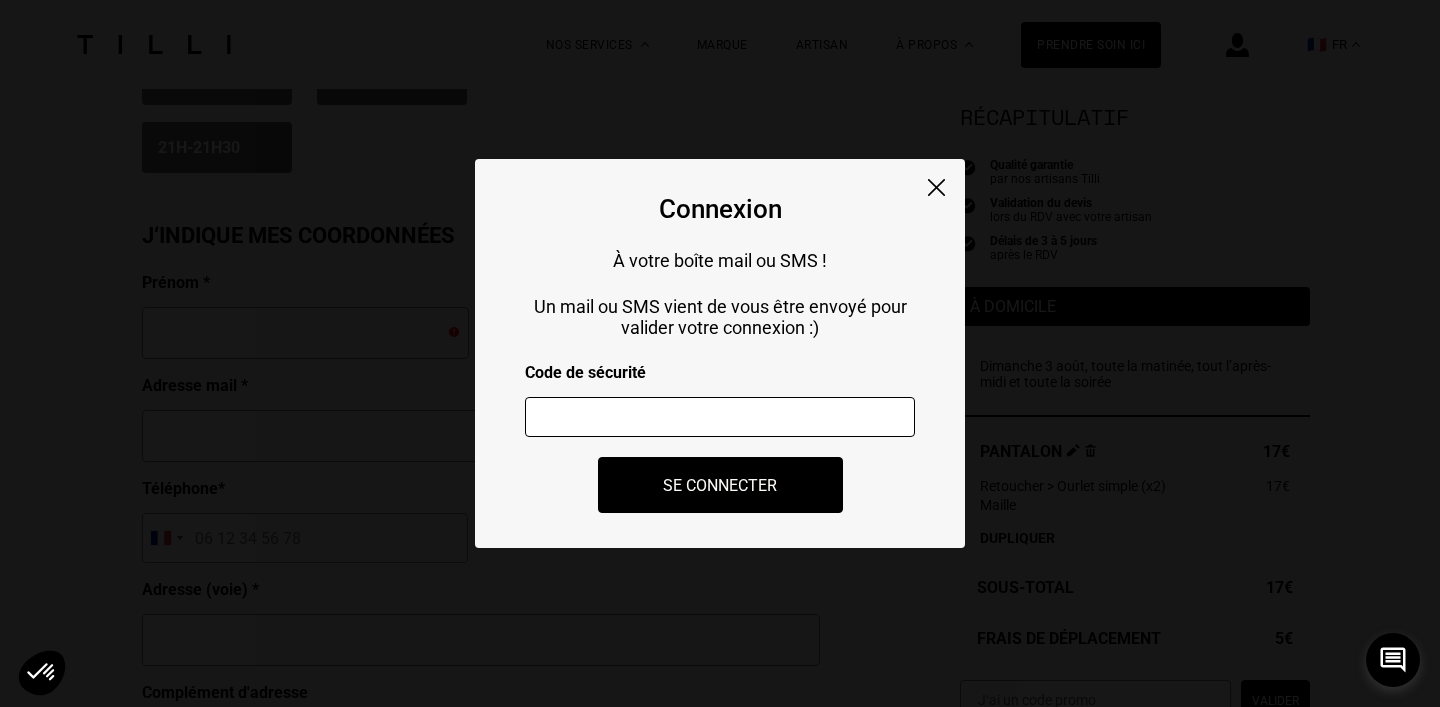 click at bounding box center (720, 417) 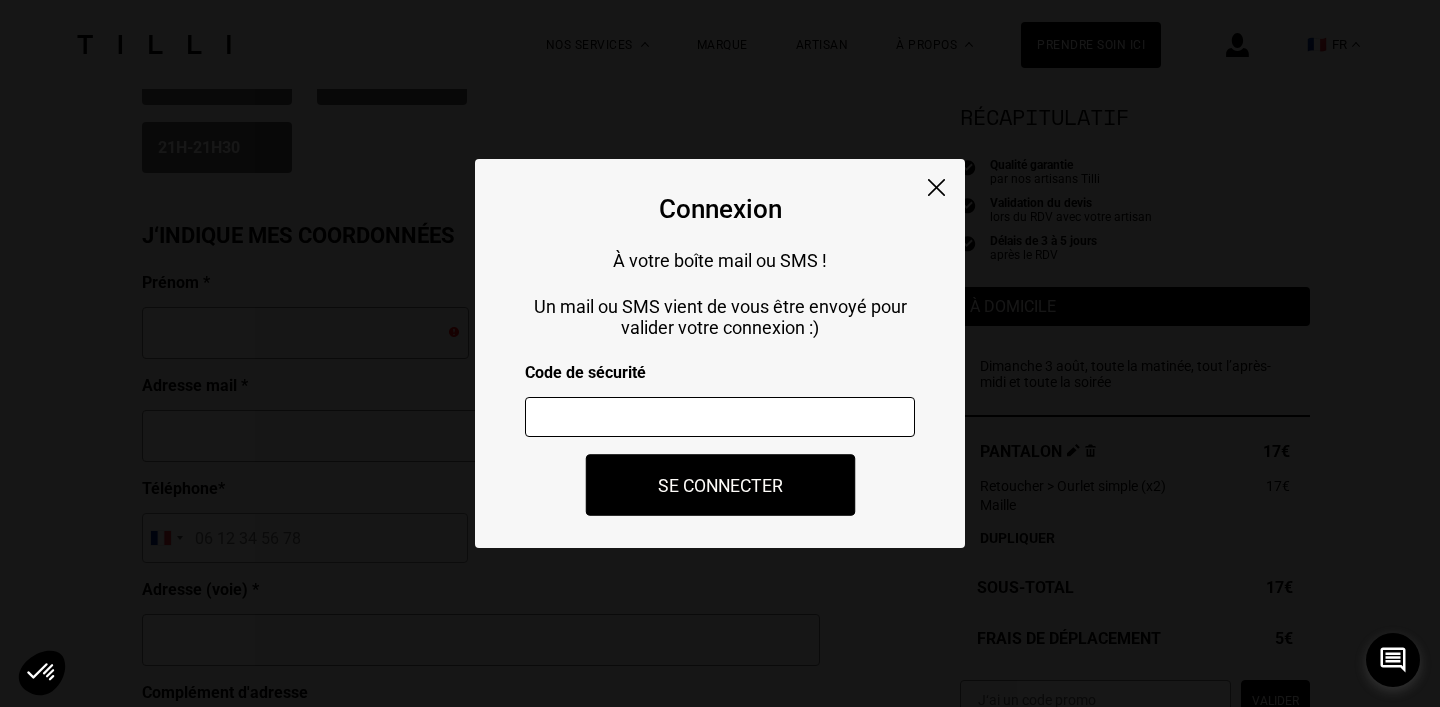 type on "[NUMBER]" 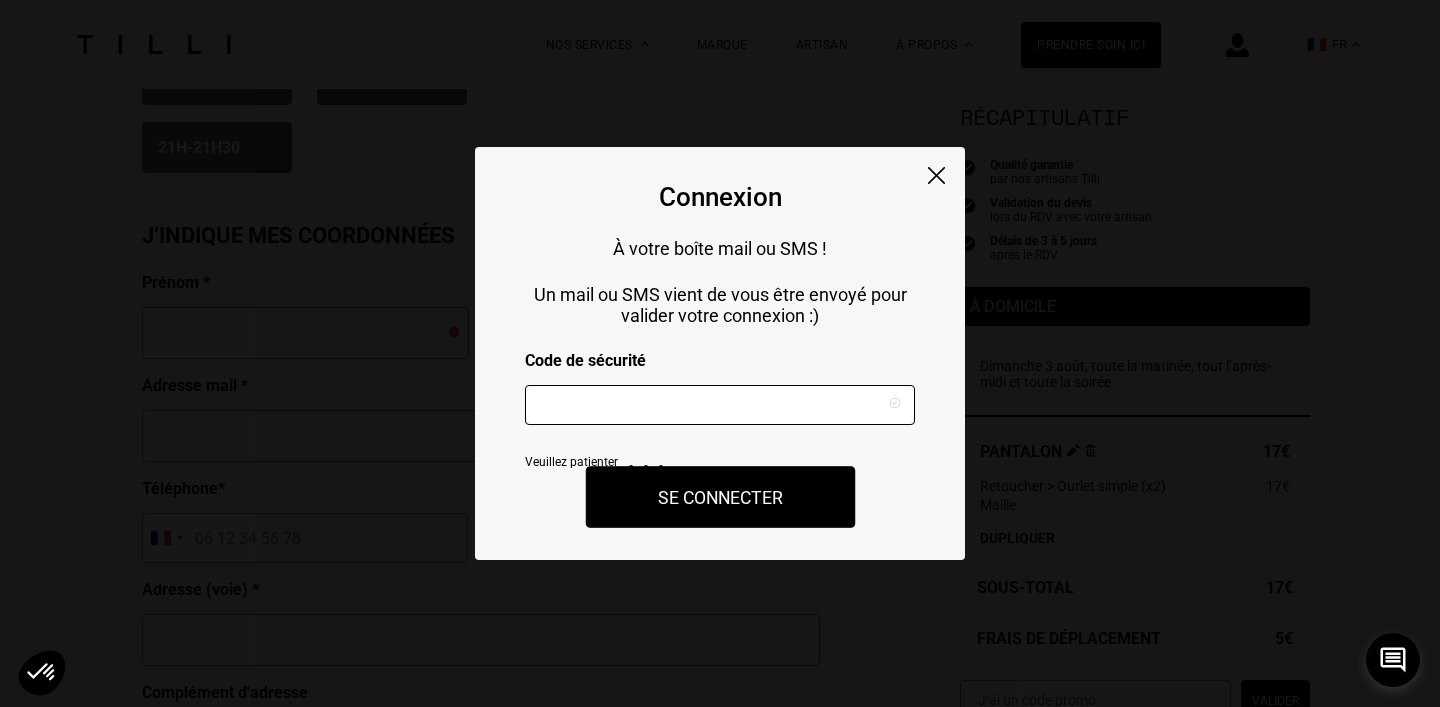 type on "[FIRST]" 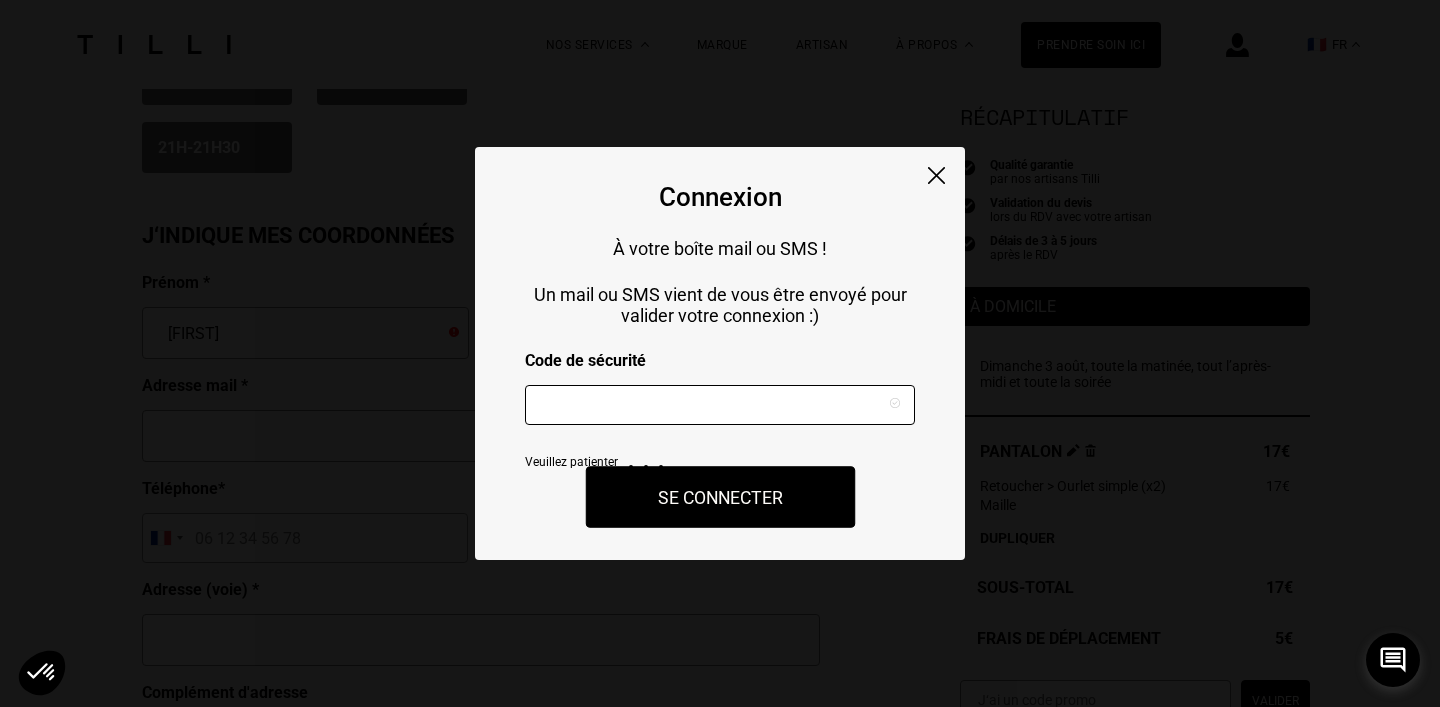 type on "[LAST]" 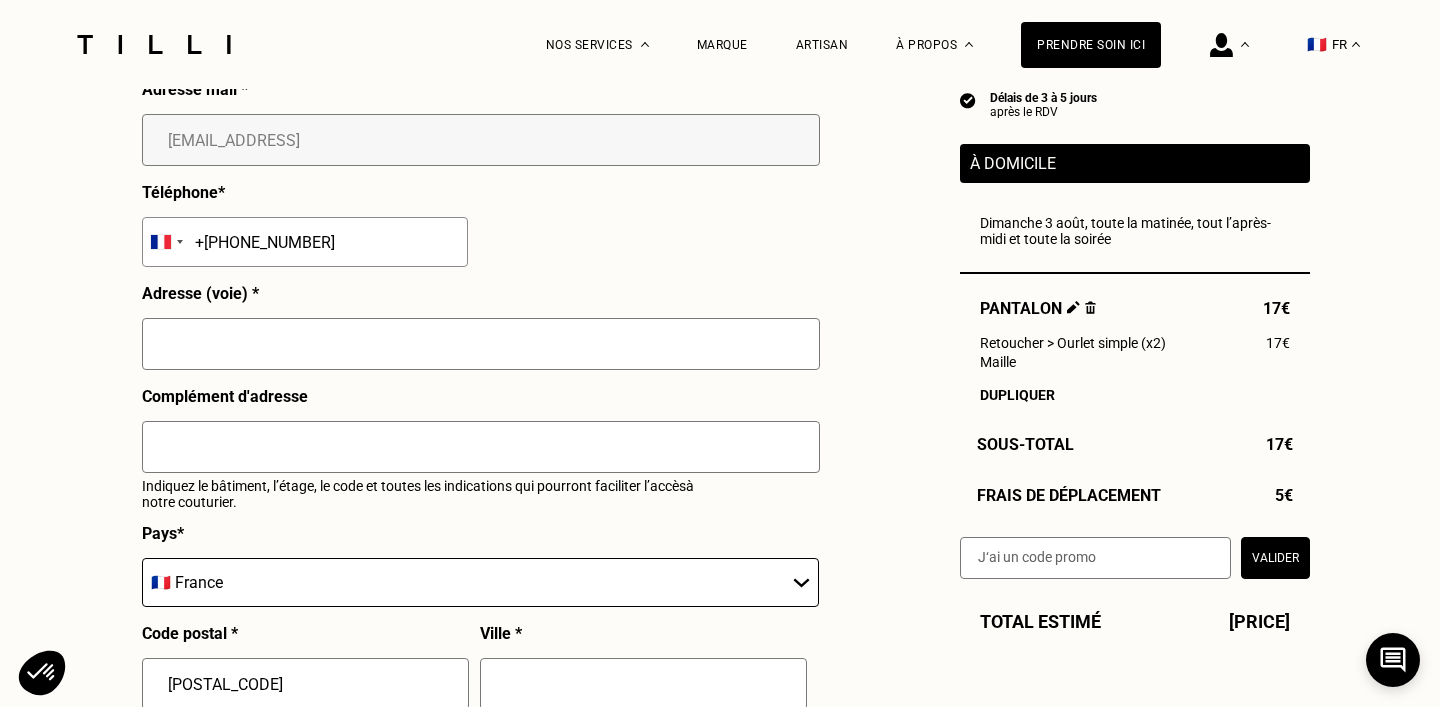 scroll, scrollTop: 2189, scrollLeft: 0, axis: vertical 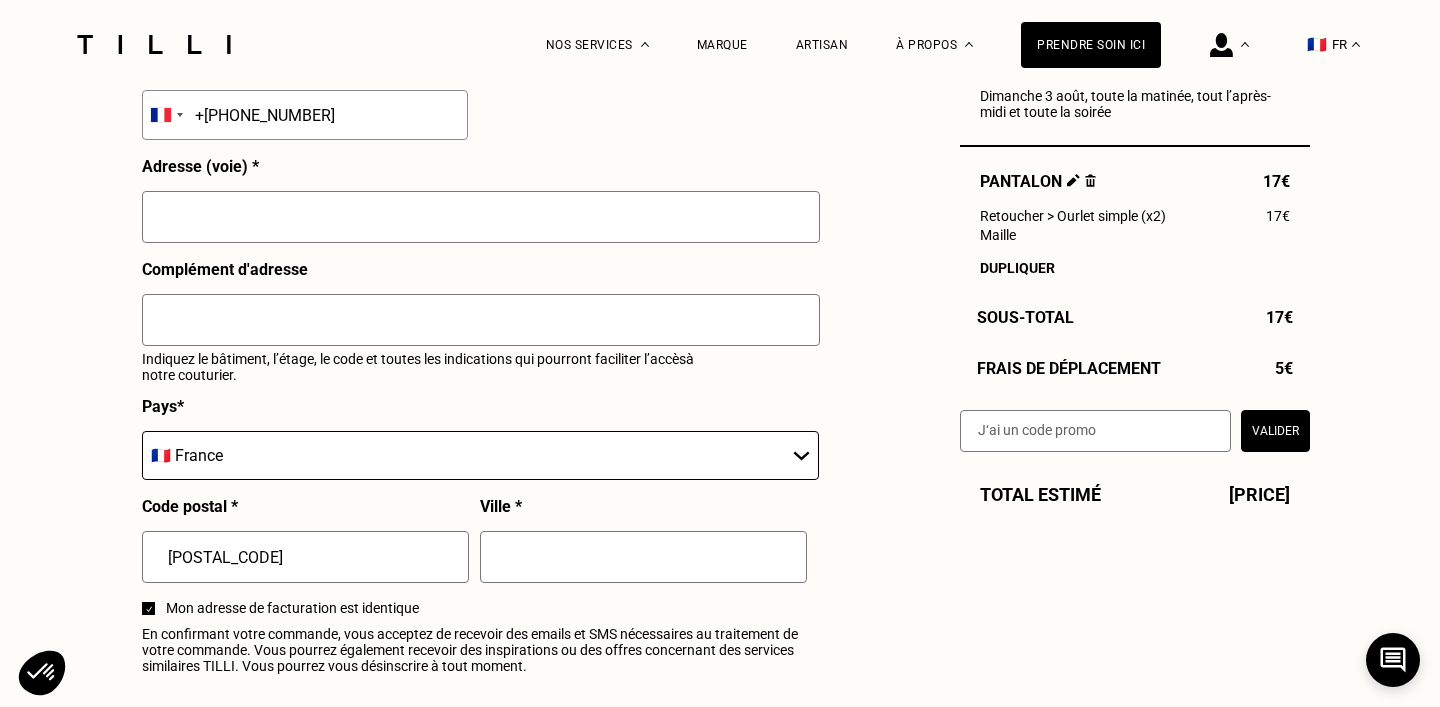 click at bounding box center [481, 217] 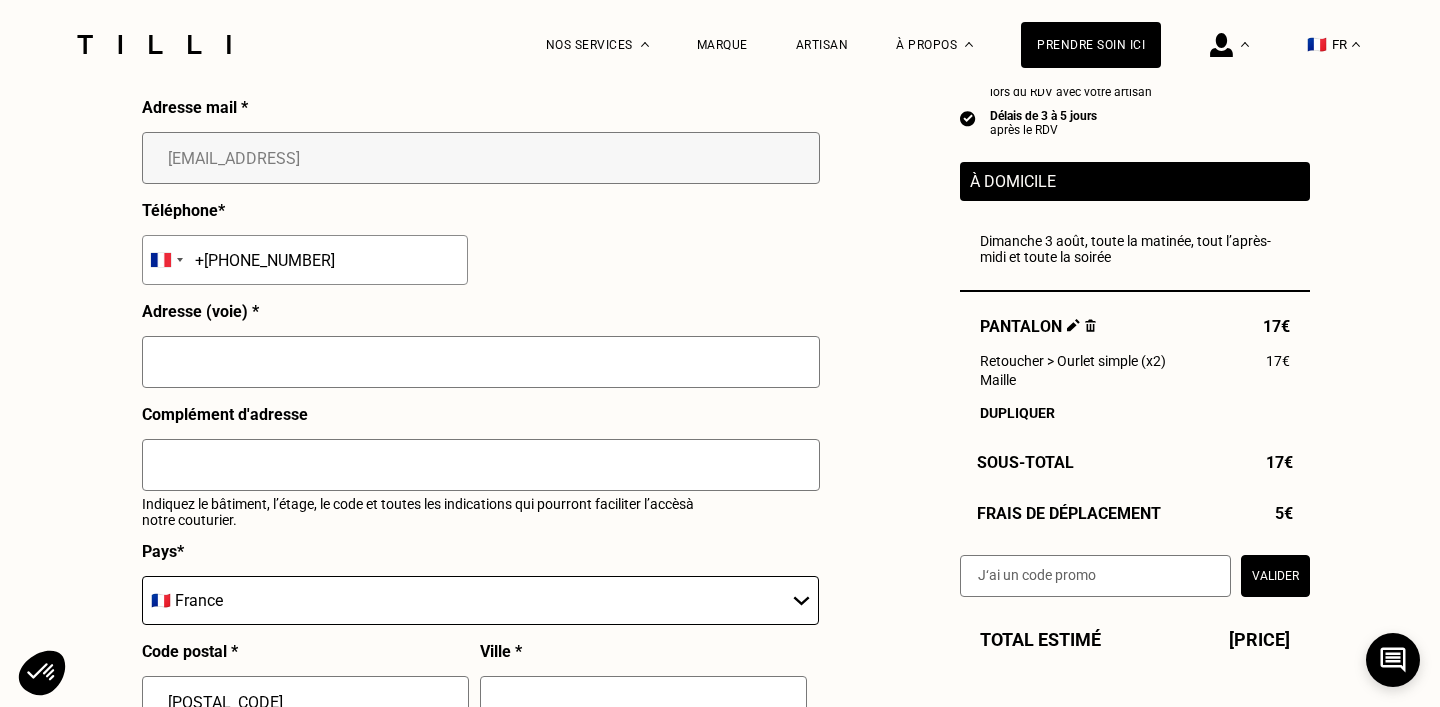 scroll, scrollTop: 2175, scrollLeft: 0, axis: vertical 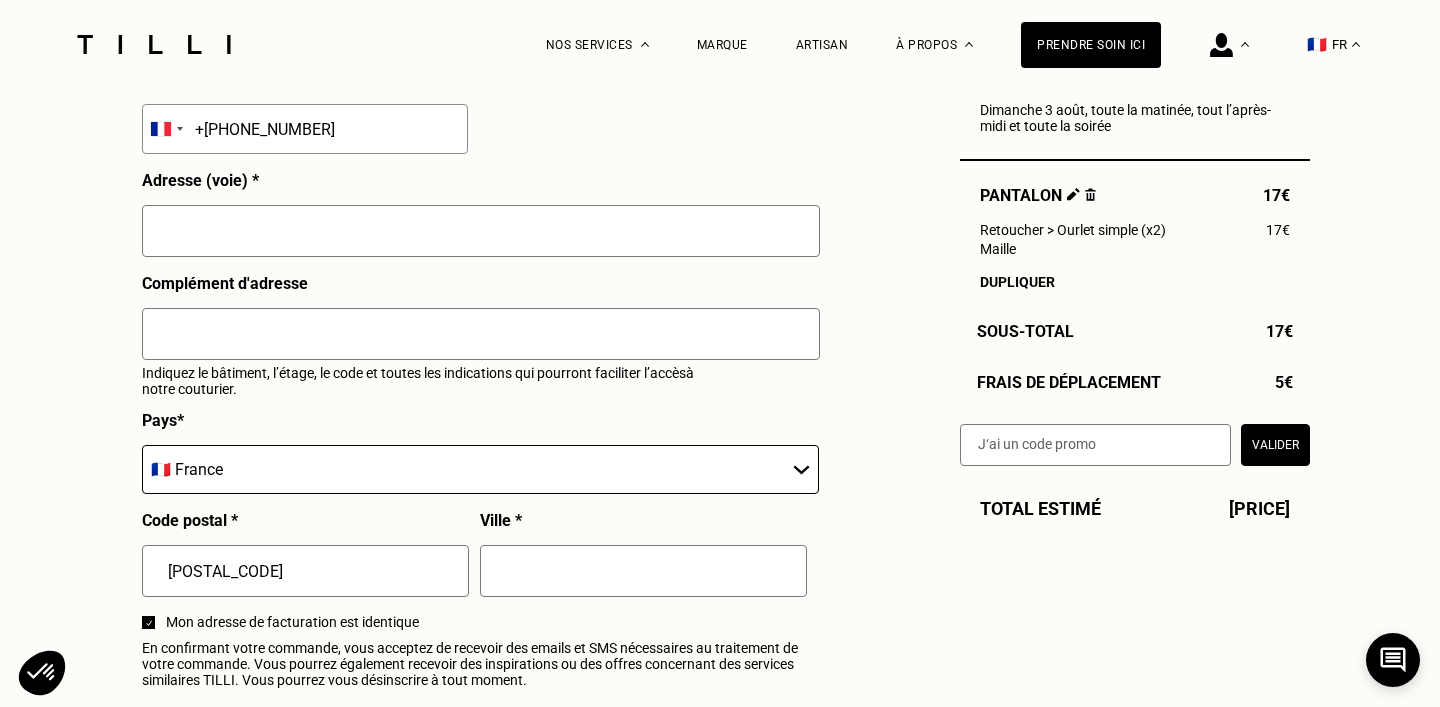click at bounding box center [481, 231] 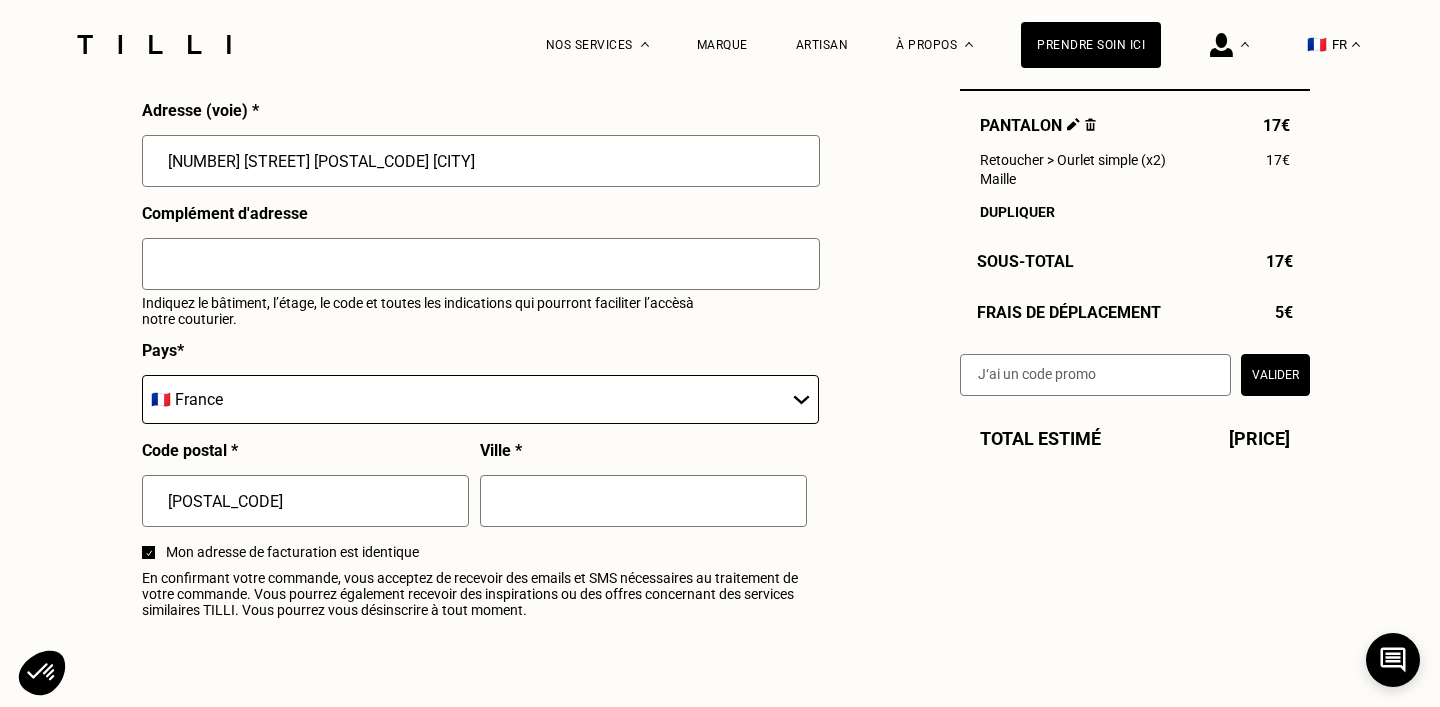 scroll, scrollTop: 2370, scrollLeft: 0, axis: vertical 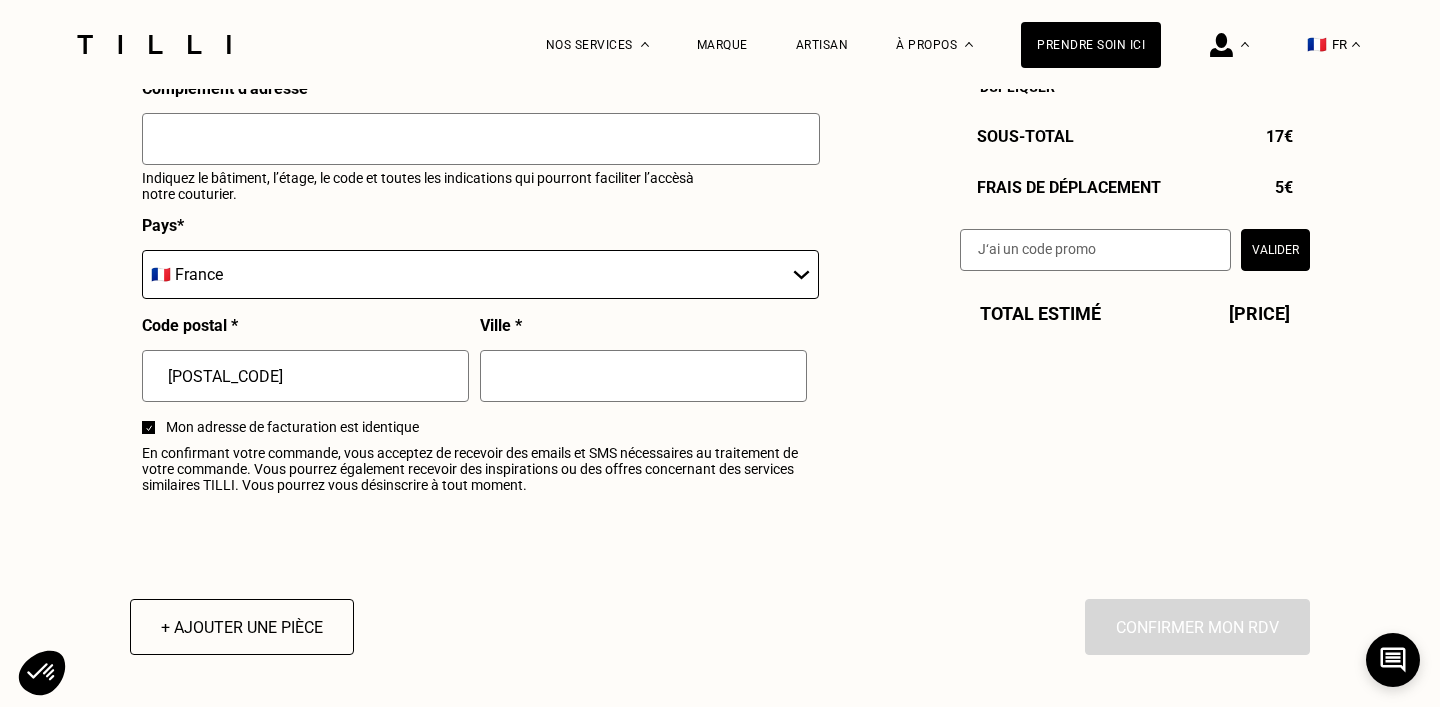 type on "[NUMBER] [STREET] [POSTAL_CODE] [CITY]" 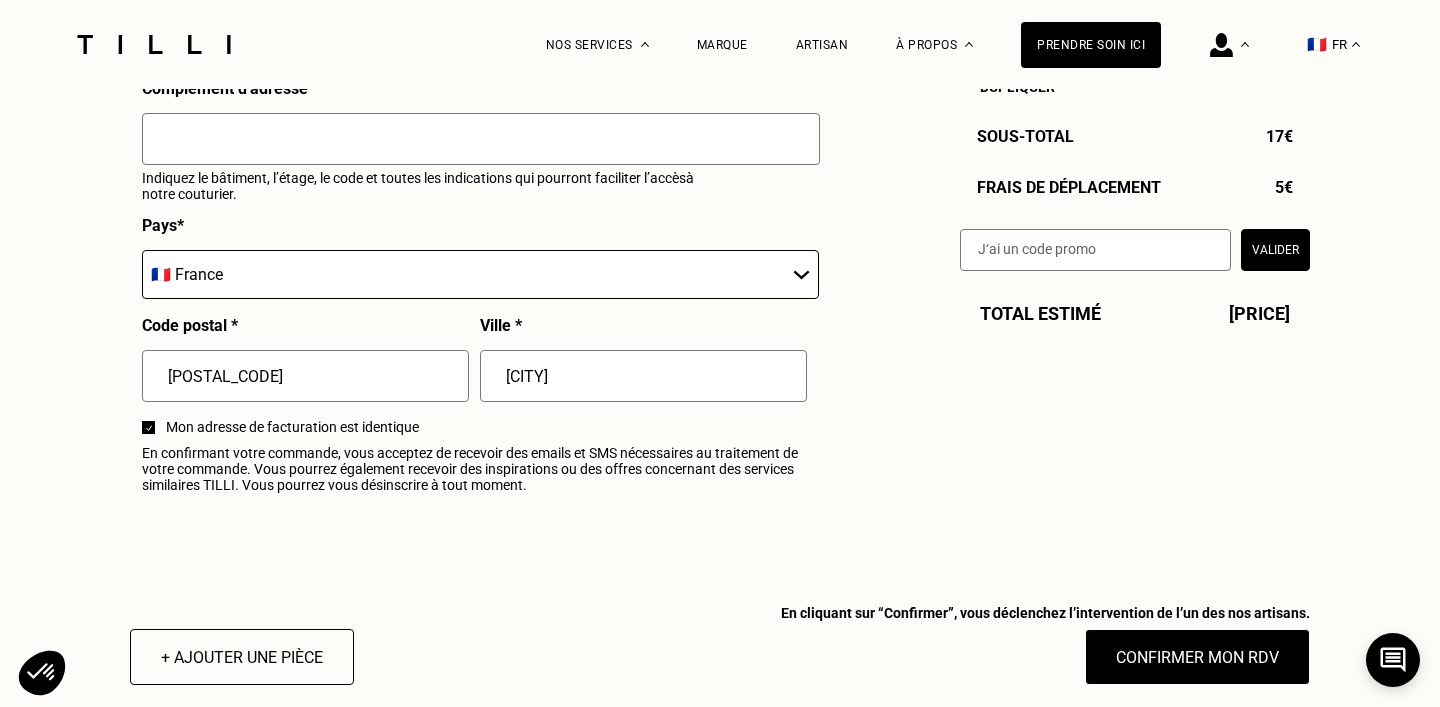 type on "[CITY]" 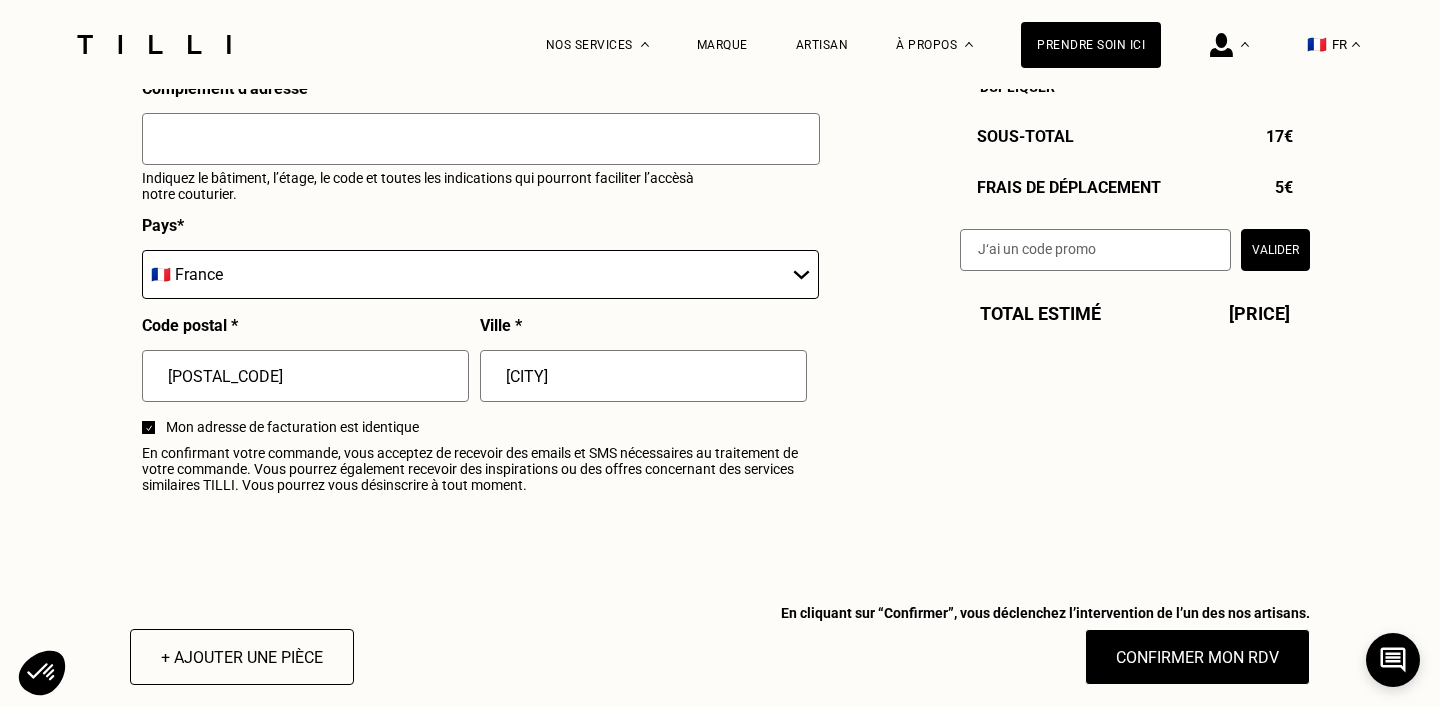 click on "J‘indique mes disponibilités Août [YEAR] Lun Mar Mer Jeu Ven Sam Dim 1 2 3 4 5 6 7 8 9 10 11 12 13 14 15 16 17 18 19 20 21 22 23 24 25 26 27 28 29 30 31 Sélectionnez plusieurs dates et plusieurs créneaux pour obtenir un rendez vous dans les plus brefs délais. Toute la journée Toute la matinée 7h - 7h30 7h30 - 8h 8h - 8h30 8h30 - 9h 9h - 9h30 9h30 - 10h 10h - 10h30 10h30 - 11h 11h - 11h30 11h30 - 12h 12h - 12h30 12h30 - 13h Tout l’après-midi 13h - 13h30 13h30 - 14h 14h - 14h30 14h30 - 15h 15h - 15h30 15h30 - 16h 16h - 16h30 16h30 - 17h 17h - 17h30 17h30 - 18h Toute la soirée 18h - 18h30 18h30 - 19h 19h - 19h30 19h30 - 20h 20h - 20h30 20h30 - 21h 21h - 21h30 J‘indique mes coordonnées Hello [FIRST] ! Comment allez-vous depuis la dernière fois ? Enregistrez une nouvelle adresse : Prénom * [FIRST] Nom * [LAST] Adresse mail * [EMAIL] Téléphone * Afghanistan +93 Albania +355 Algeria +213 American Samoa +1 Andorra +376 +1" at bounding box center (480, -651) 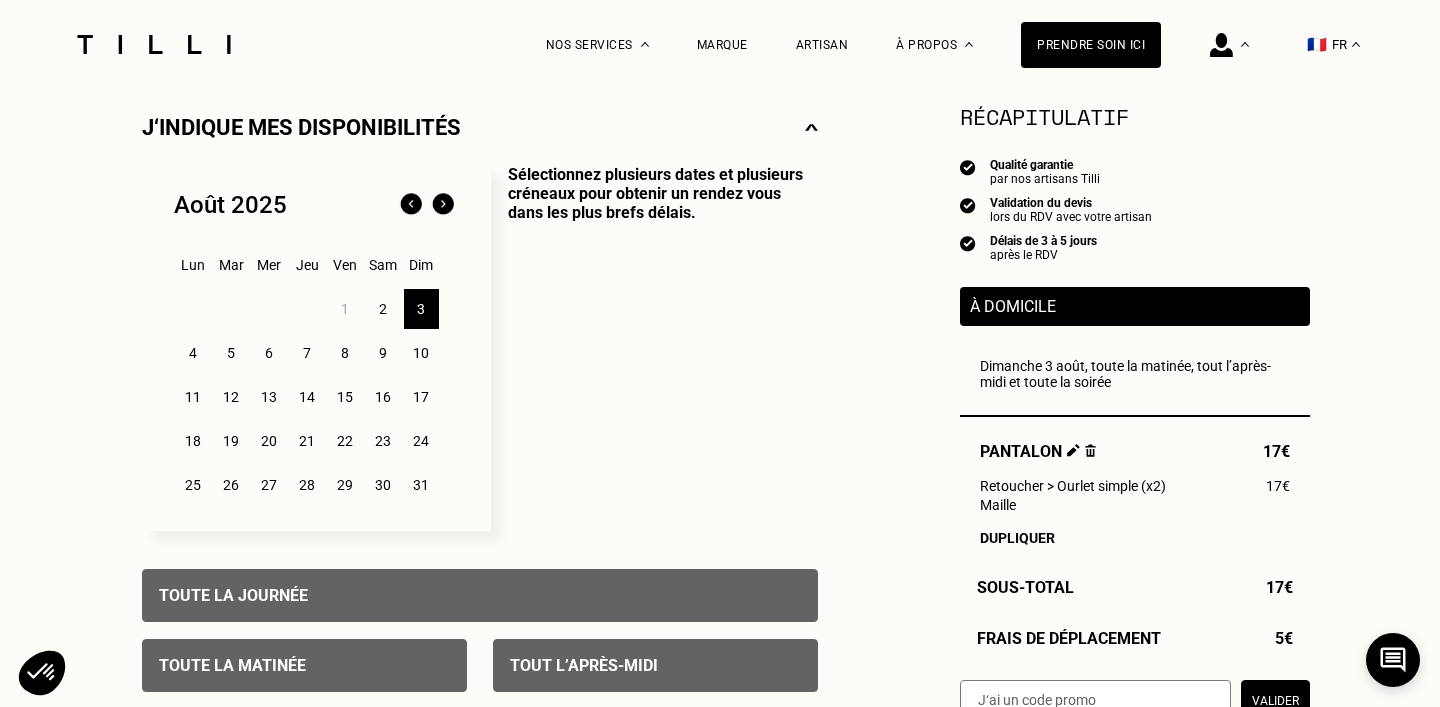 scroll, scrollTop: 452, scrollLeft: 0, axis: vertical 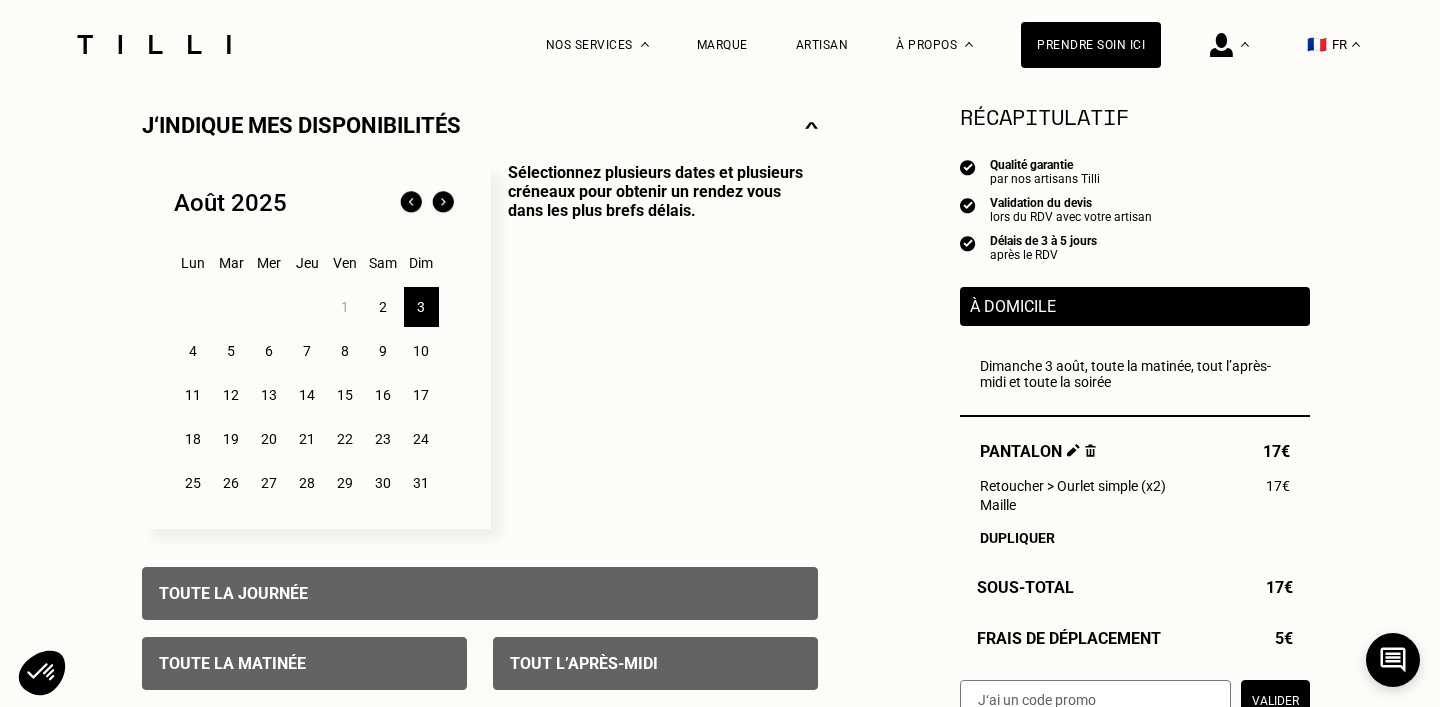 click on "Sélectionnez plusieurs dates et plusieurs créneaux pour obtenir un rendez vous dans les plus brefs délais." at bounding box center (654, 346) 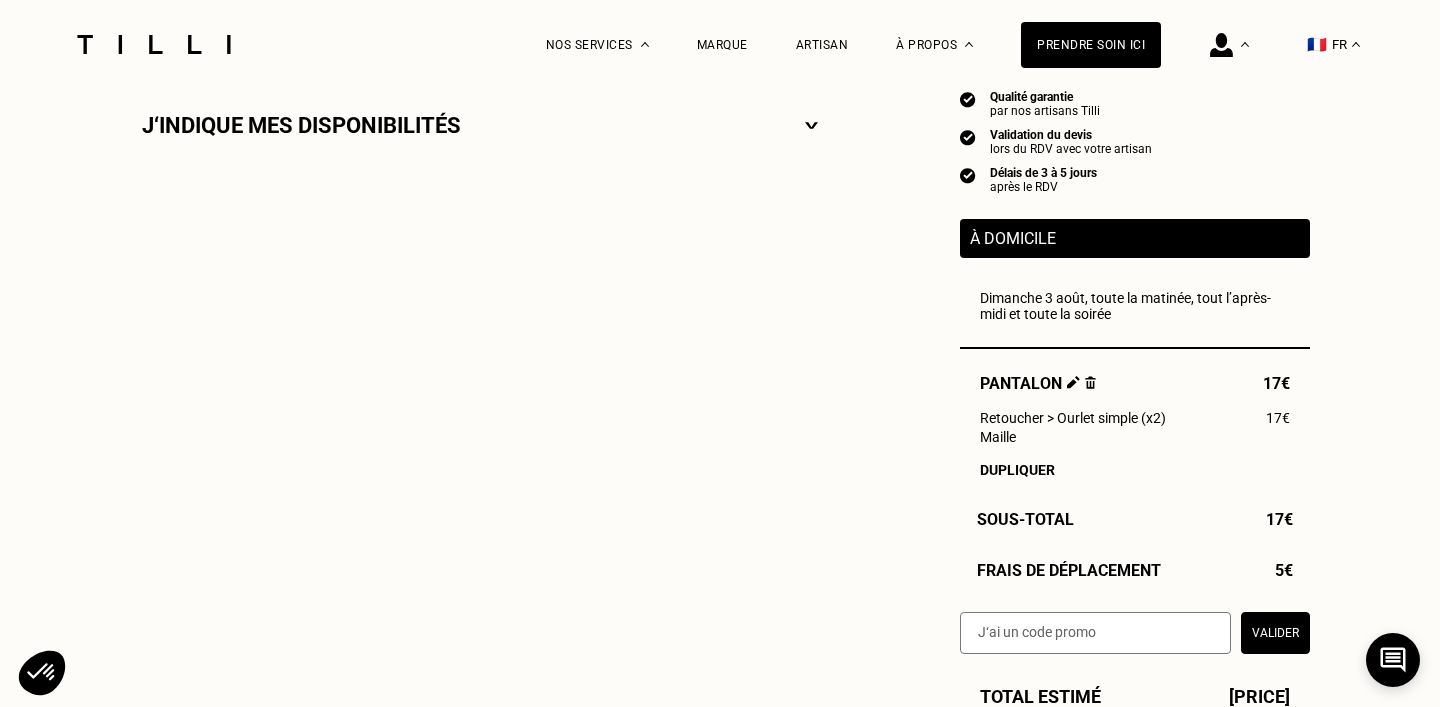 click on "J‘indique mes disponibilités" at bounding box center [480, 125] 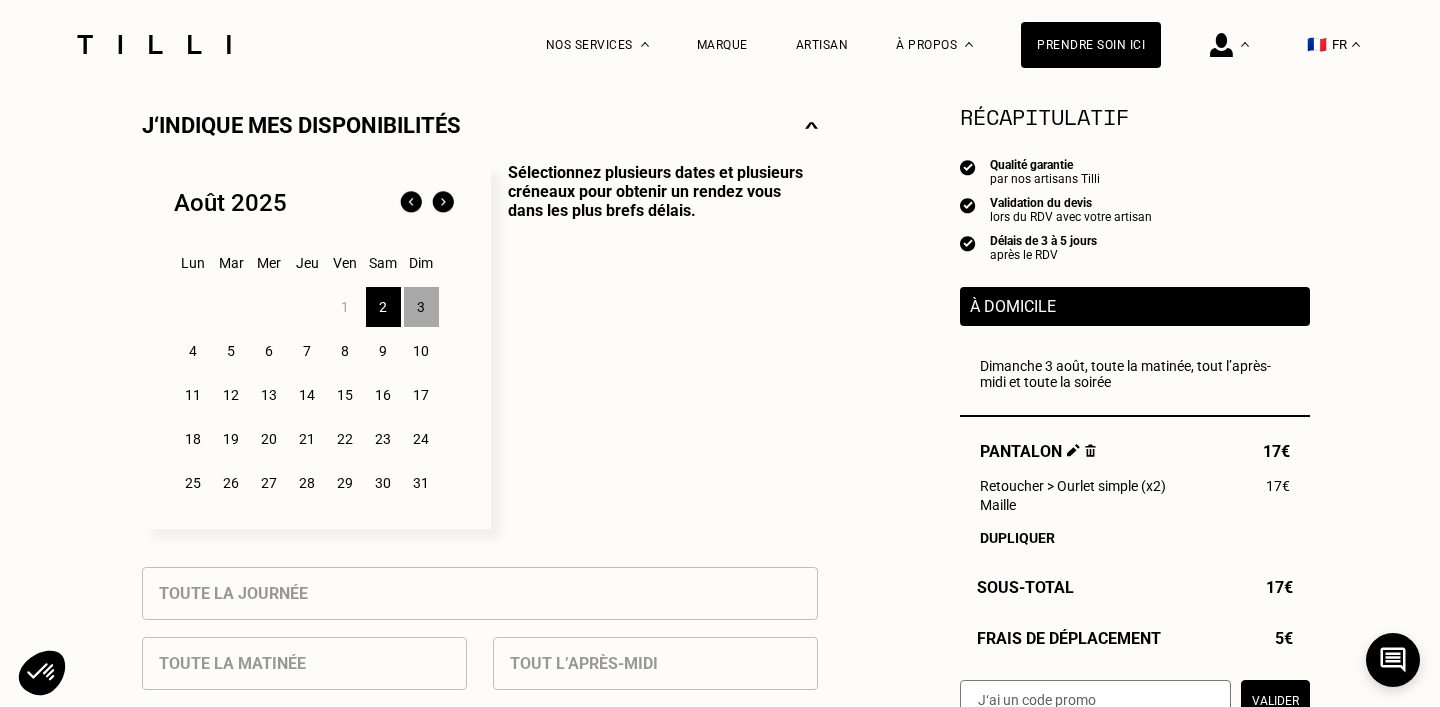 click on "Sélectionnez plusieurs dates et plusieurs créneaux pour obtenir un rendez vous dans les plus brefs délais." at bounding box center (654, 346) 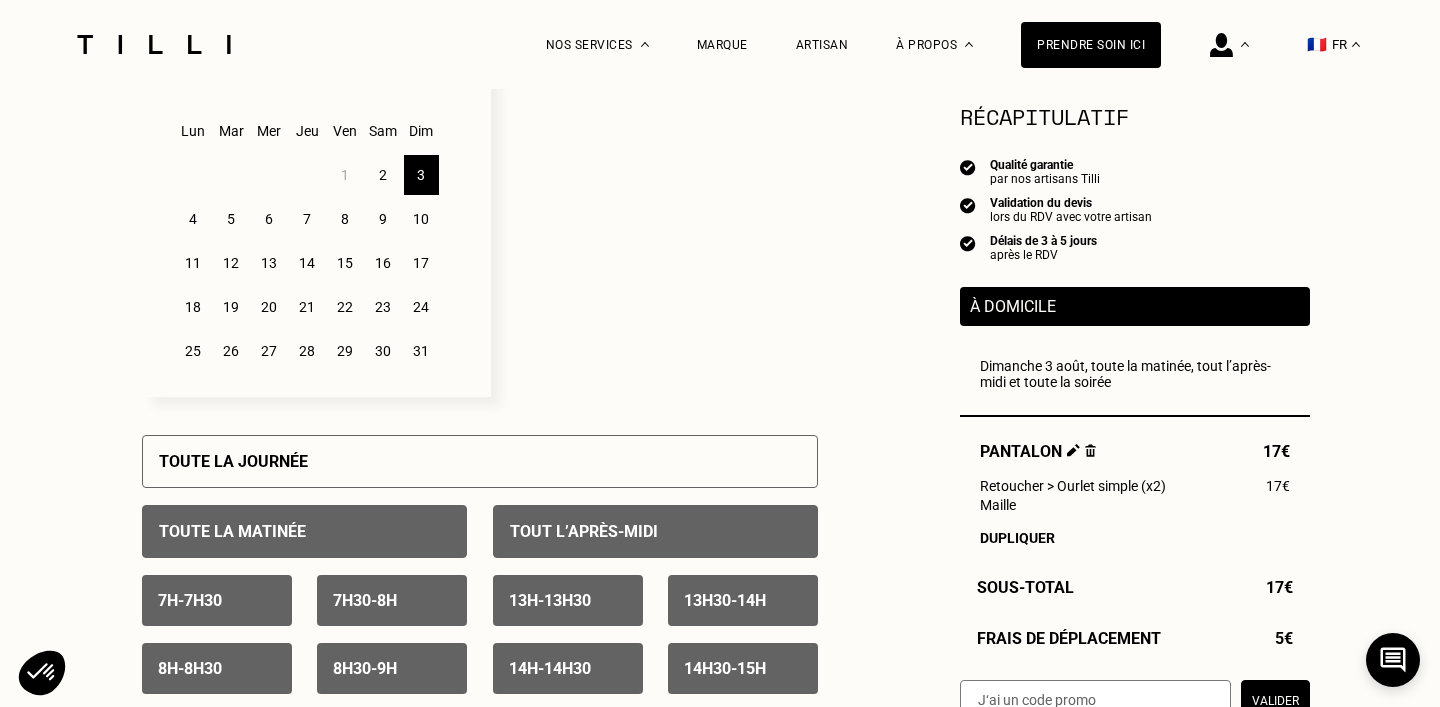 scroll, scrollTop: 590, scrollLeft: 0, axis: vertical 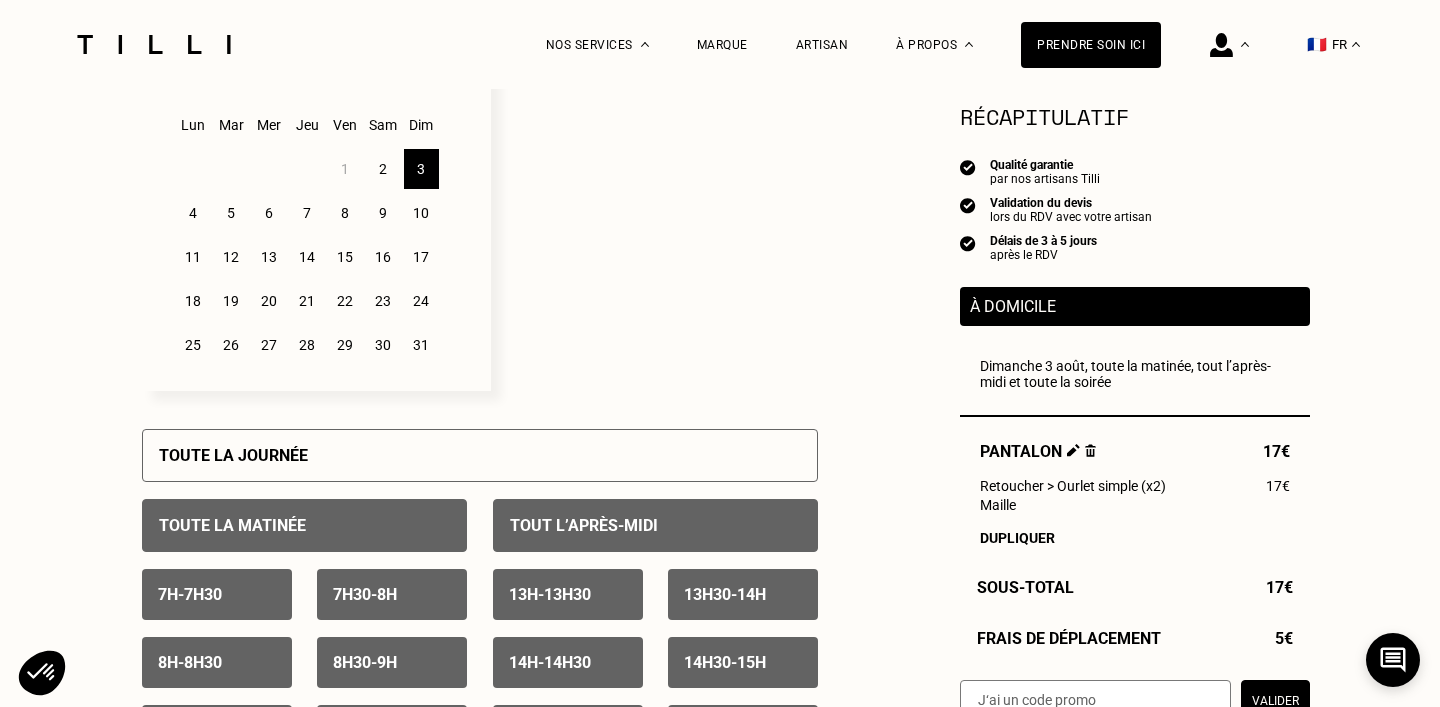 click on "4" at bounding box center [193, 213] 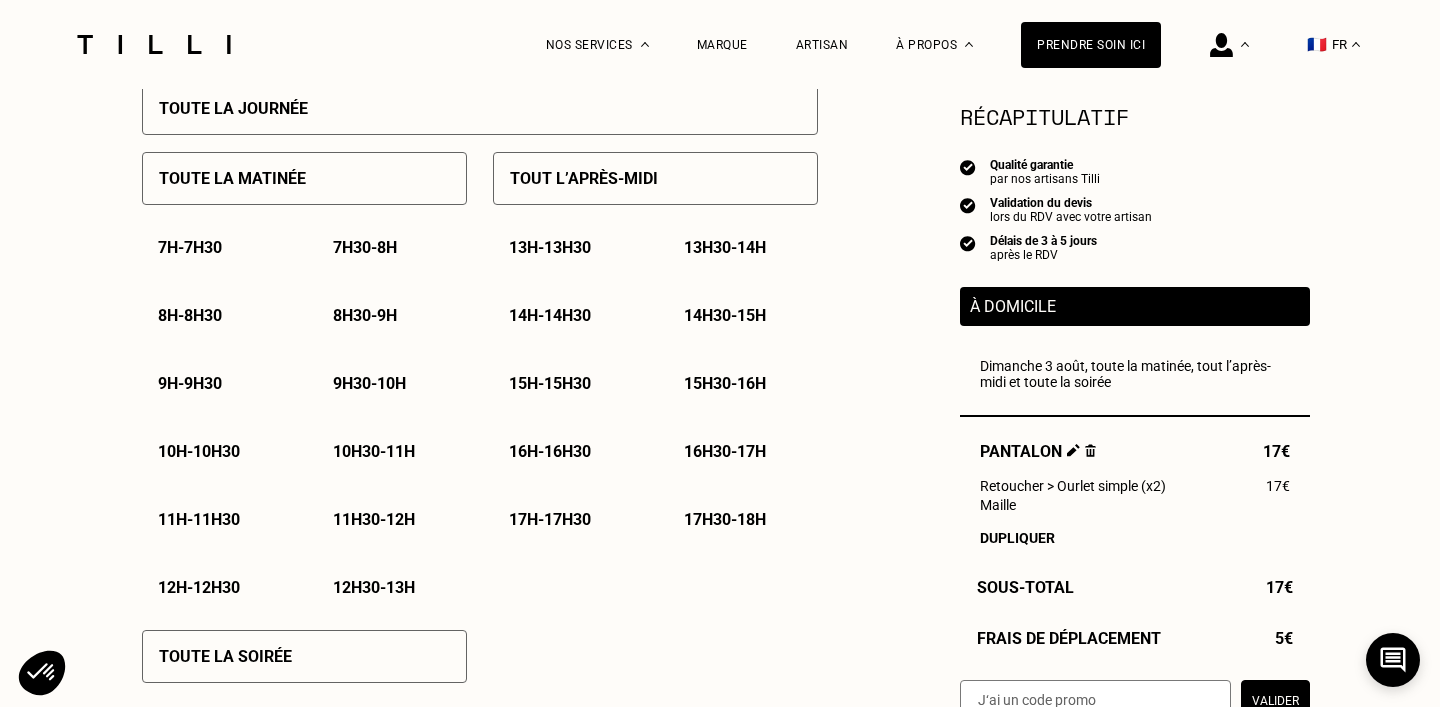 scroll, scrollTop: 941, scrollLeft: 0, axis: vertical 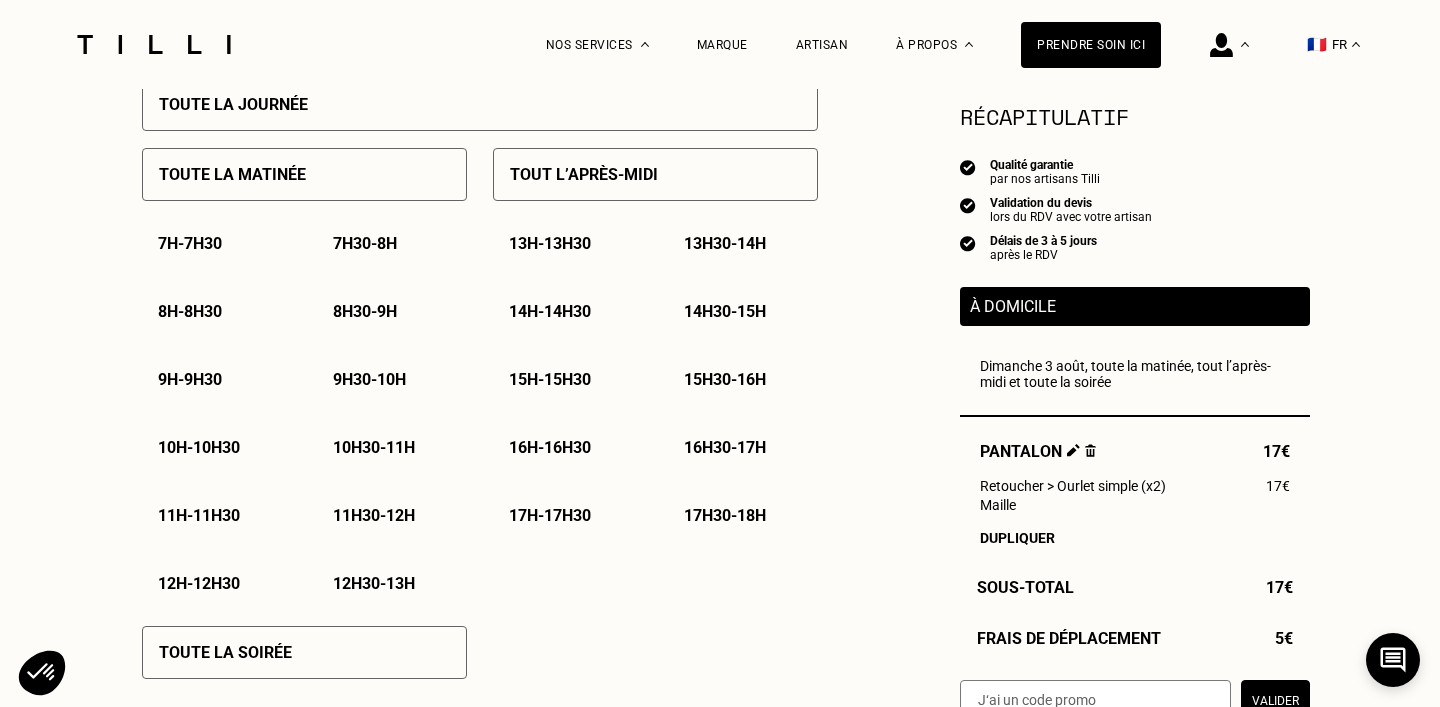 click on "Toute la matinée" at bounding box center [304, 174] 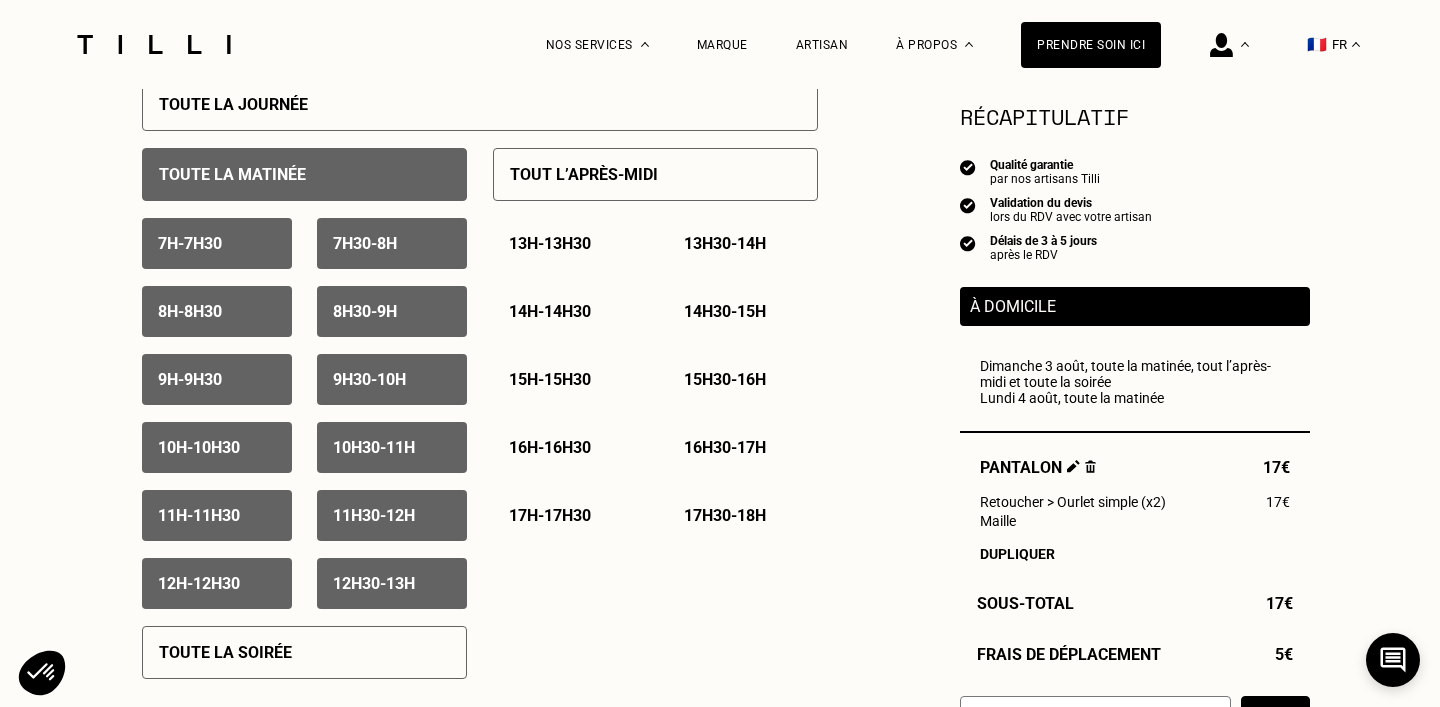 click on "Tout l’après-midi" at bounding box center [655, 174] 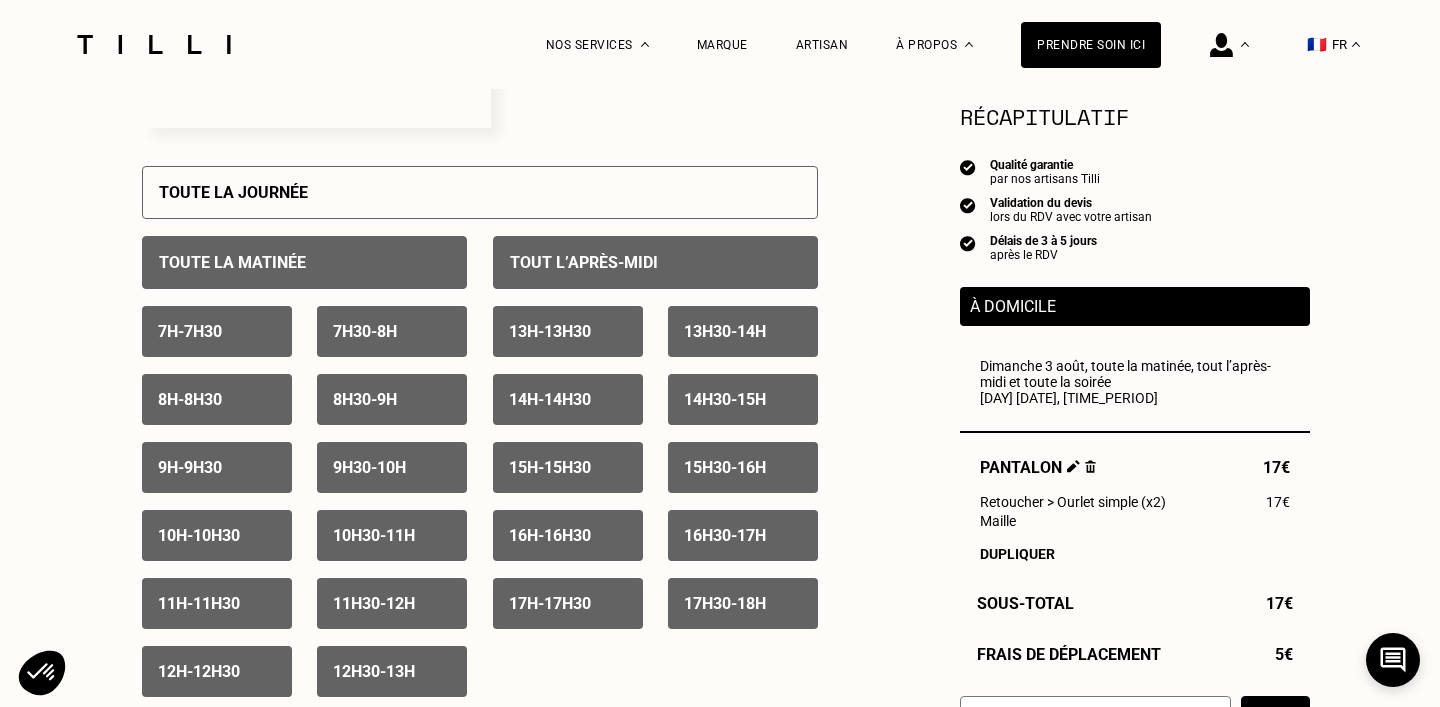 scroll, scrollTop: 840, scrollLeft: 0, axis: vertical 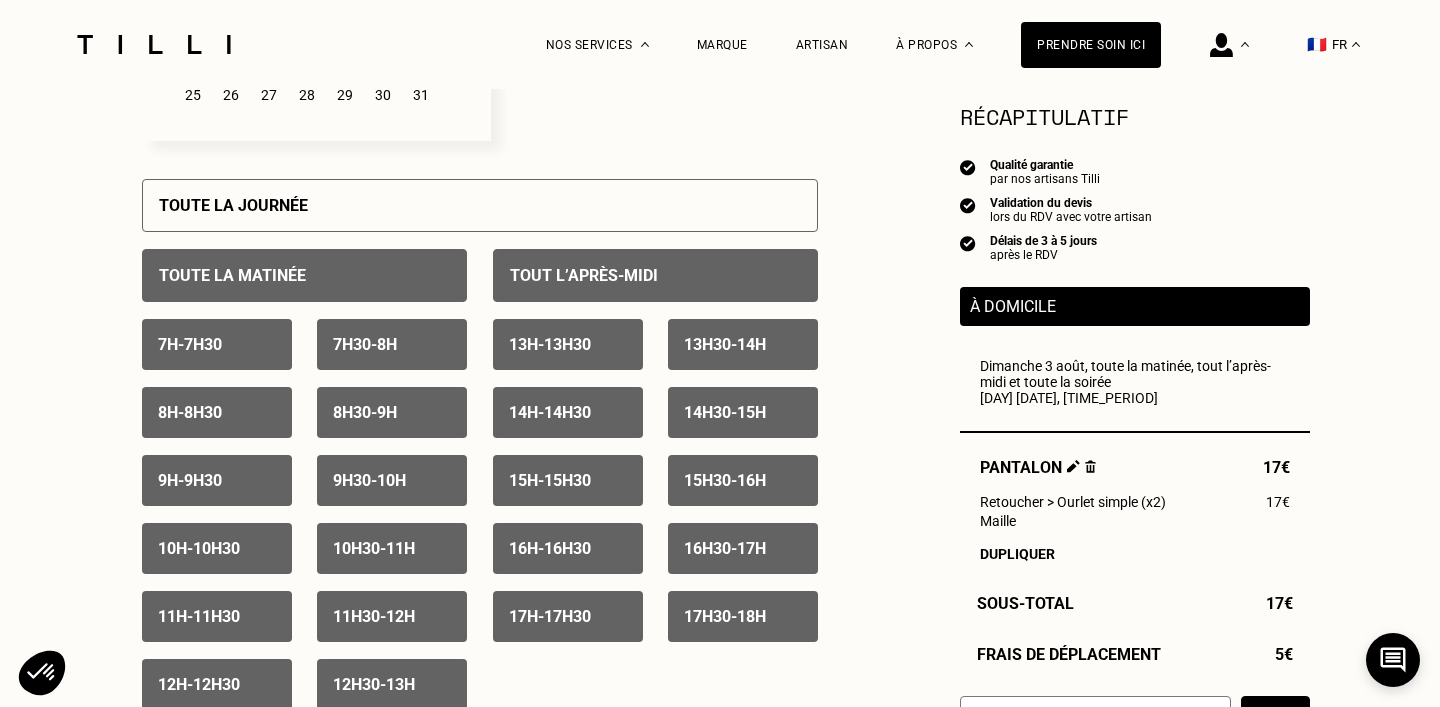 click on "Toute la matinée" at bounding box center [232, 275] 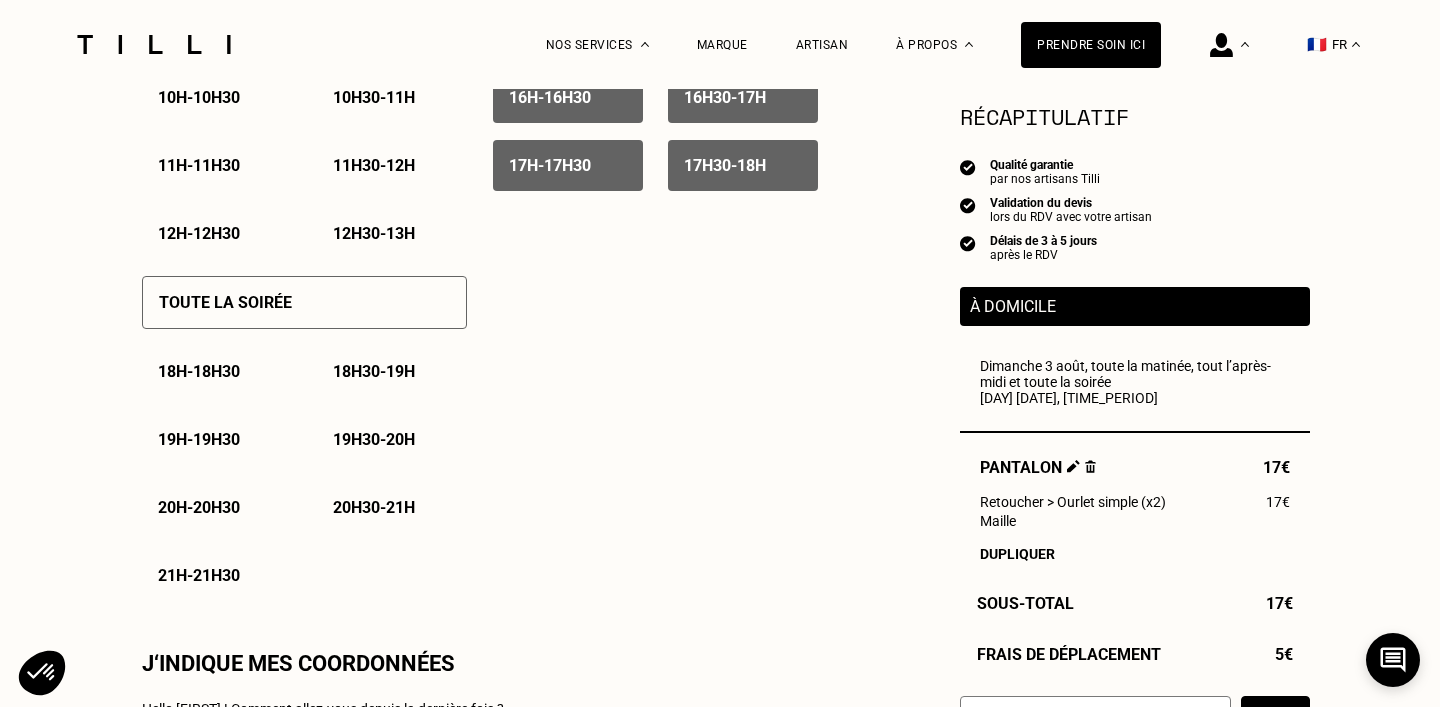 scroll, scrollTop: 1302, scrollLeft: 0, axis: vertical 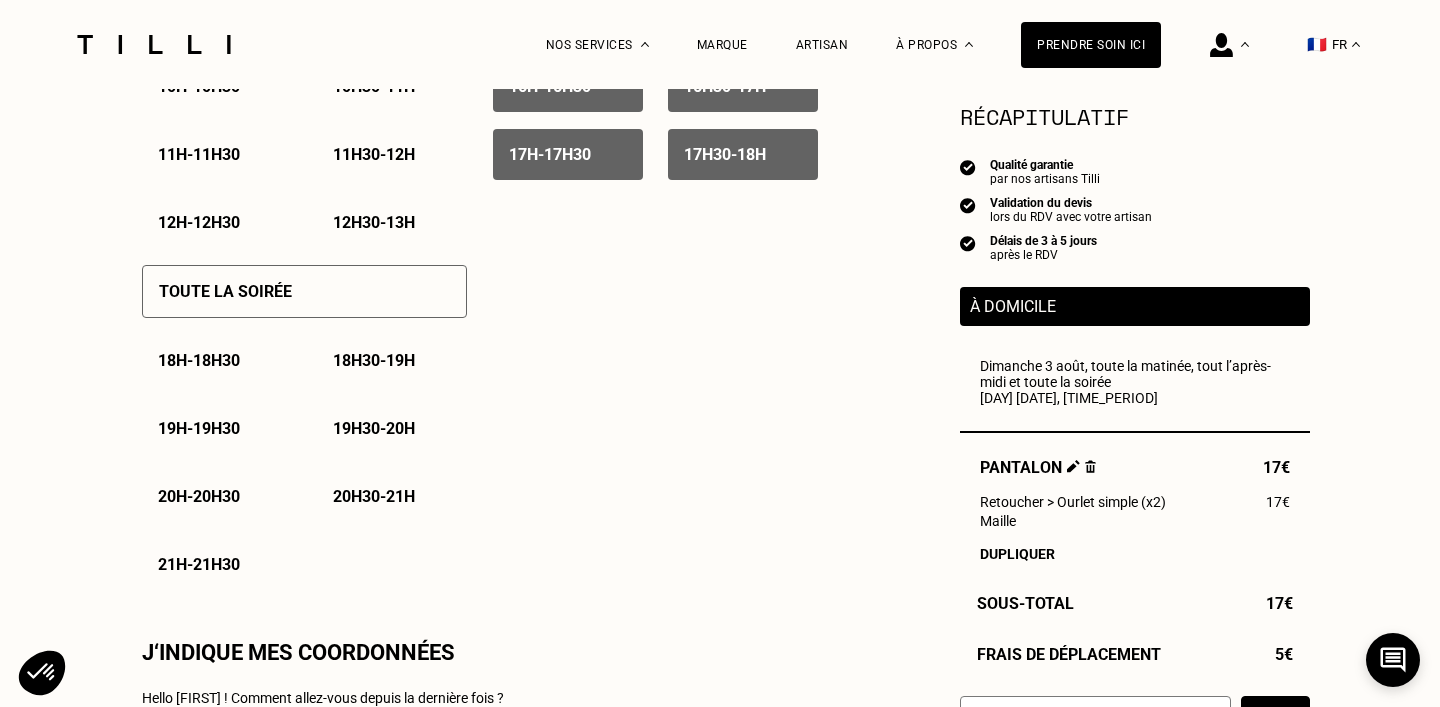 click on "Toute la soirée" at bounding box center (225, 291) 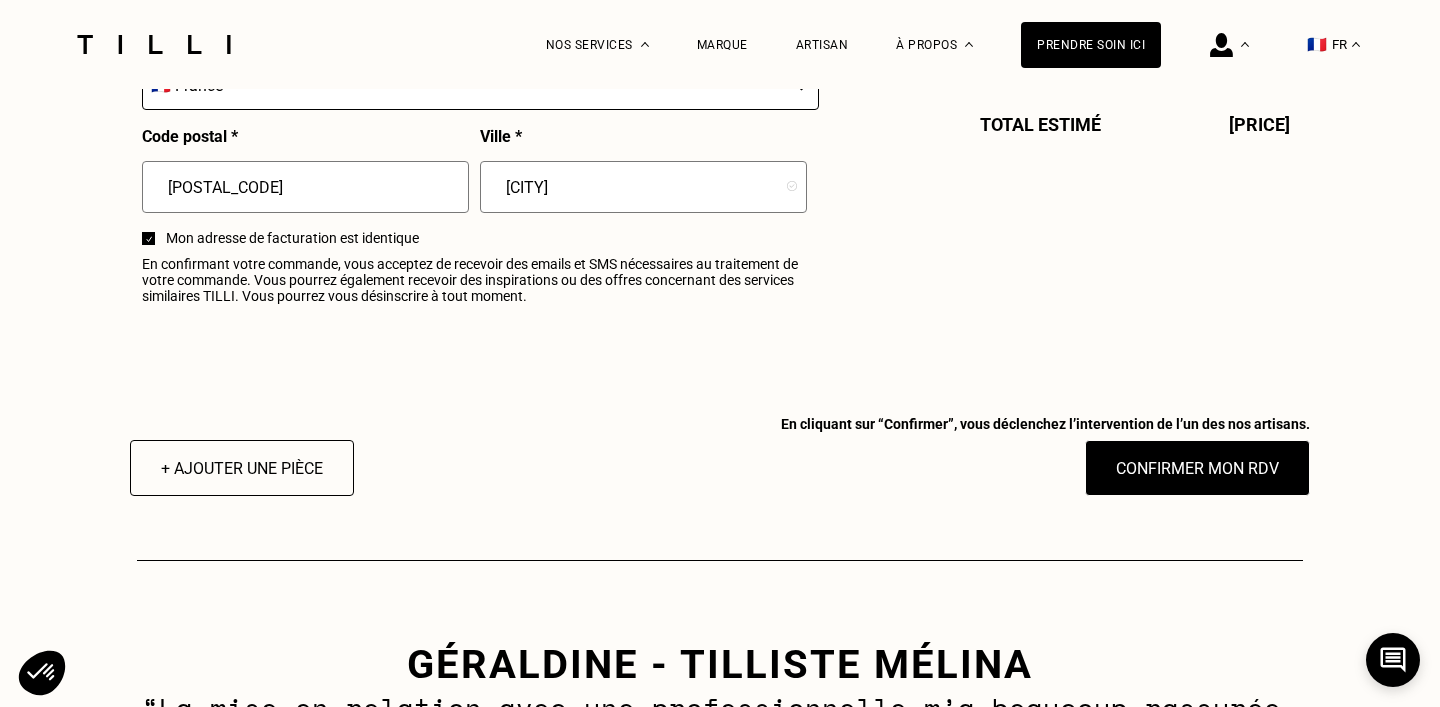 scroll, scrollTop: 2597, scrollLeft: 0, axis: vertical 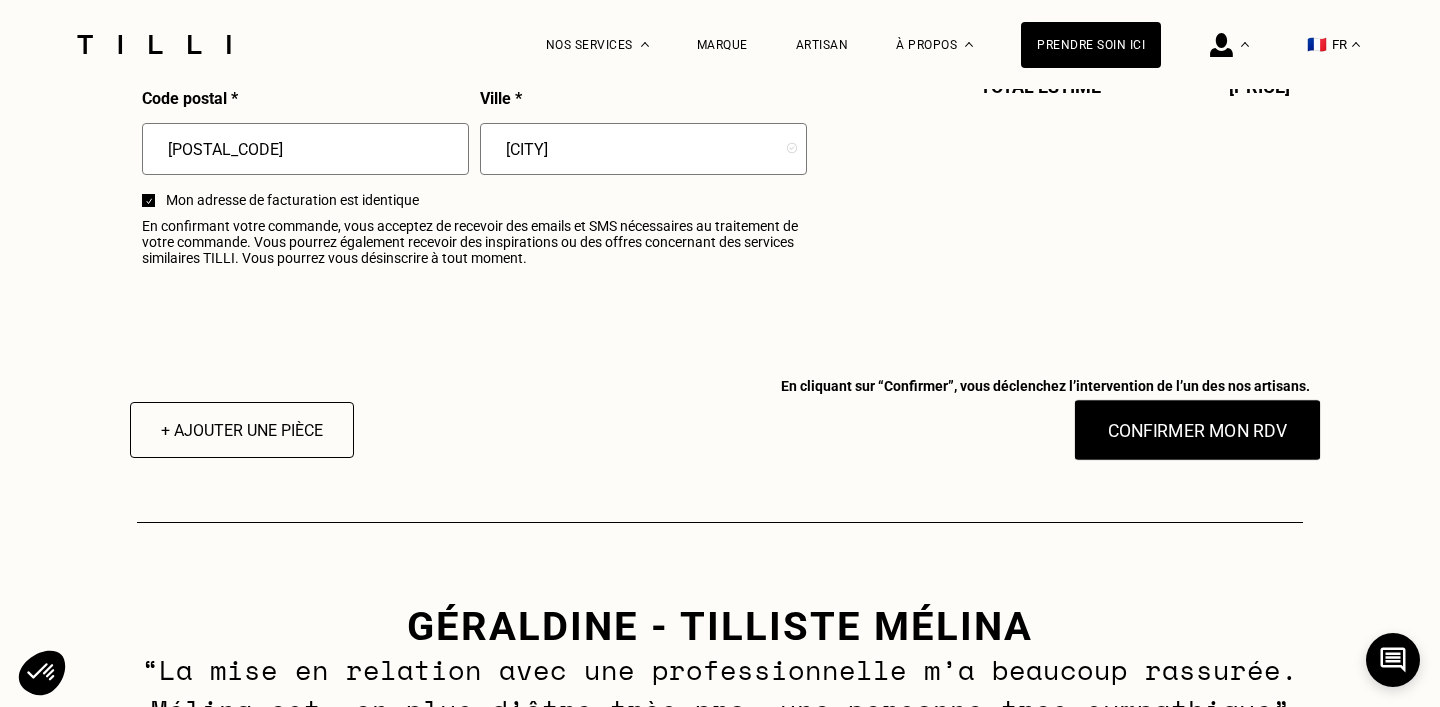 click on "Confirmer mon RDV" at bounding box center (1198, 430) 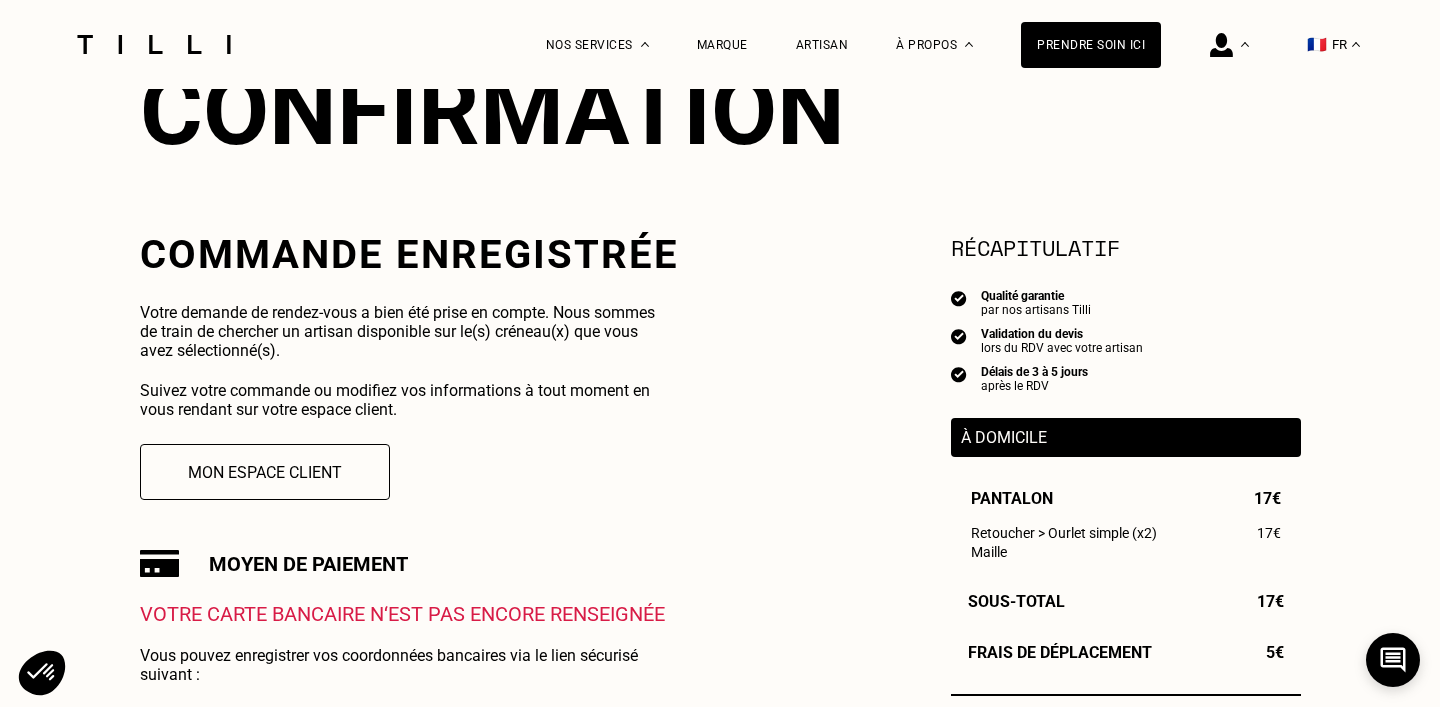 scroll, scrollTop: 217, scrollLeft: 0, axis: vertical 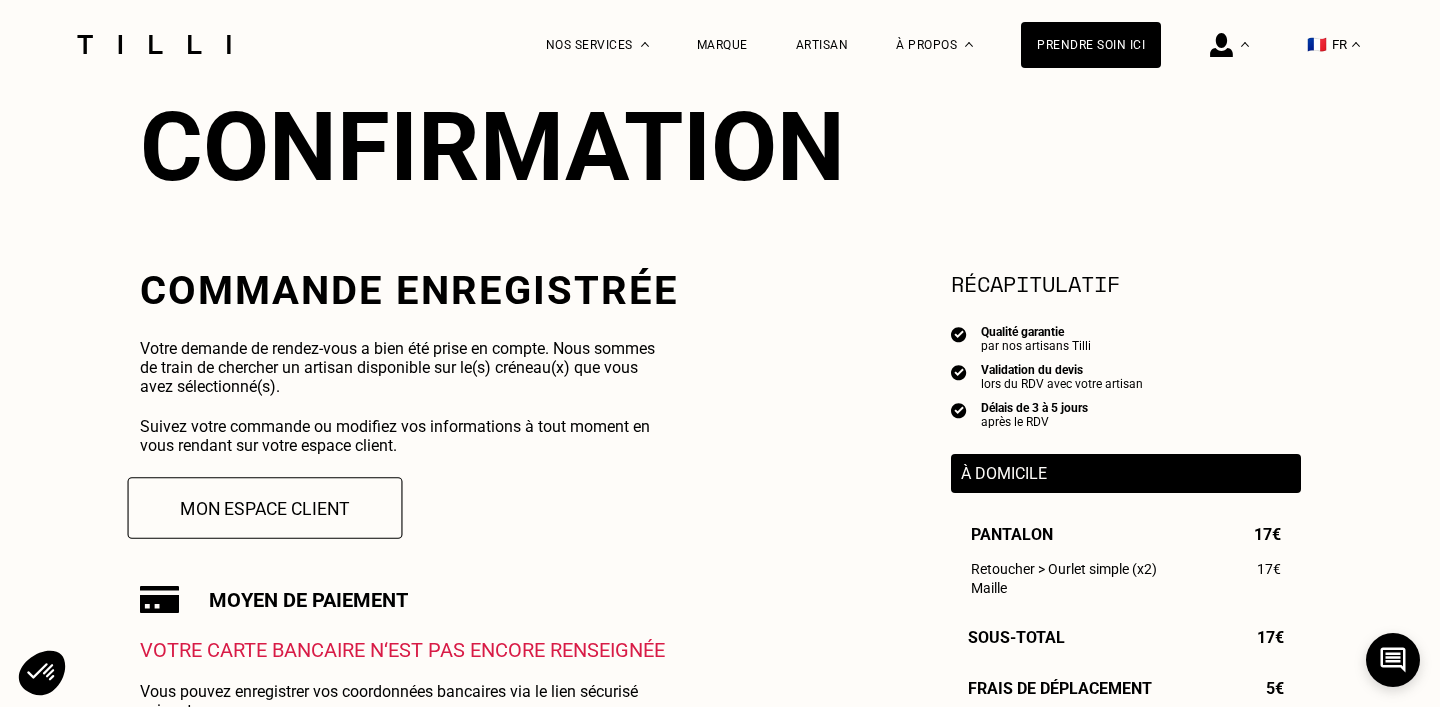 click on "Mon espace client" at bounding box center (264, 508) 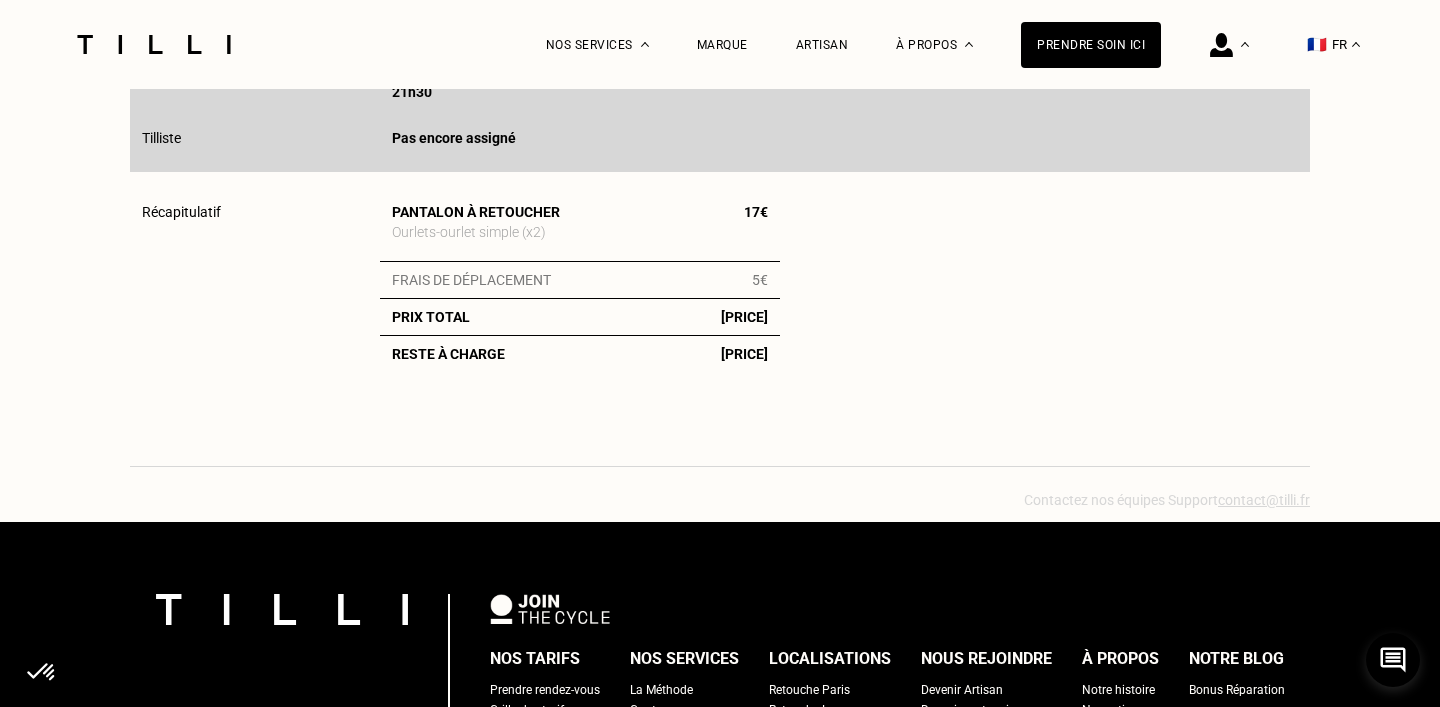 scroll, scrollTop: 0, scrollLeft: 0, axis: both 